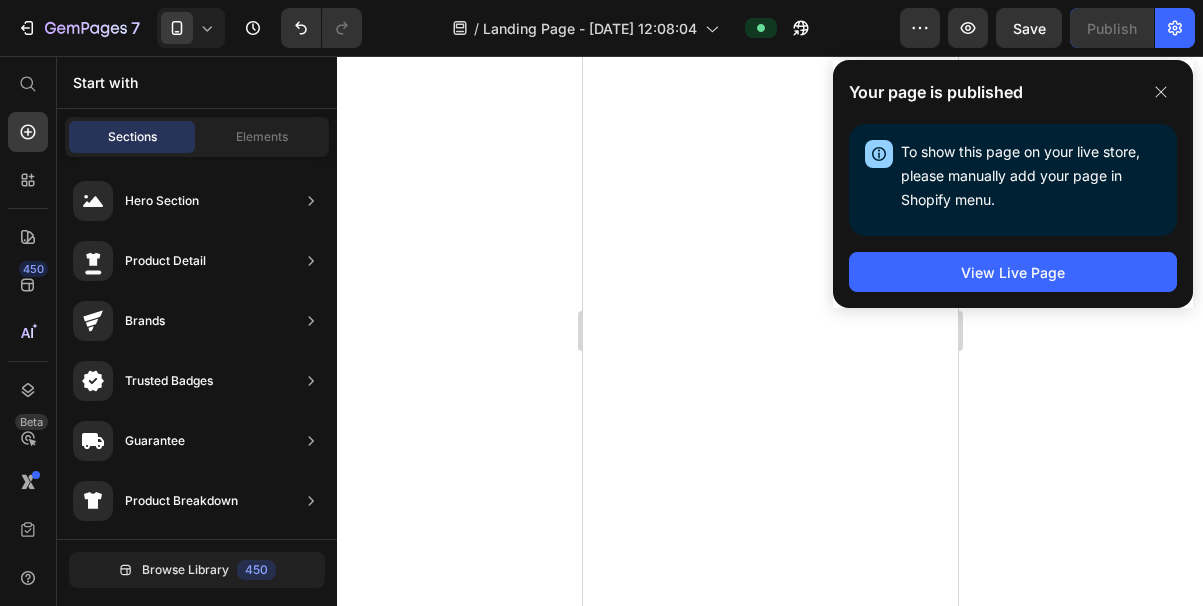 scroll, scrollTop: 0, scrollLeft: 0, axis: both 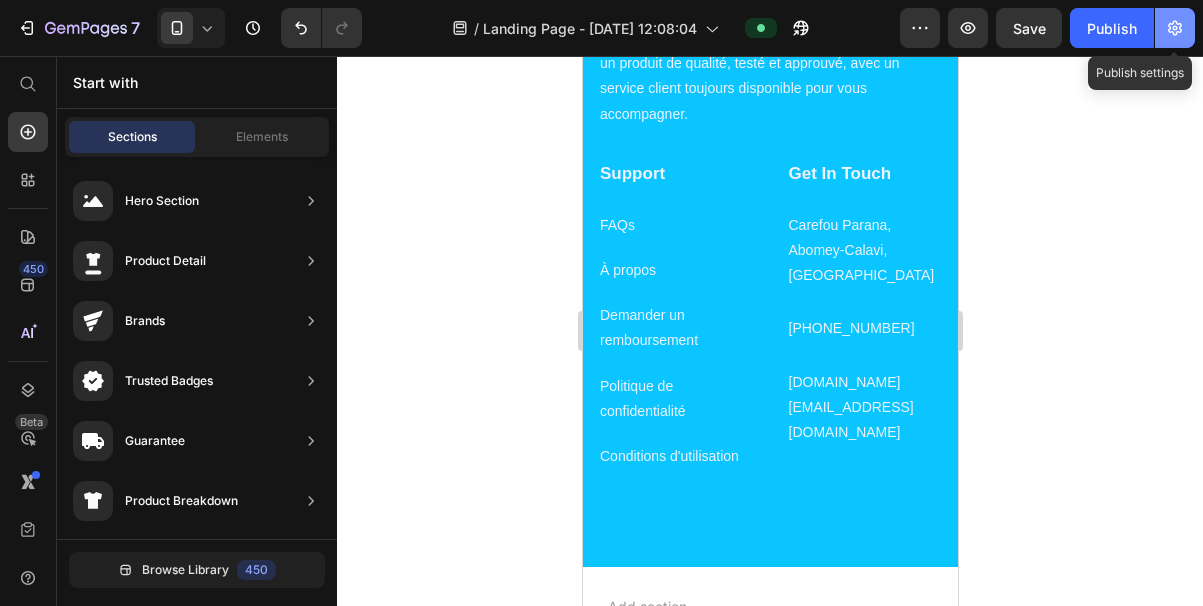 click 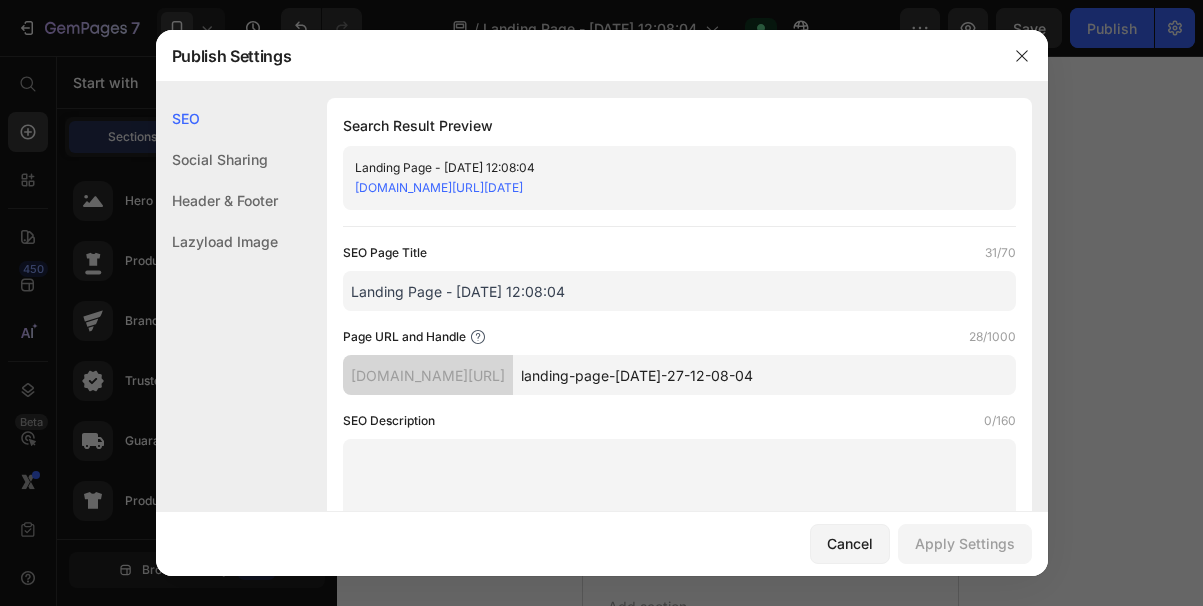 click on "gs4rxp-sg.myshopify.com/pages/landing-page-jul-27-12-08-04" at bounding box center [663, 188] 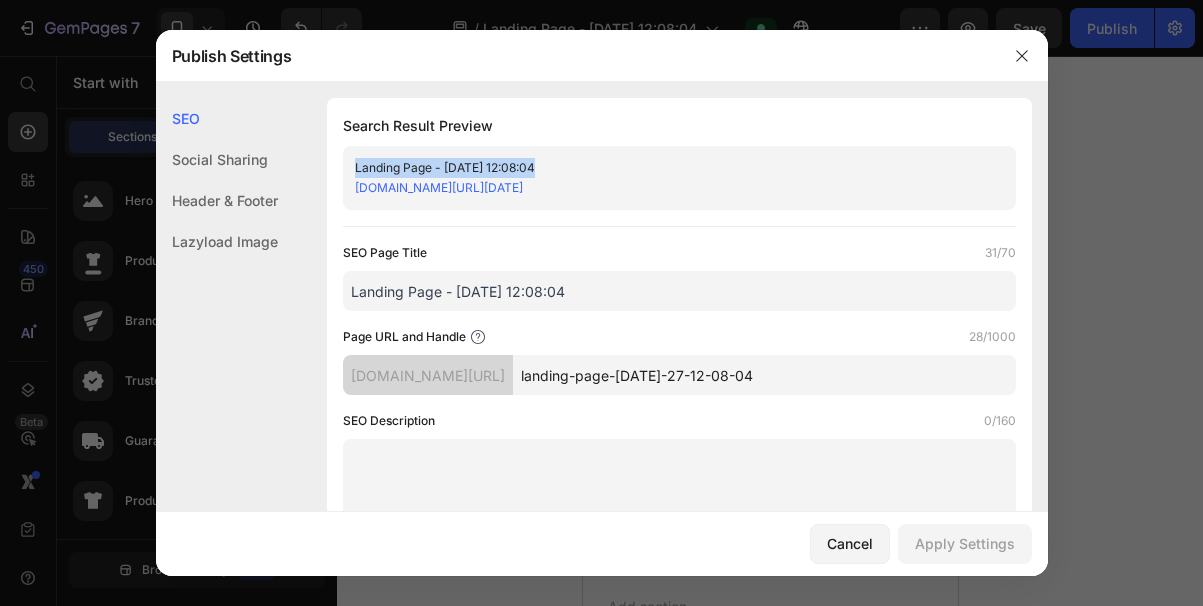 click on "gs4rxp-sg.myshopify.com/pages/landing-page-jul-27-12-08-04" at bounding box center [663, 188] 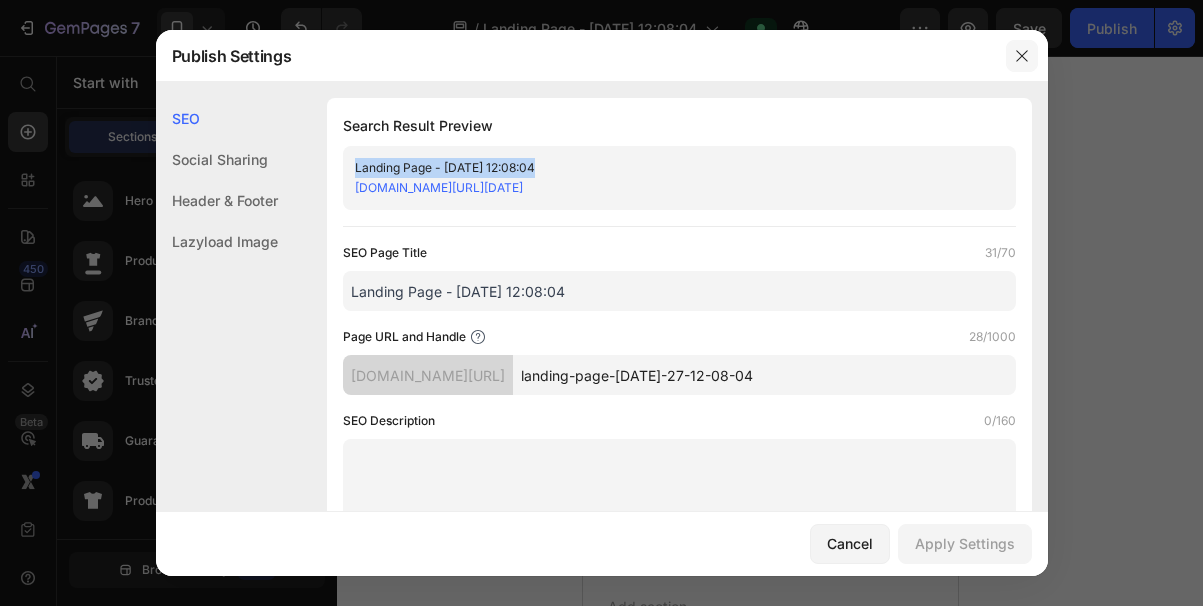 click 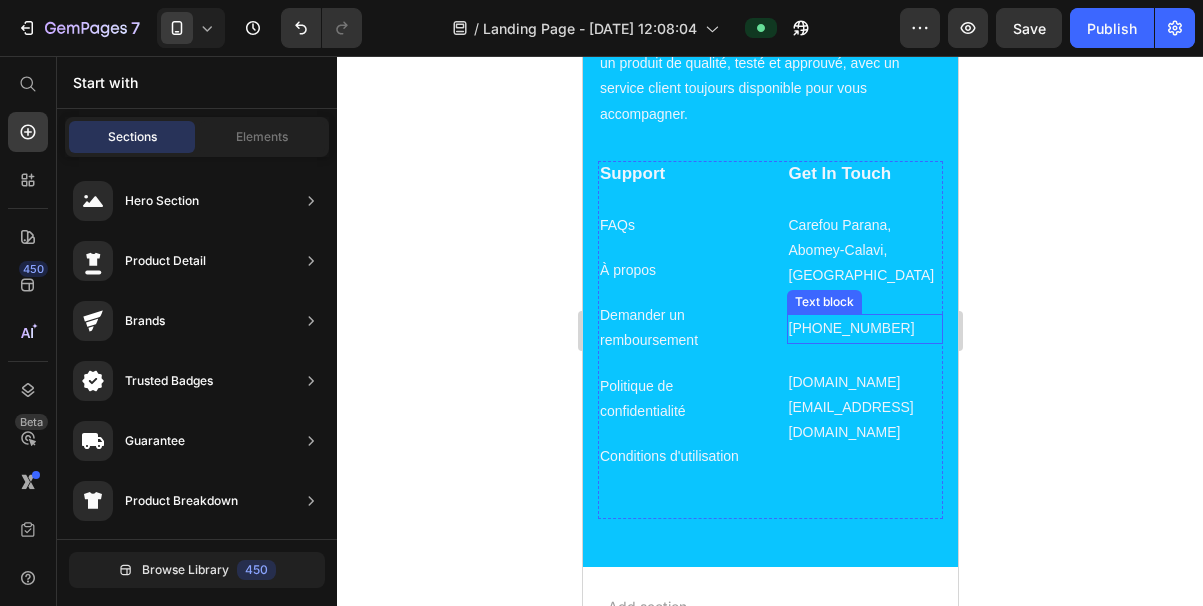 click on "+229 0148410552" at bounding box center (864, 328) 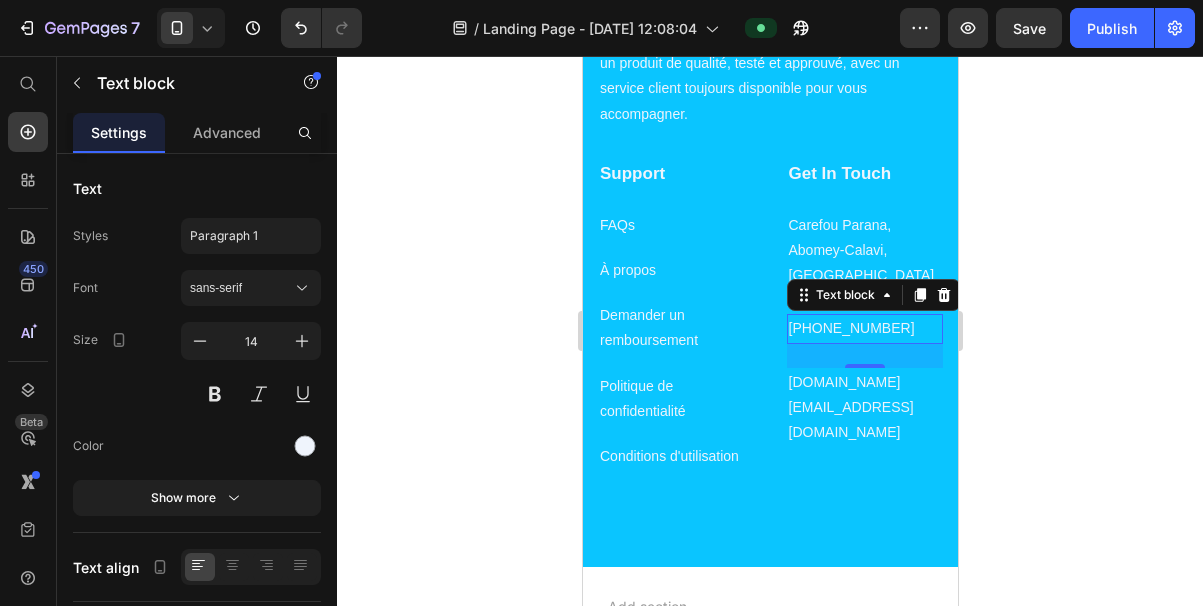 click on "+229 0148410552" at bounding box center [864, 328] 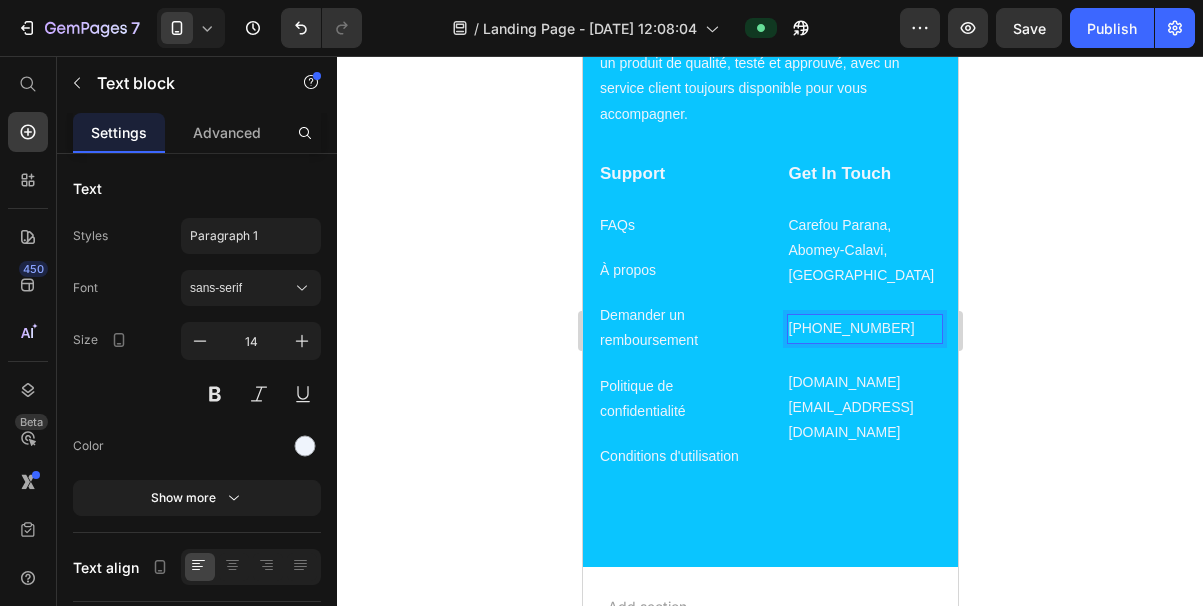 click on "+229 0148410552" at bounding box center (864, 328) 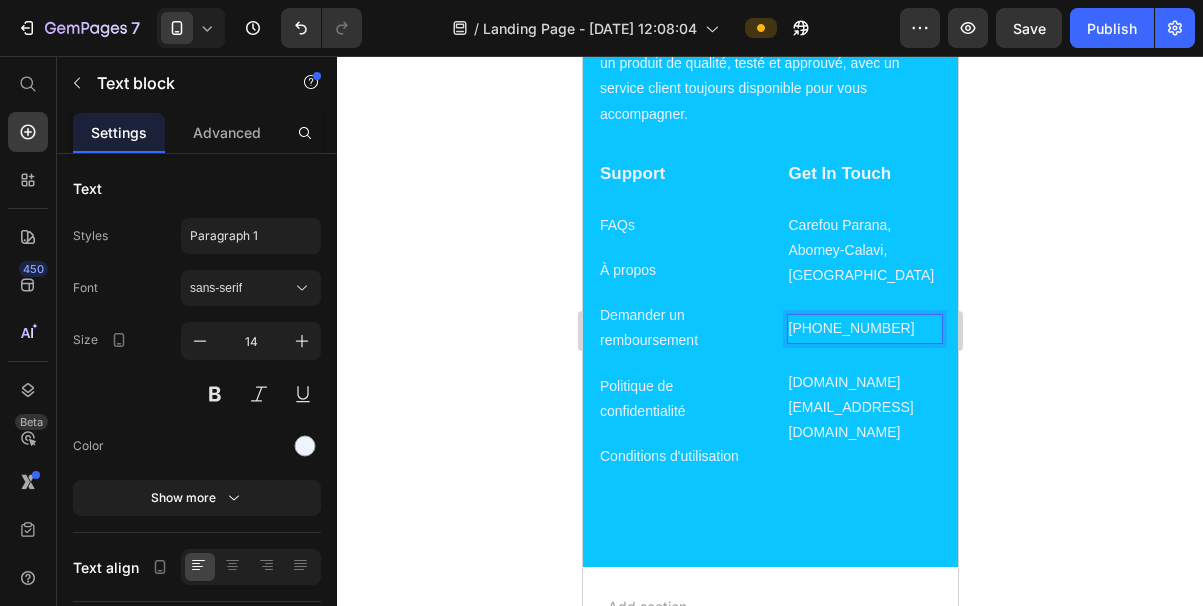 click on "[PHONE_NUMBER]" at bounding box center (864, 328) 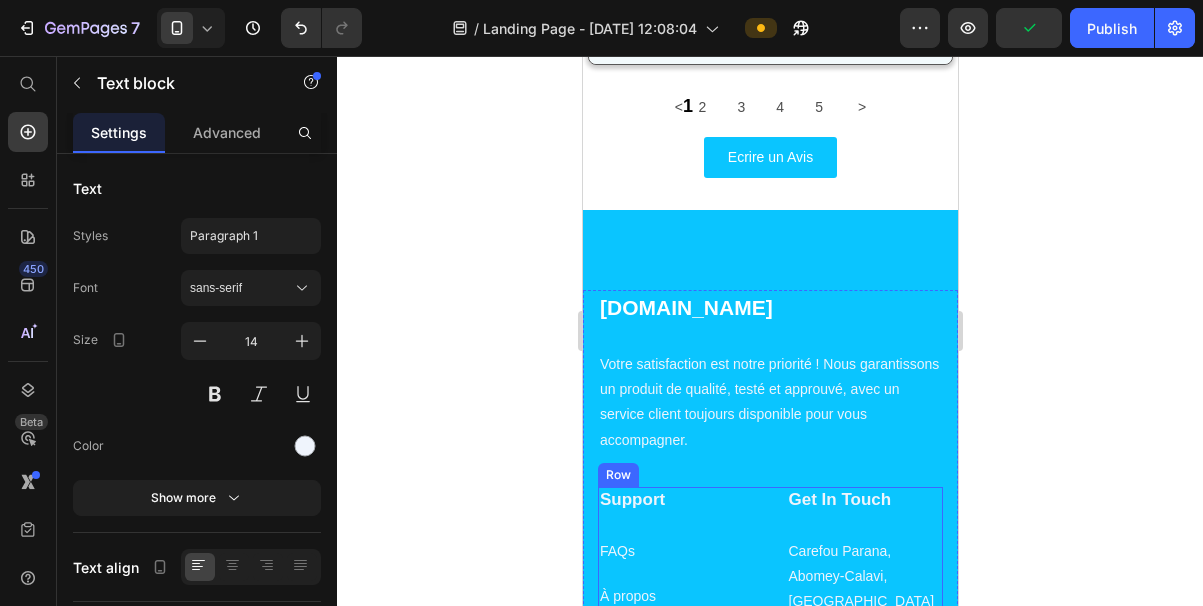 scroll, scrollTop: 8046, scrollLeft: 0, axis: vertical 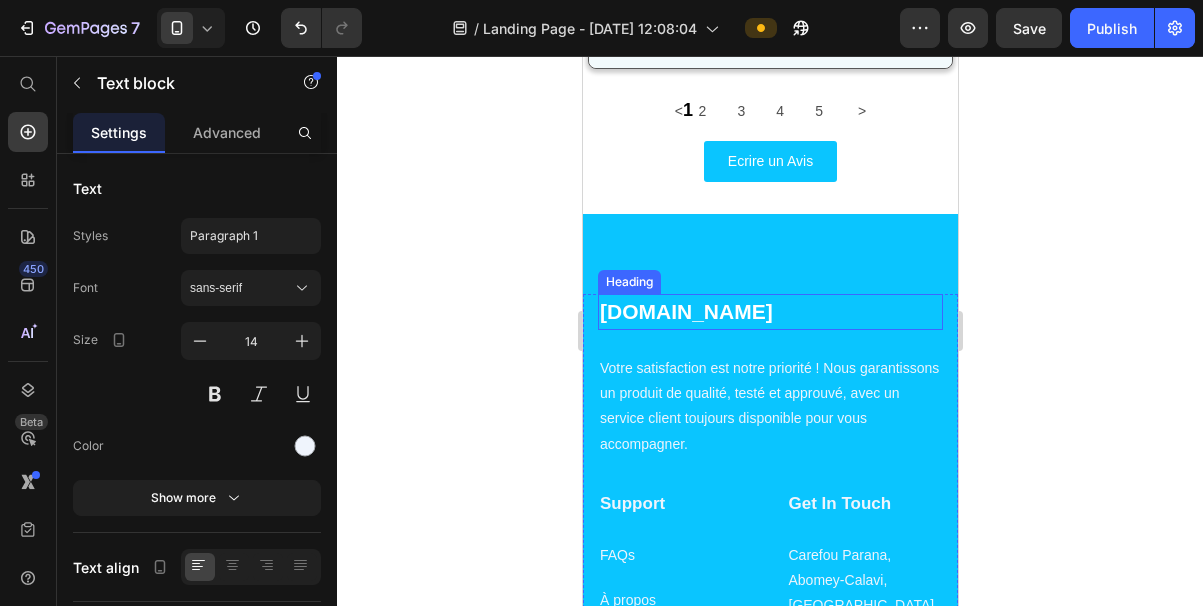 click on "beniby.com" at bounding box center (769, 312) 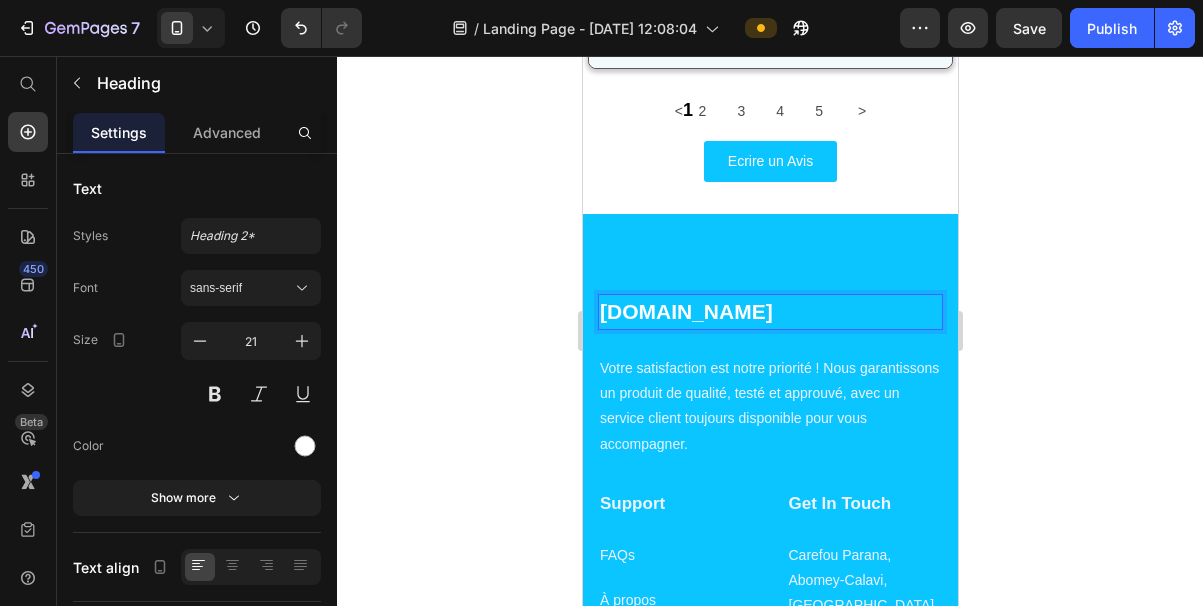 click on "beniby.com" at bounding box center [769, 312] 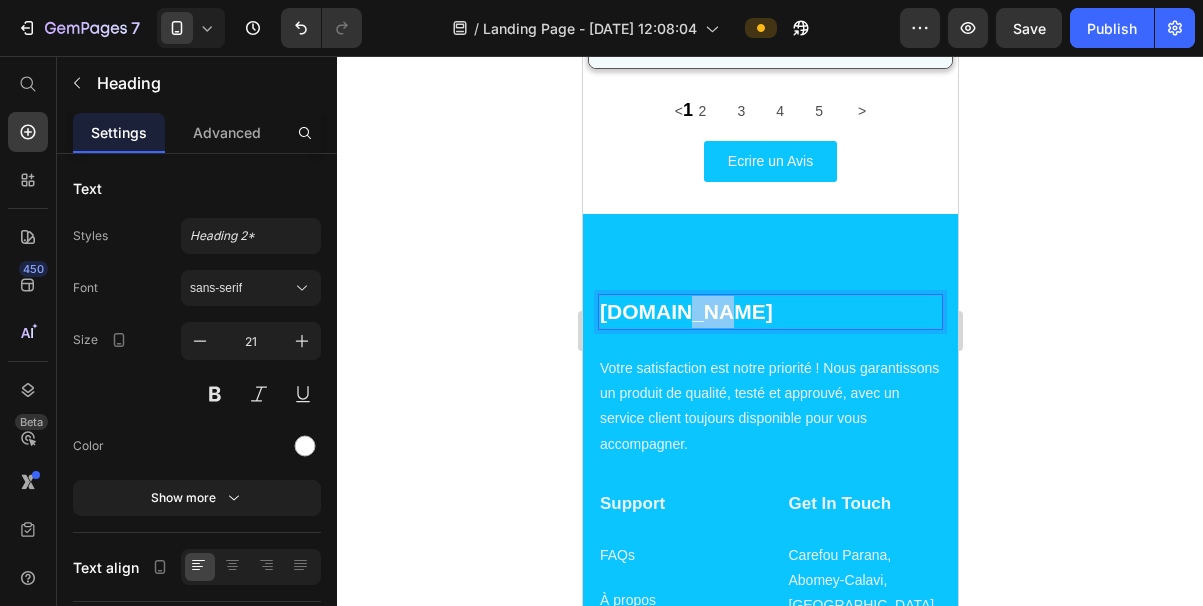 click on "beniby.com" at bounding box center (769, 312) 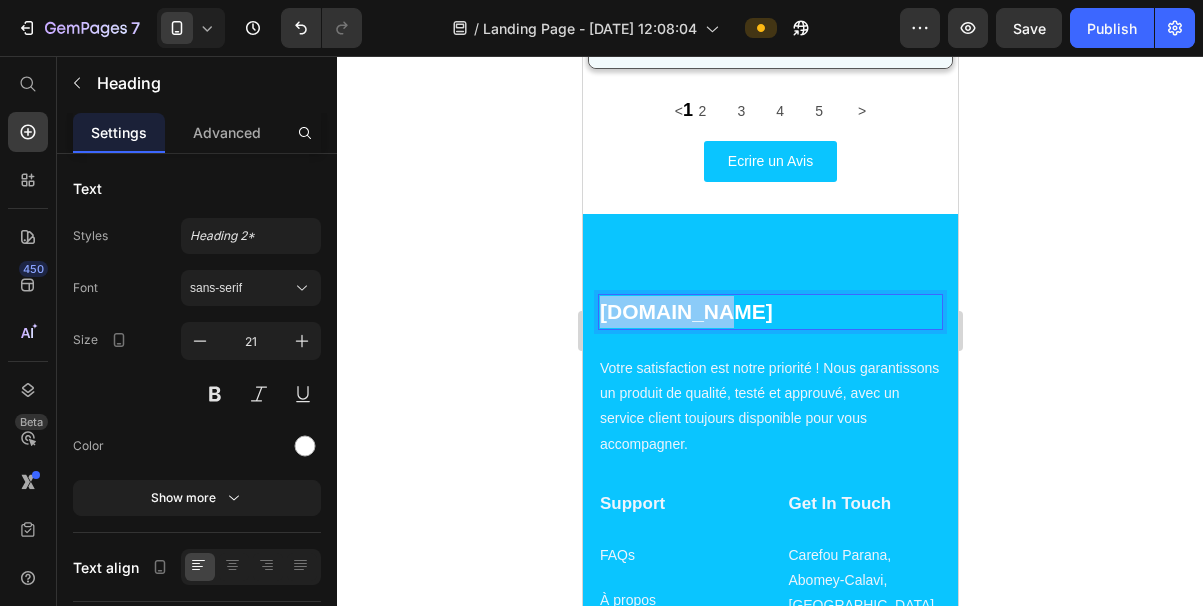 click on "beniby.com" at bounding box center (769, 312) 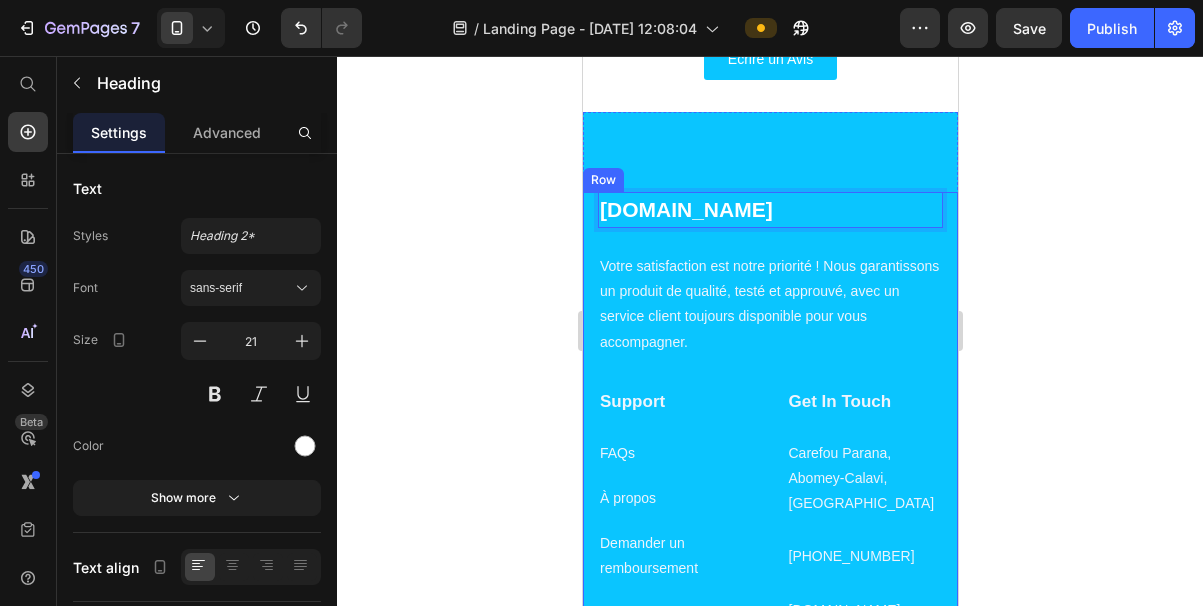 scroll, scrollTop: 8263, scrollLeft: 0, axis: vertical 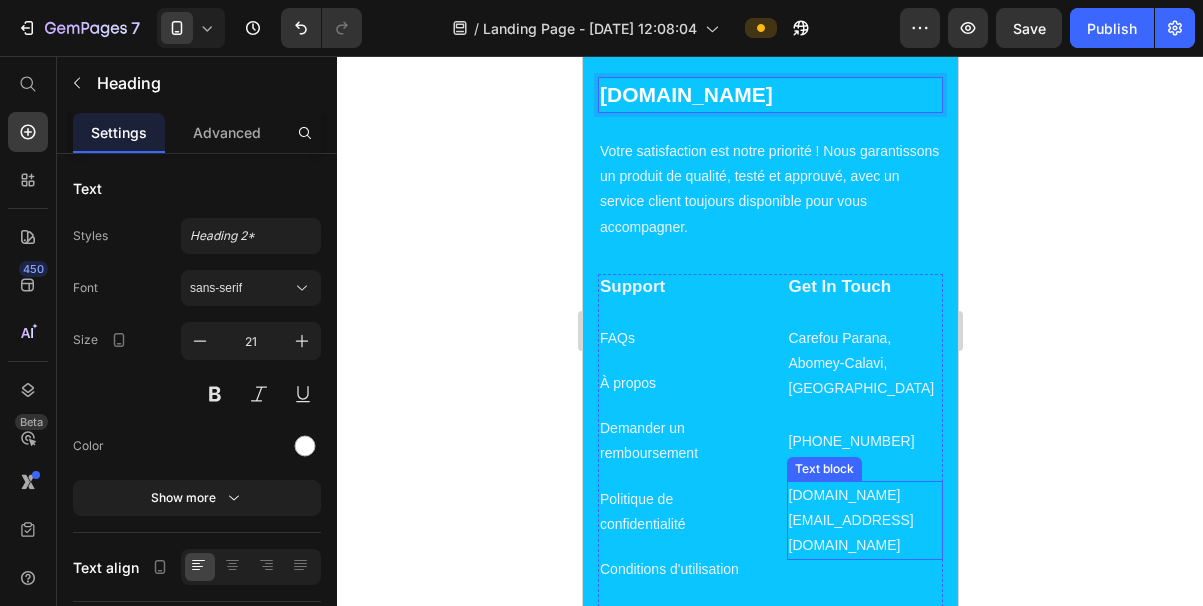 click on "beniby.com@gmail.com" at bounding box center [864, 521] 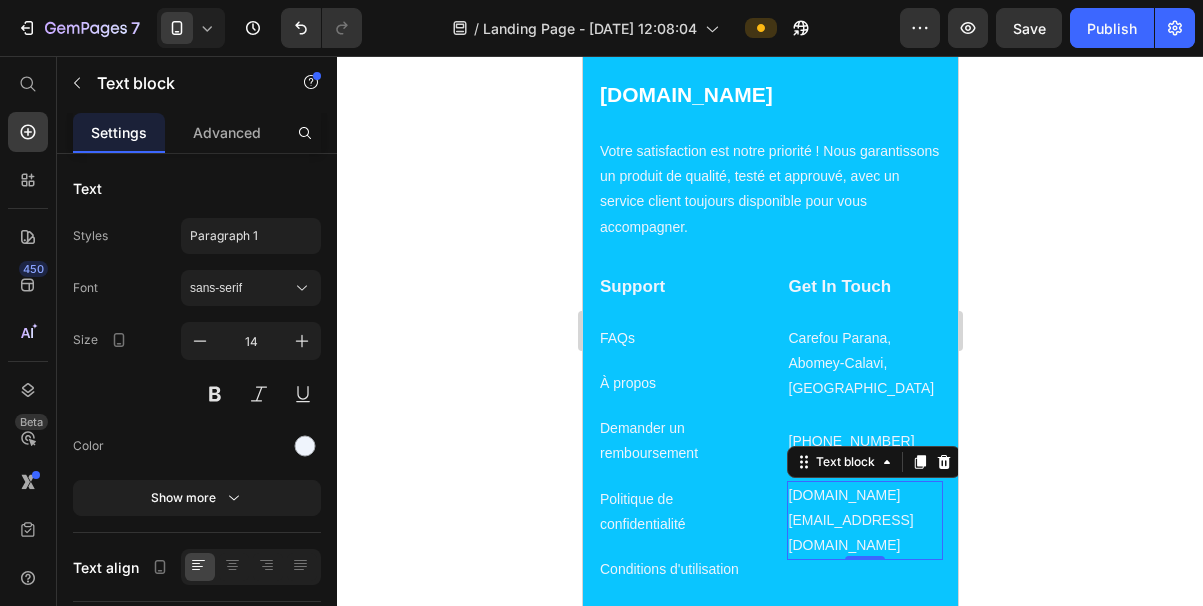 click on "beniby.com@gmail.com" at bounding box center (864, 521) 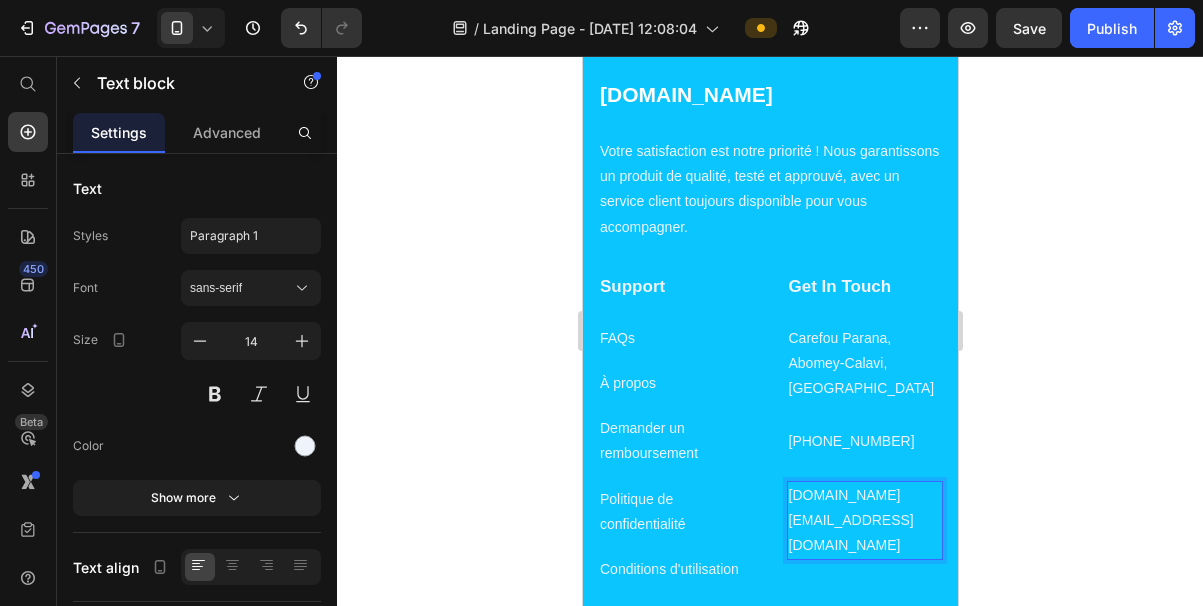 click on "beniby.com@gmail.com" at bounding box center (864, 521) 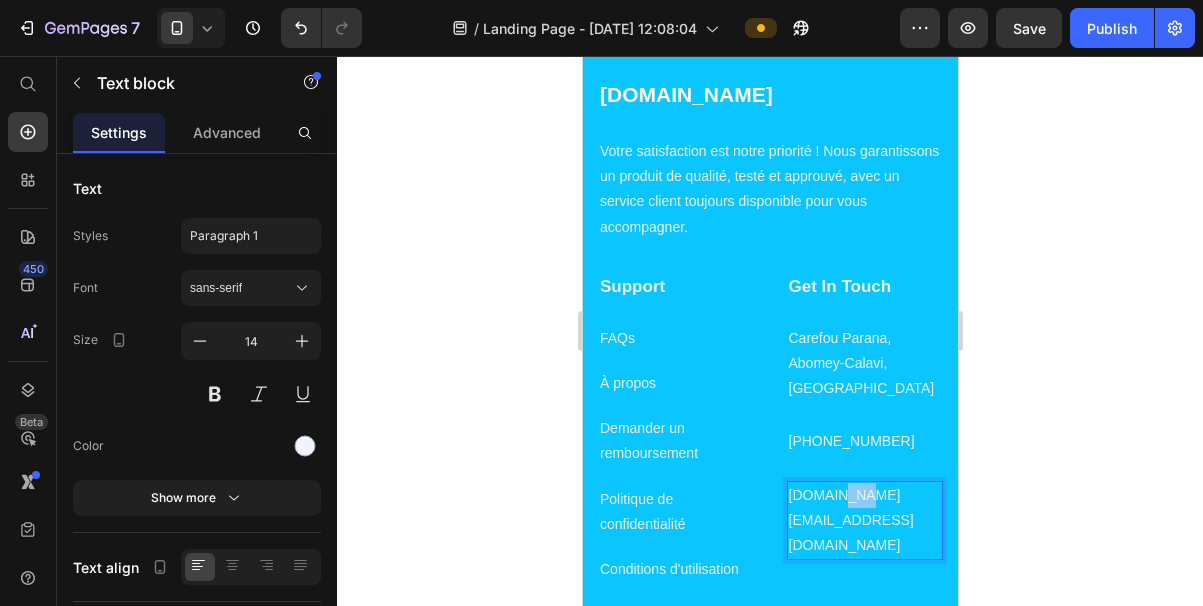 click on "beniby.com@gmail.com" at bounding box center [864, 521] 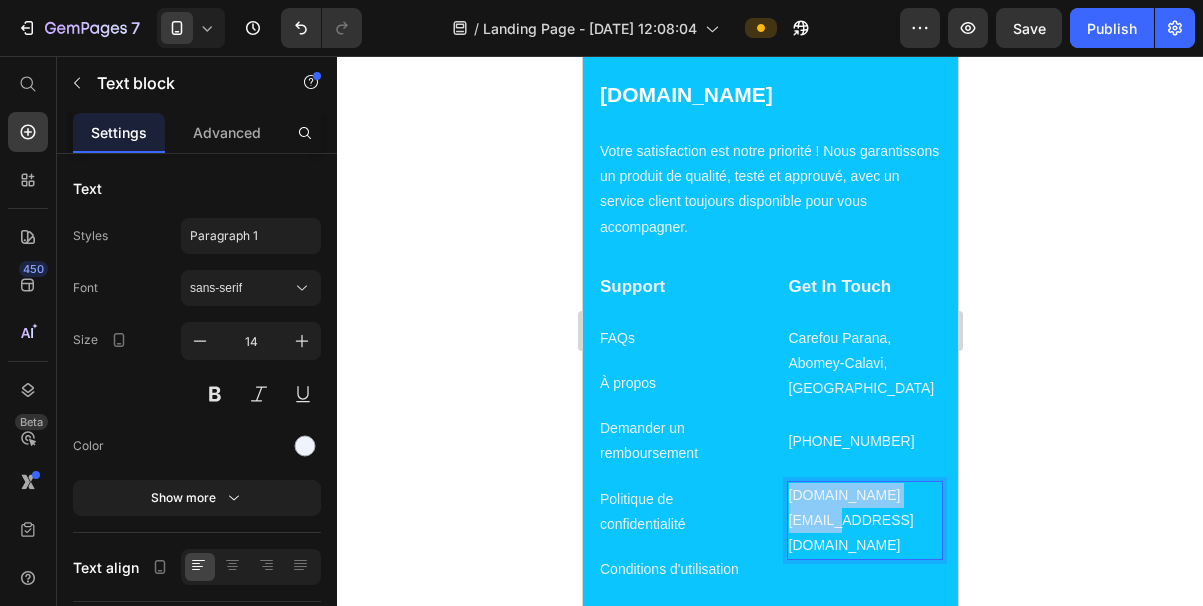 click on "beniby.com@gmail.com" at bounding box center (864, 521) 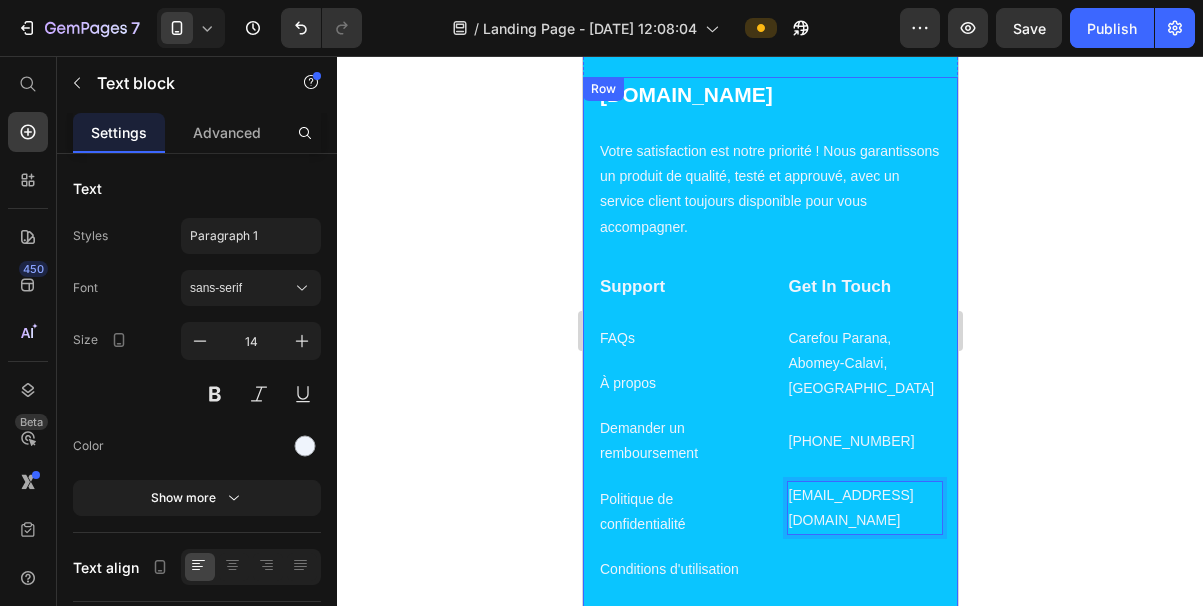click 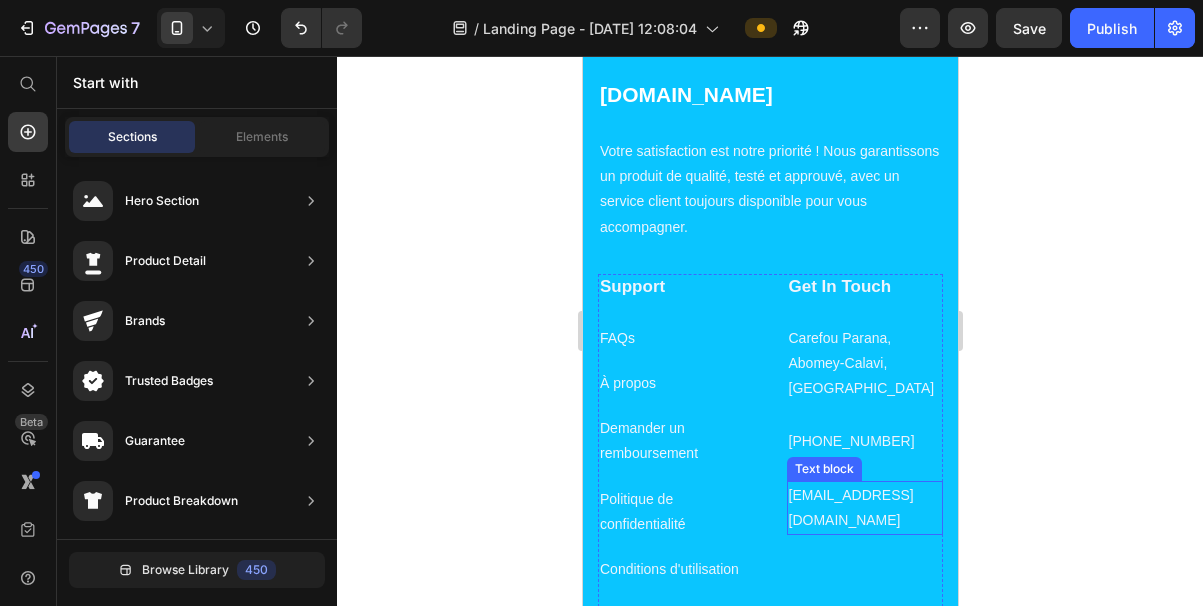 click on "[EMAIL_ADDRESS][DOMAIN_NAME]" at bounding box center [864, 508] 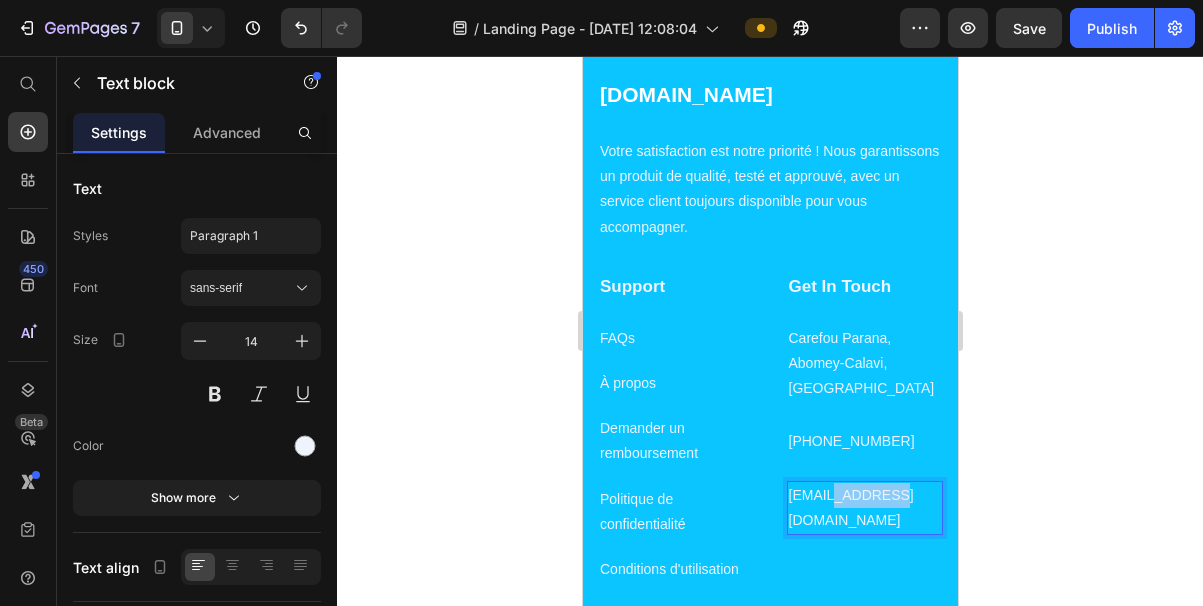 click on "[EMAIL_ADDRESS][DOMAIN_NAME]" at bounding box center (864, 508) 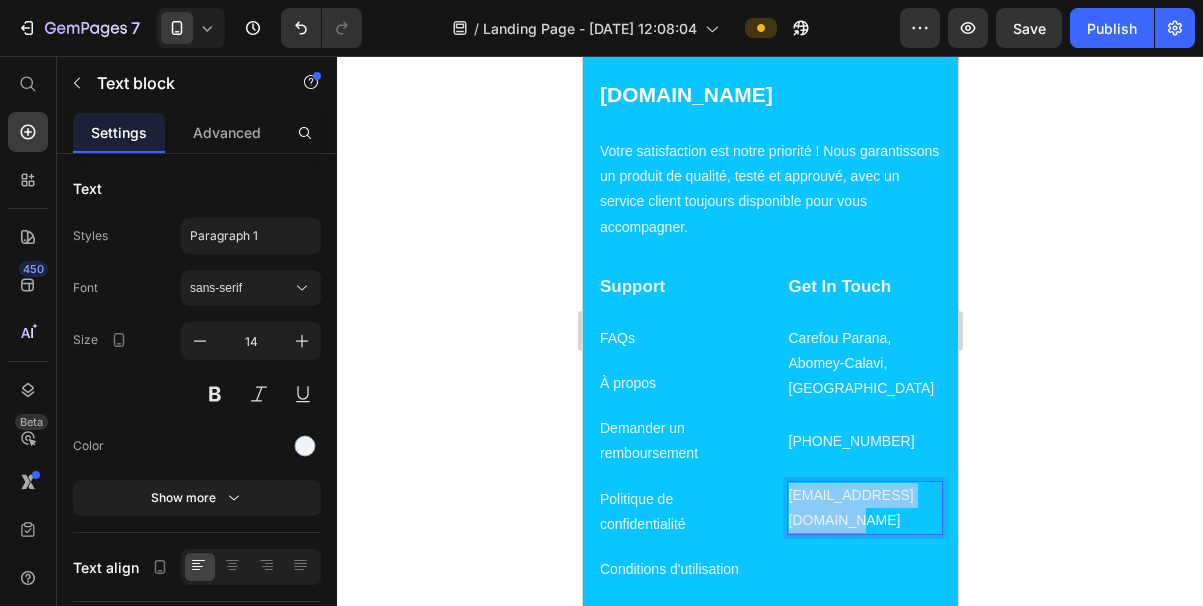 click on "[EMAIL_ADDRESS][DOMAIN_NAME]" at bounding box center [864, 508] 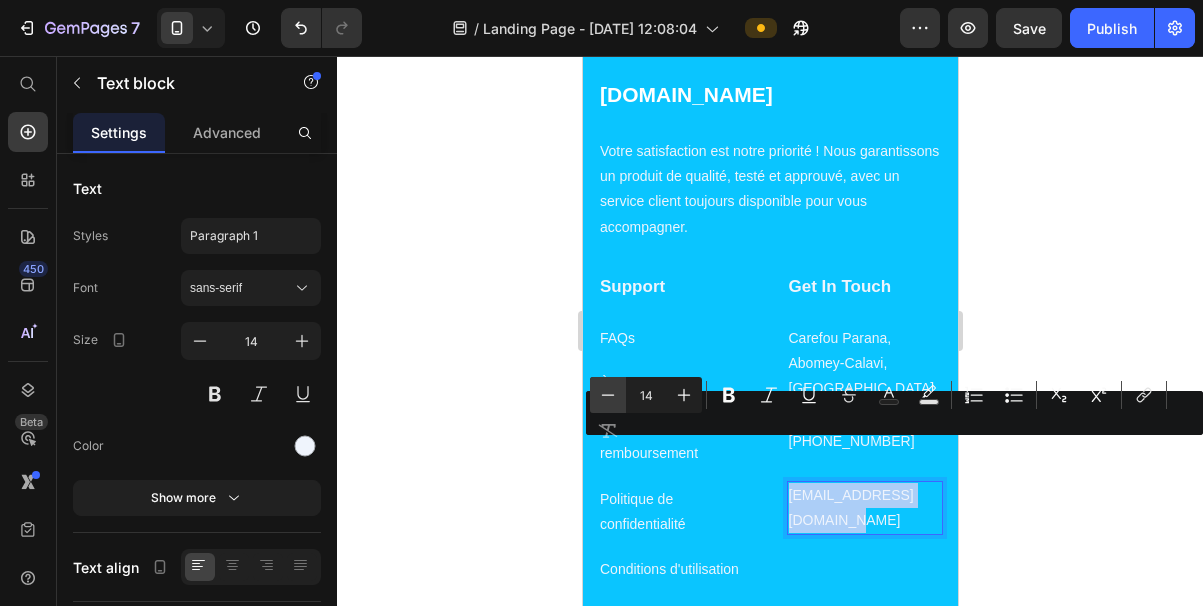 click on "Minus" at bounding box center (608, 395) 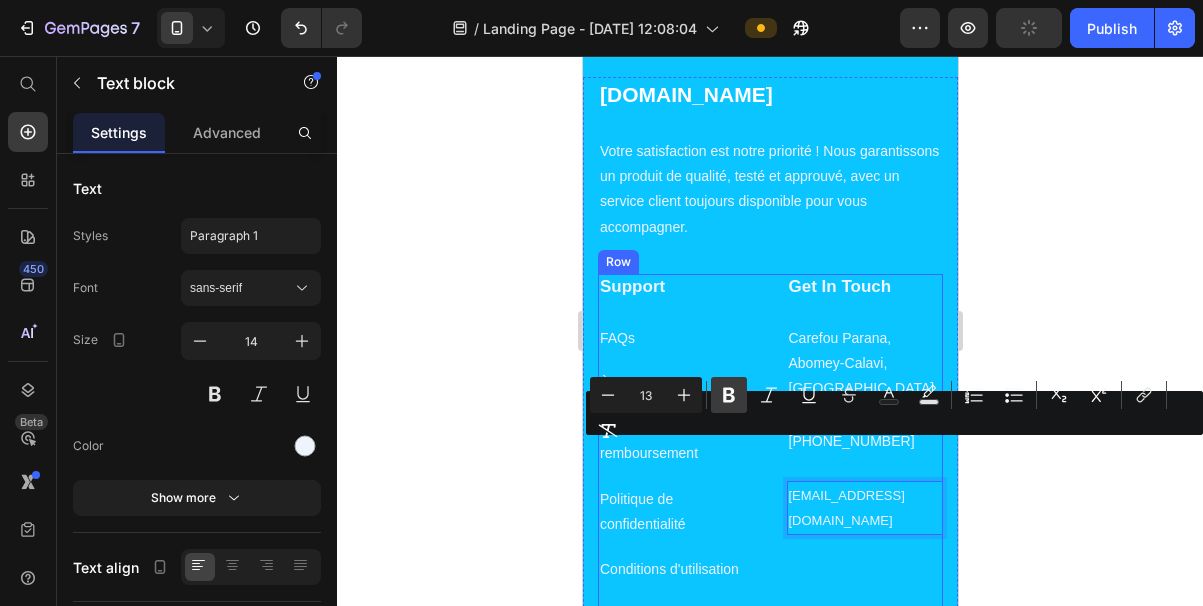 click 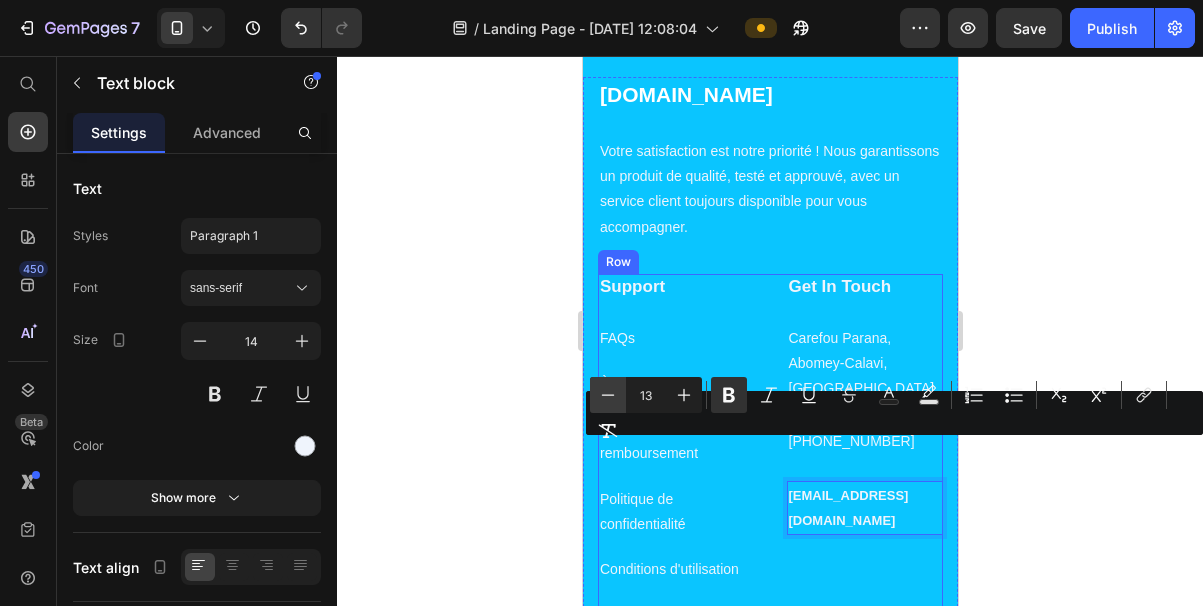 click on "Minus" at bounding box center (608, 395) 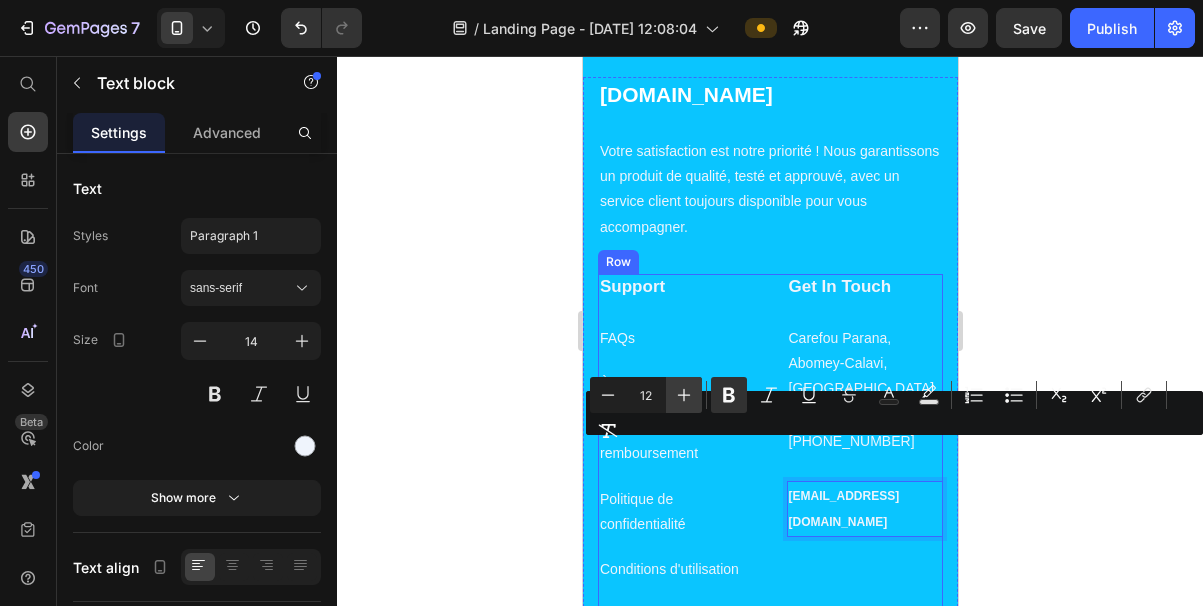 click 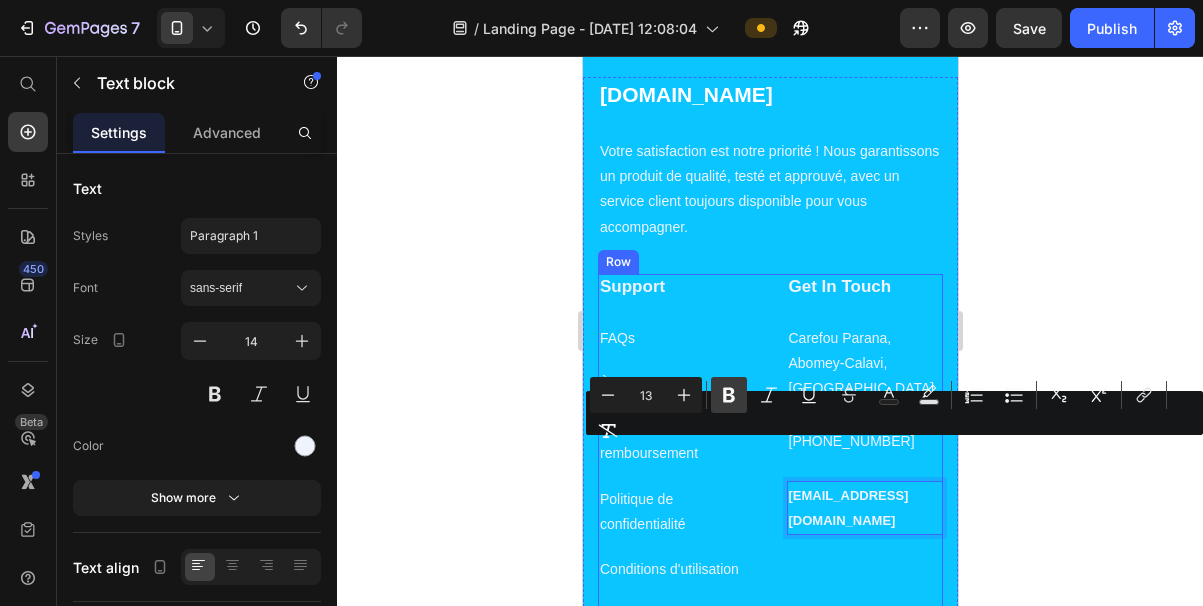 click 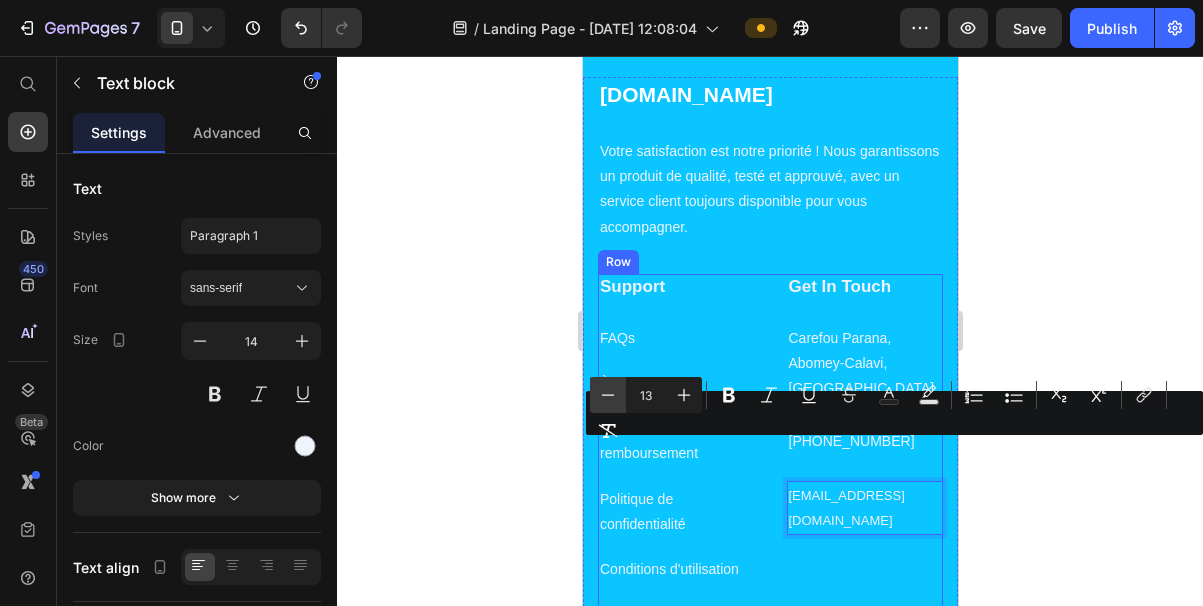 click 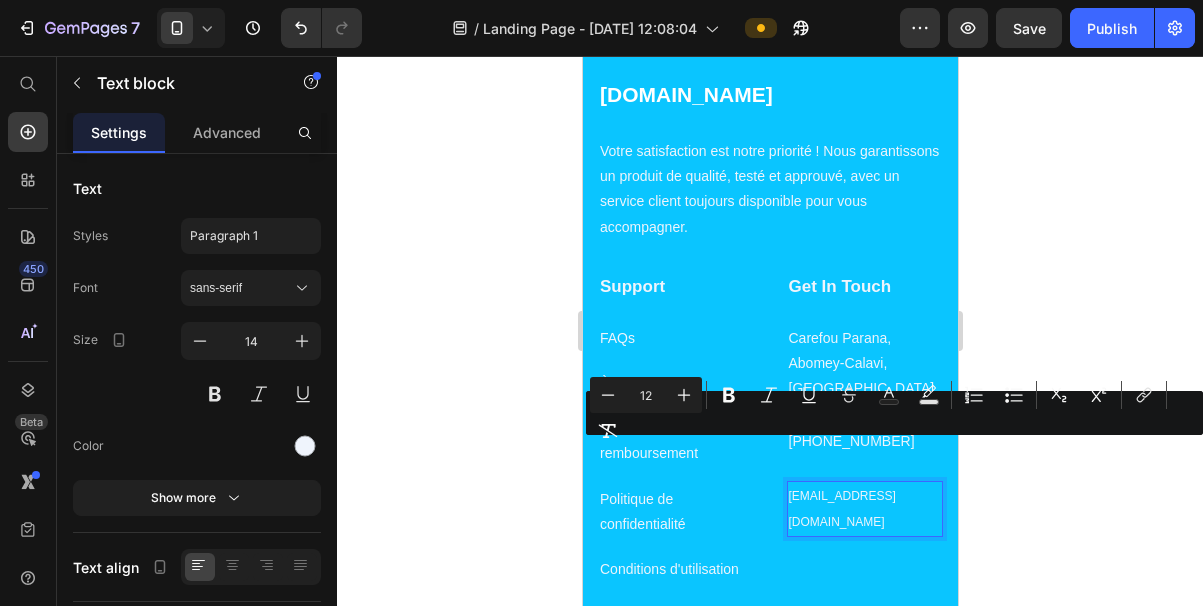 click 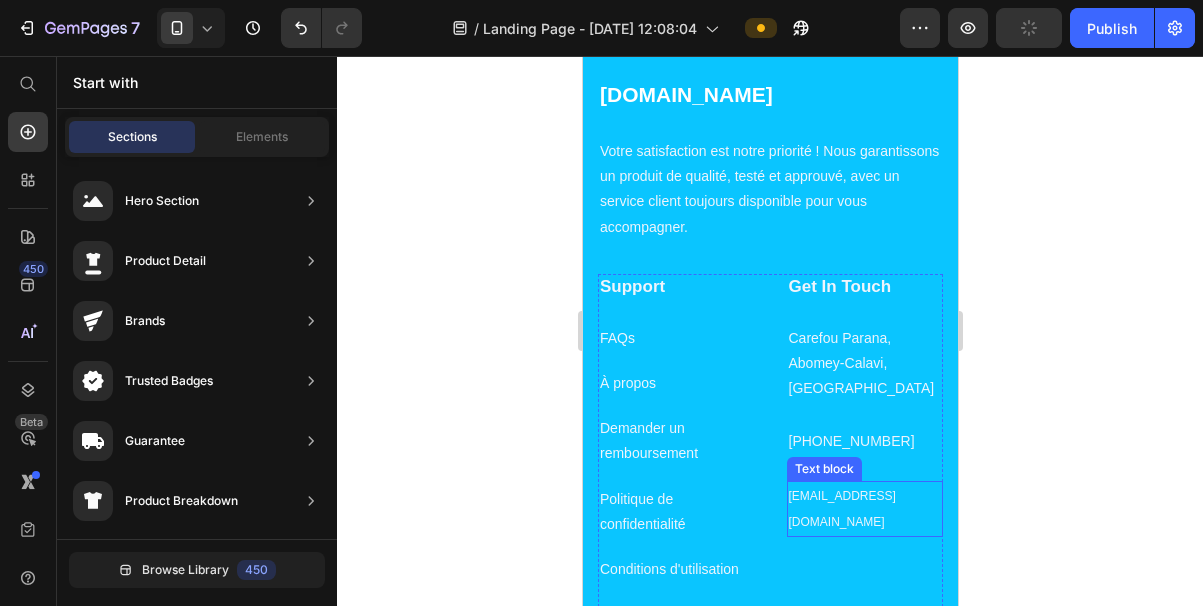 click 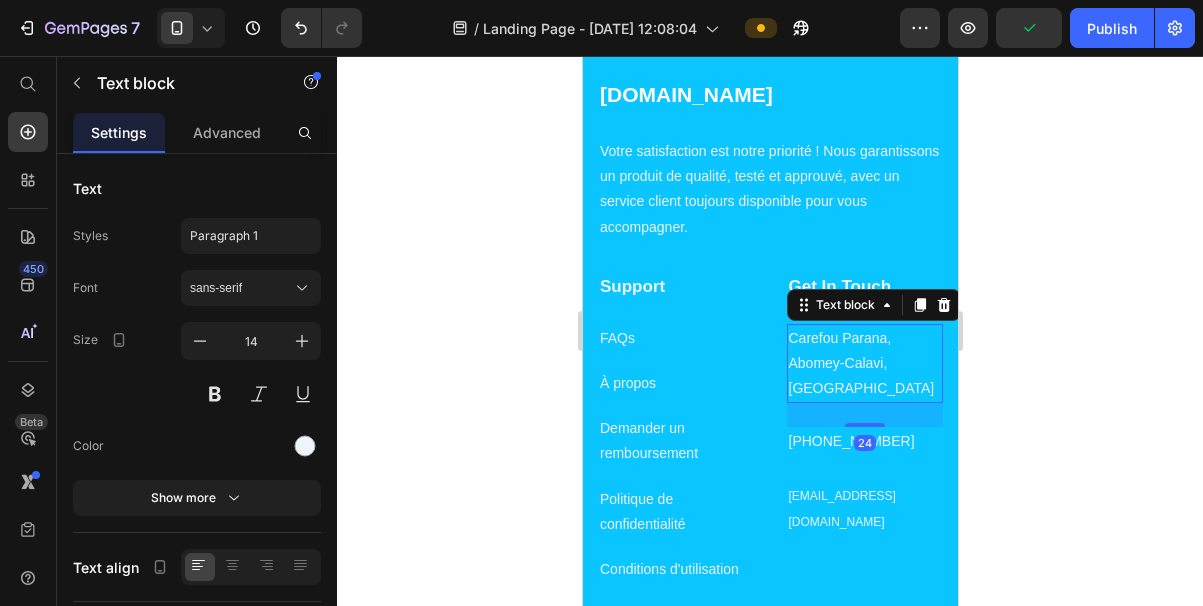 click on "Carefou Parana, Abomey-Calavi, Benin" at bounding box center [864, 364] 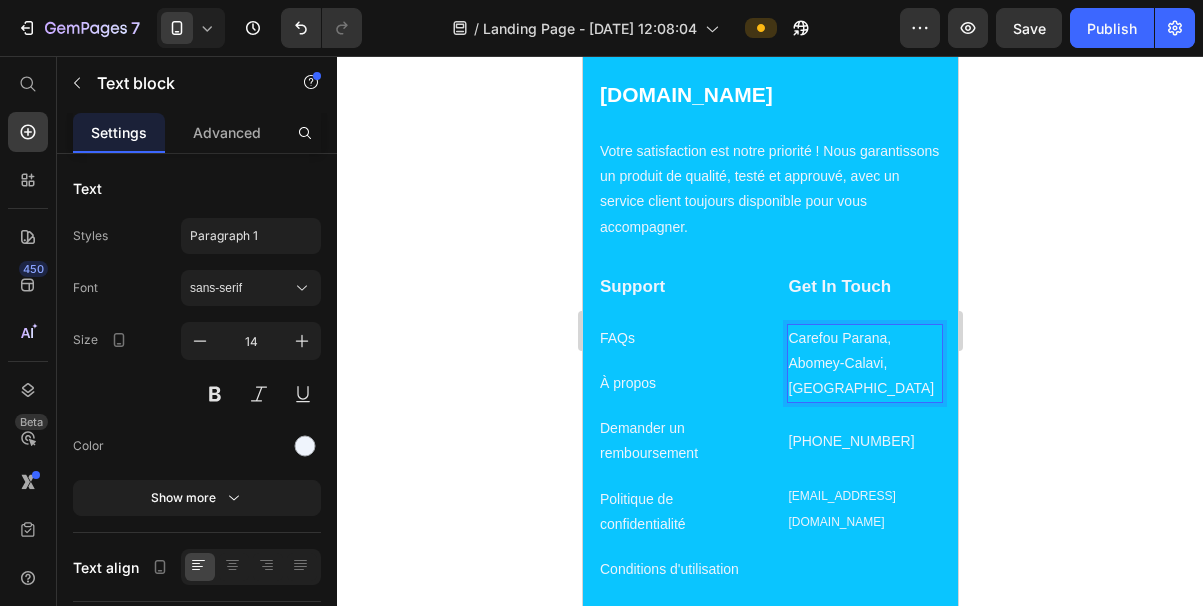 click on "Carefou Parana, Abomey-Calavi, Benin" at bounding box center (864, 364) 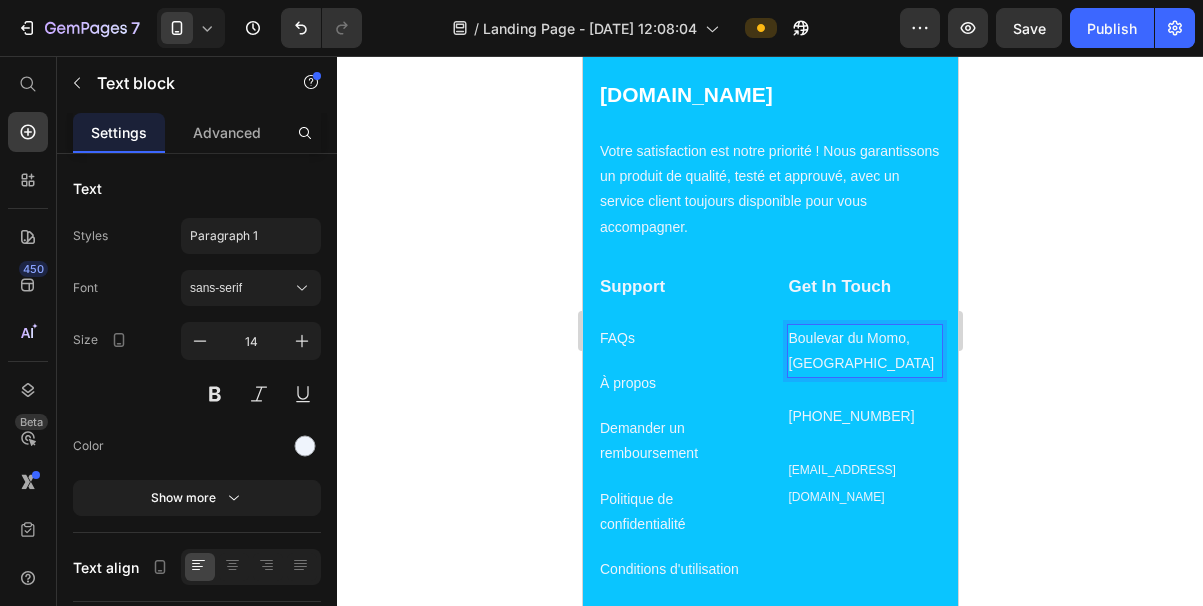 click on "Boulevar du Momo, Benin" at bounding box center (864, 351) 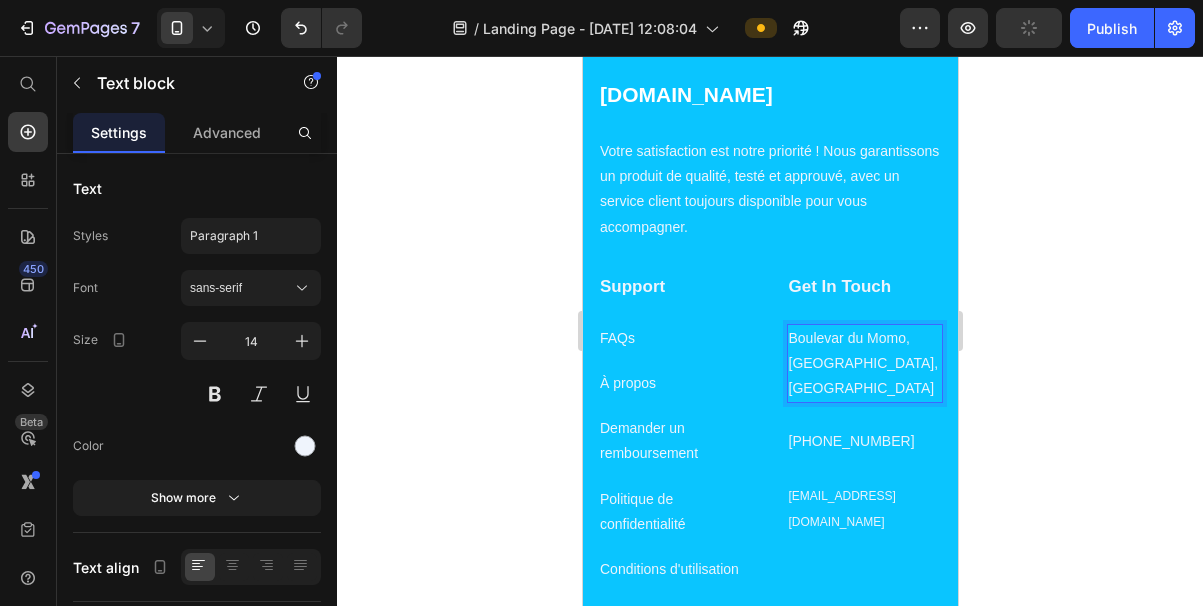 click on "Boulevar du Momo, Lomé, Benin" at bounding box center [864, 364] 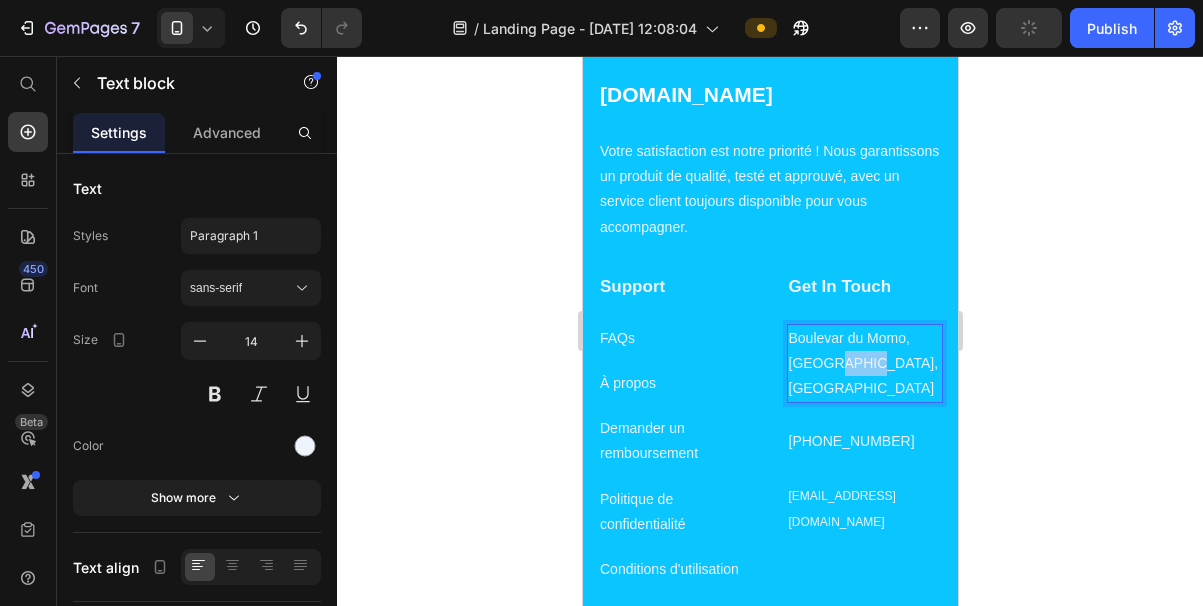 click on "Boulevar du Momo, Lomé, Benin" at bounding box center [864, 364] 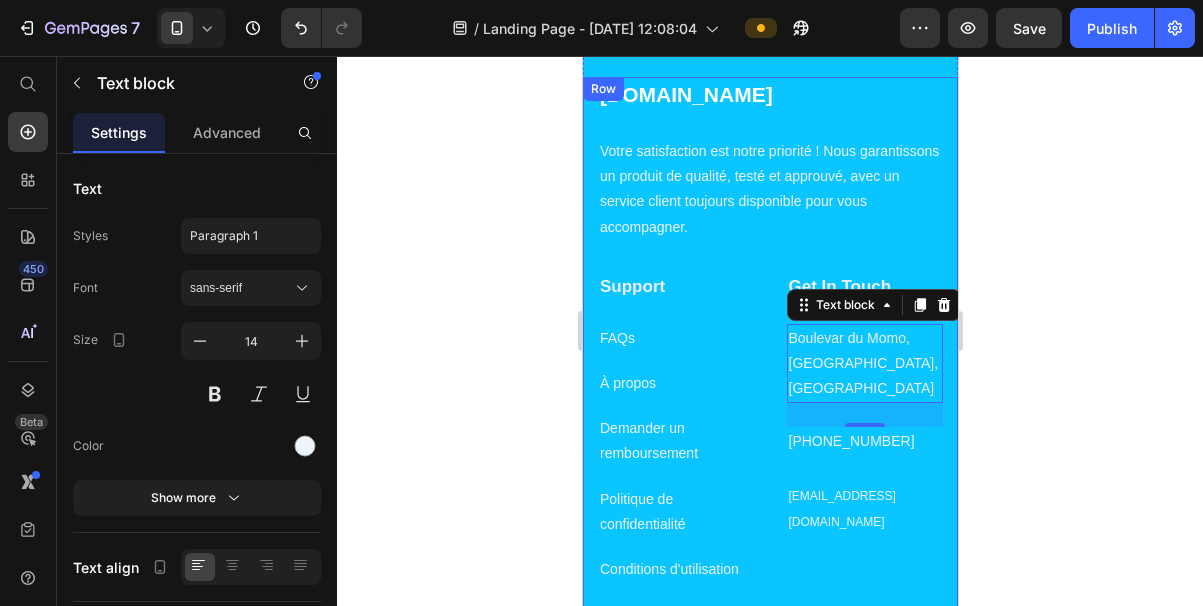 click 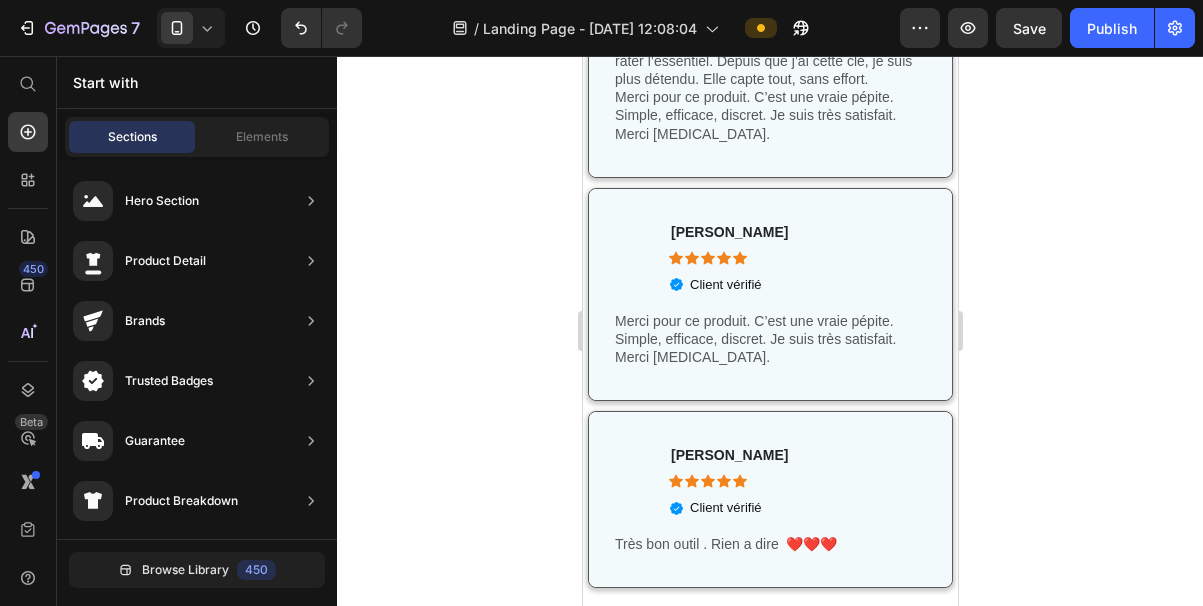 scroll, scrollTop: 7468, scrollLeft: 0, axis: vertical 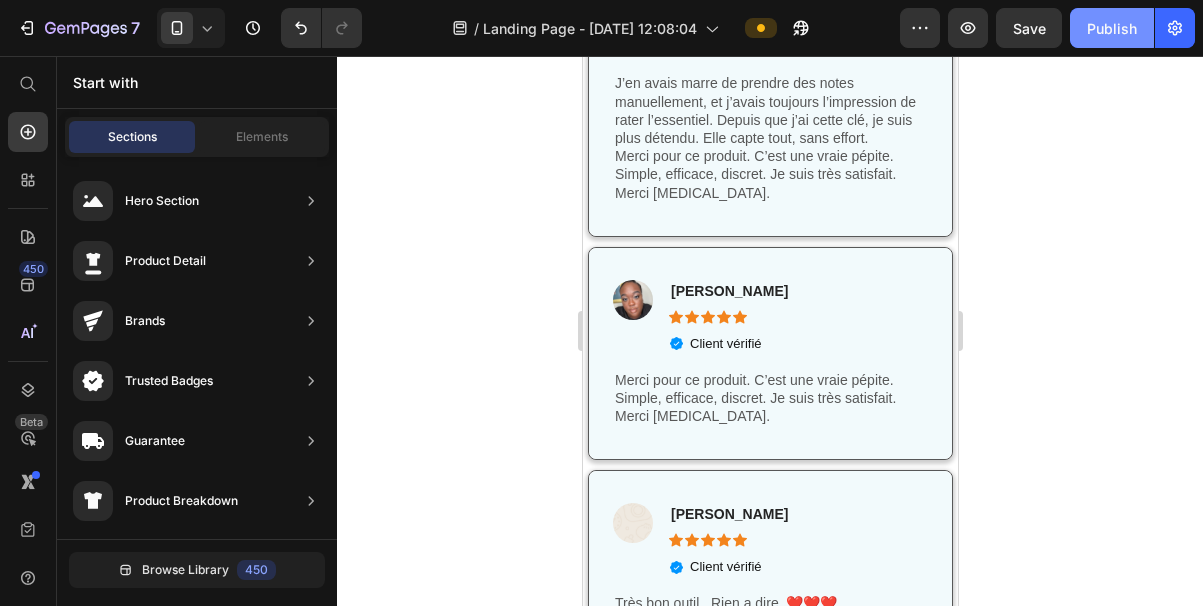 click on "Publish" at bounding box center (1112, 28) 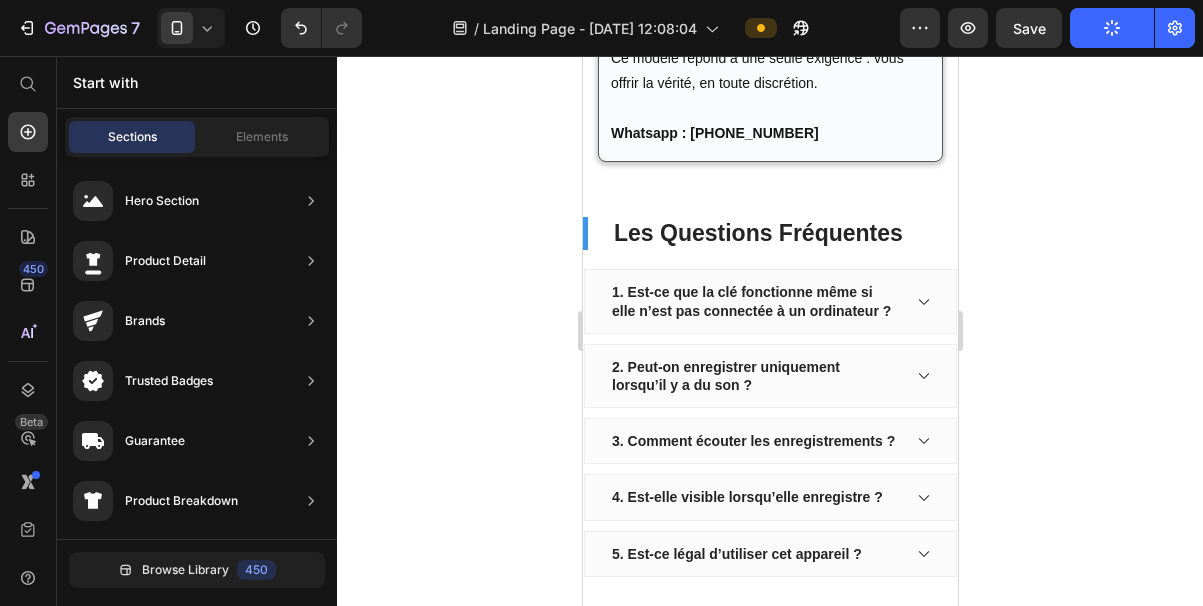 scroll, scrollTop: 5281, scrollLeft: 0, axis: vertical 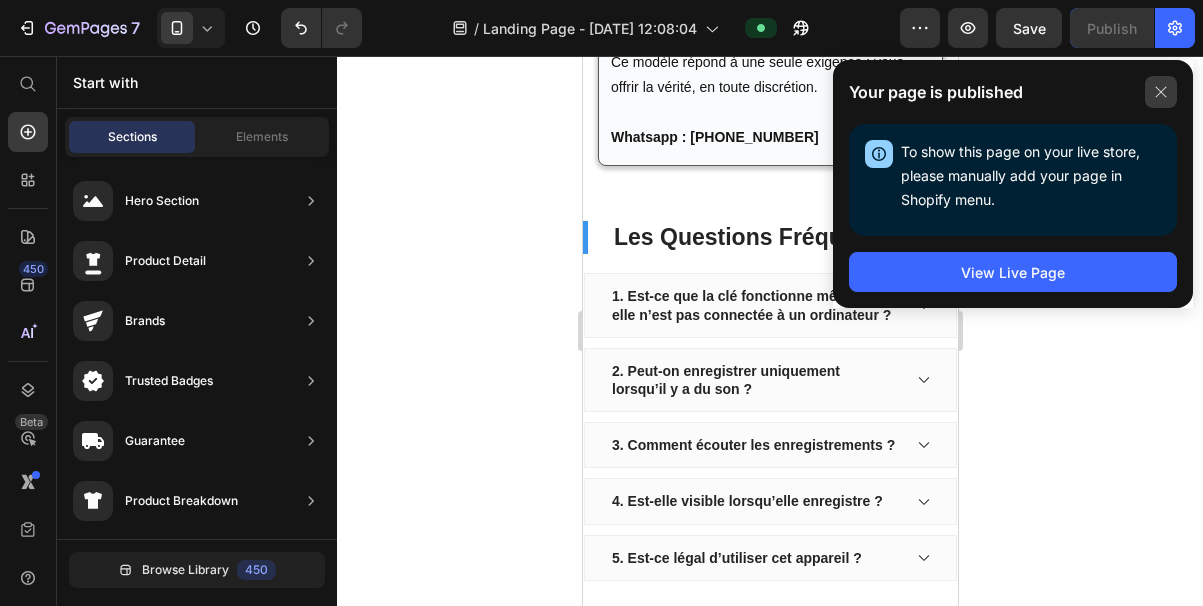 click 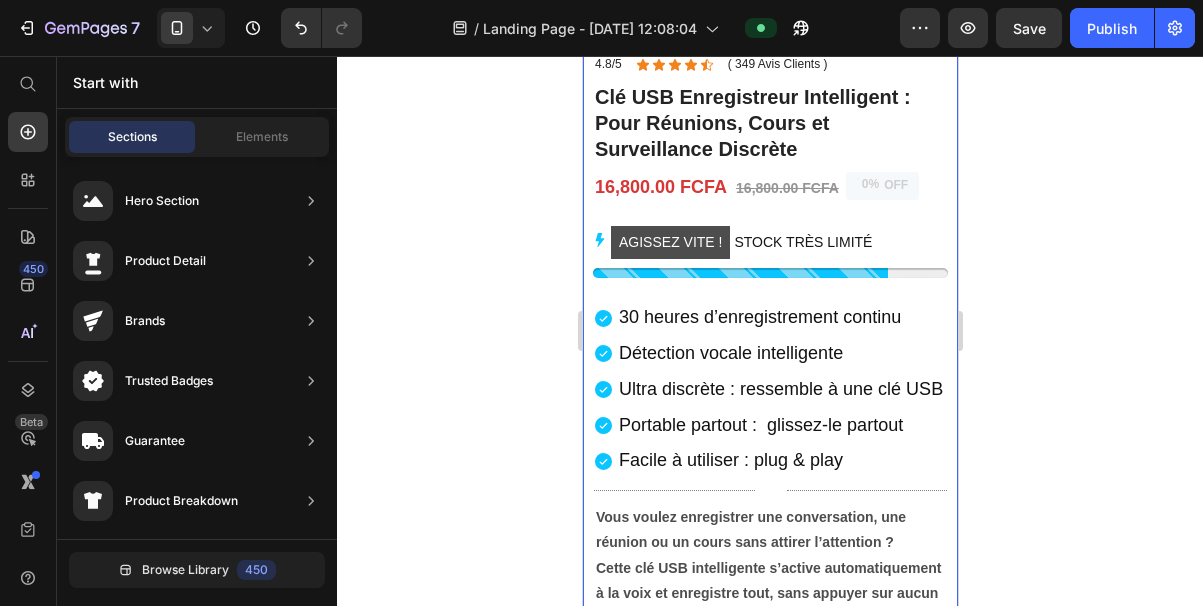scroll, scrollTop: 529, scrollLeft: 0, axis: vertical 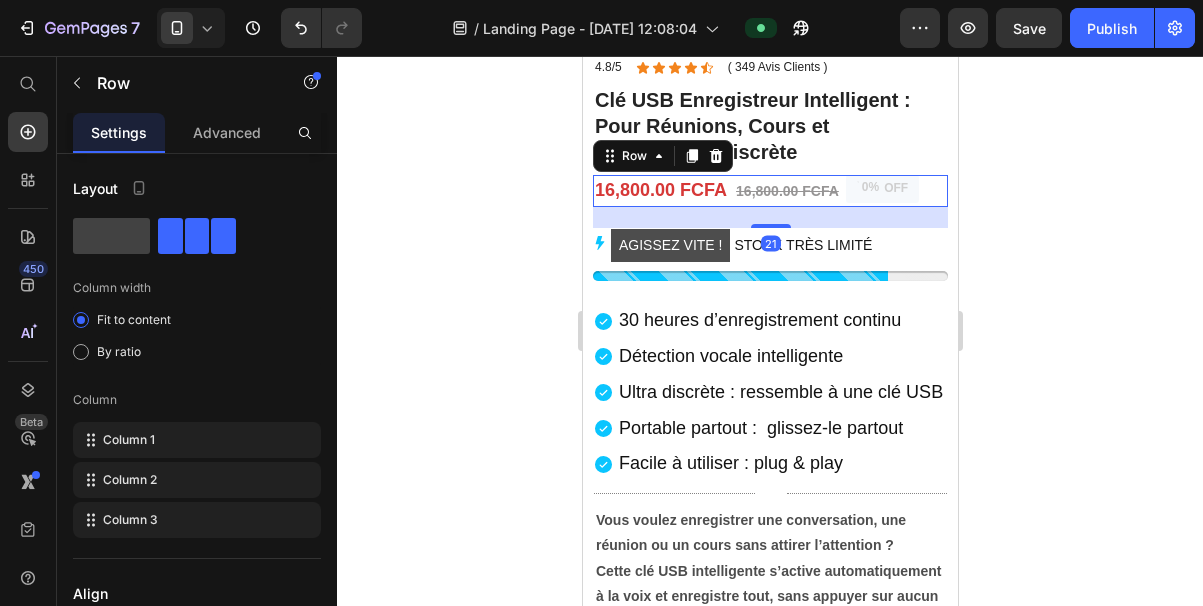 click on "16,800.00 FCFA Product Price" at bounding box center (786, 191) 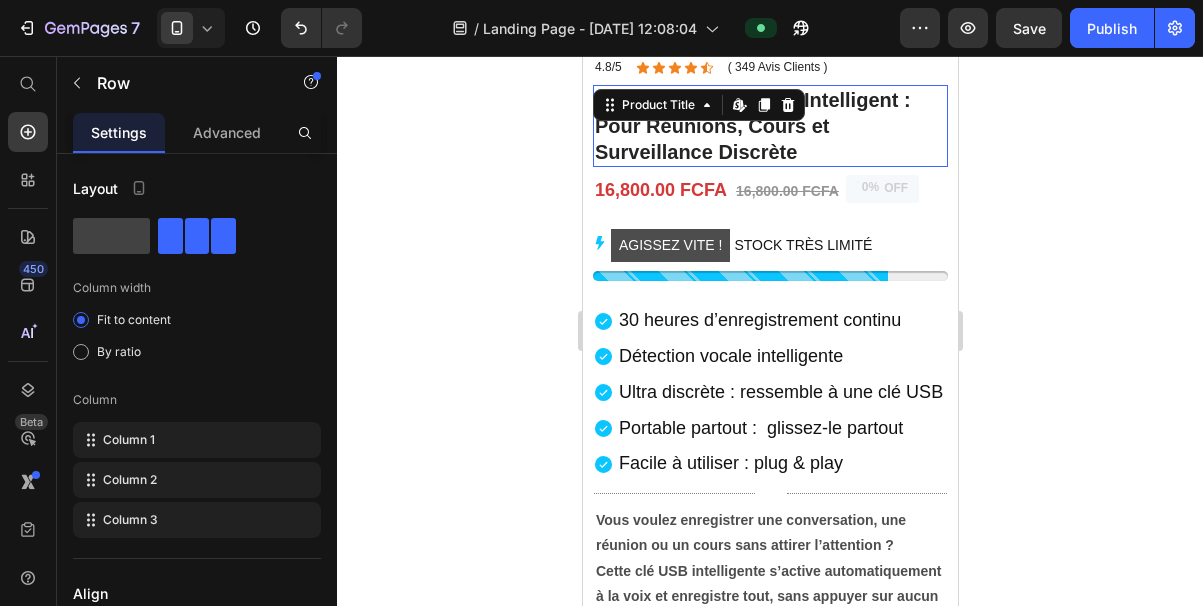 click on "Clé USB Enregistreur Intelligent : Pour Réunions, Cours et Surveillance Discrète Product Title   Edit content in Shopify 0" at bounding box center (769, 126) 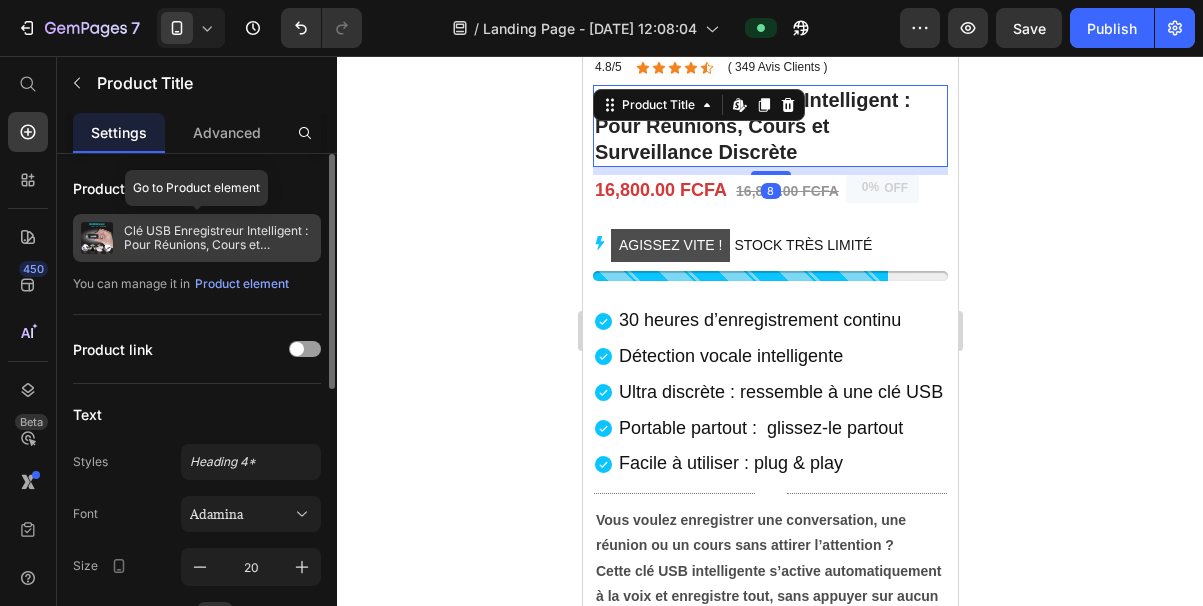 click on "Clé USB Enregistreur Intelligent : Pour Réunions, Cours et Surveillance Discrète" at bounding box center (218, 238) 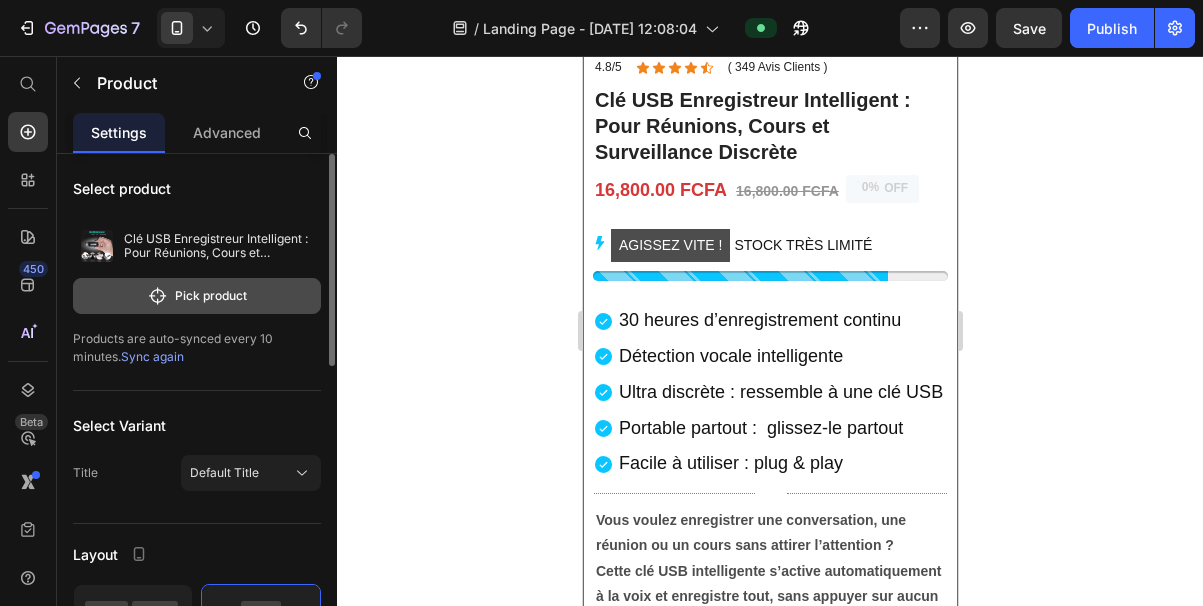 click on "Pick product" at bounding box center (197, 296) 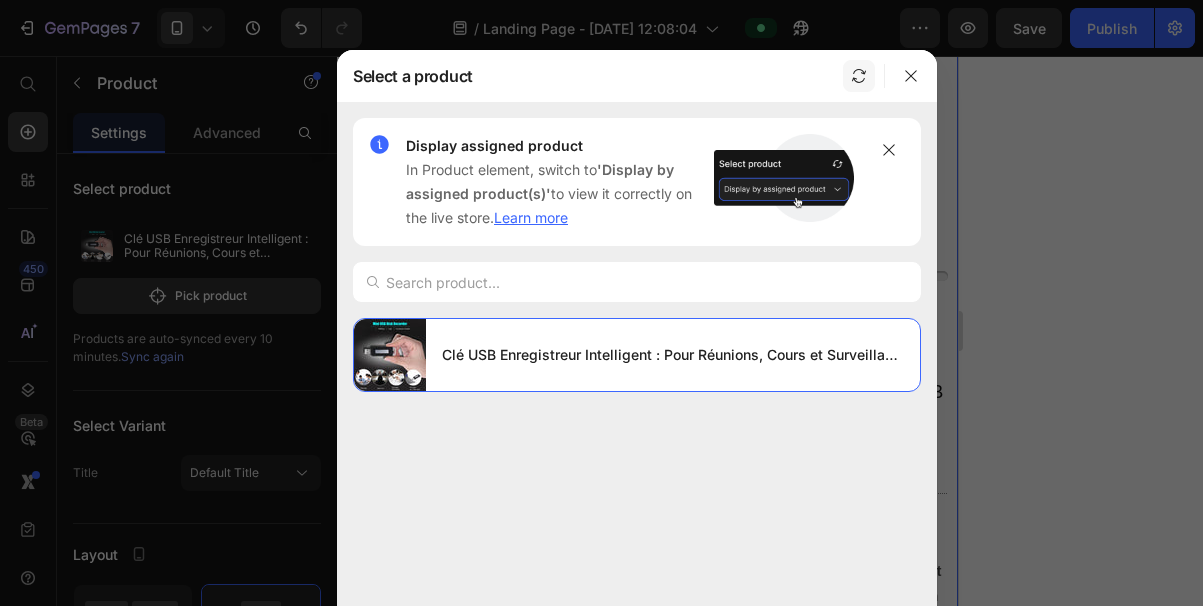 click 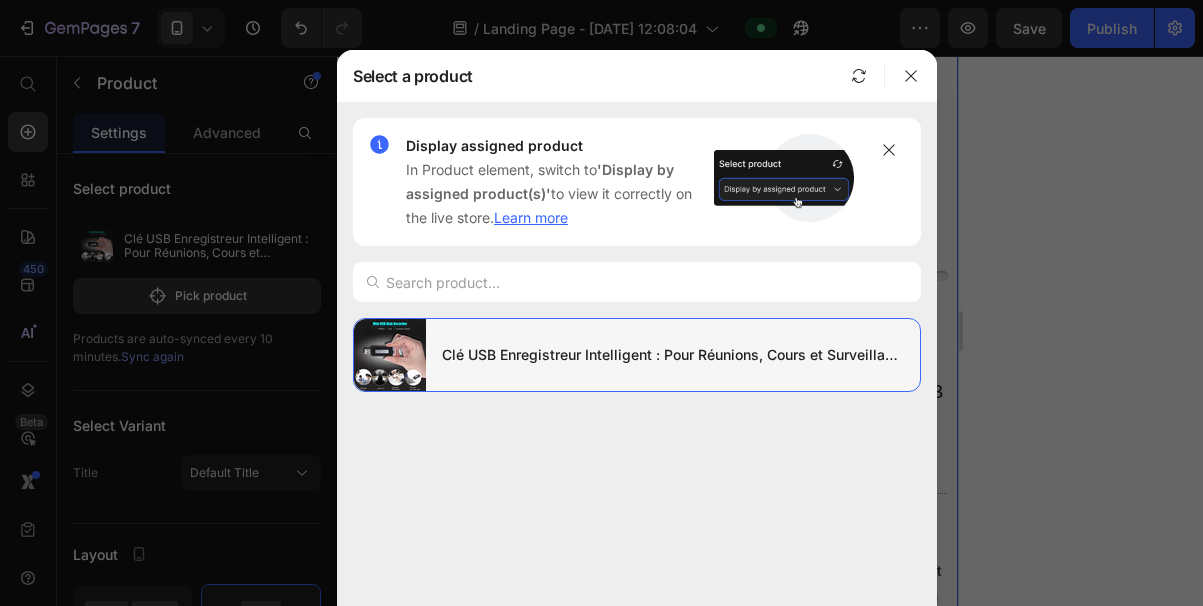 click on "Clé USB Enregistreur Intelligent : Pour Réunions, Cours et Surveillance Discrète" at bounding box center [673, 355] 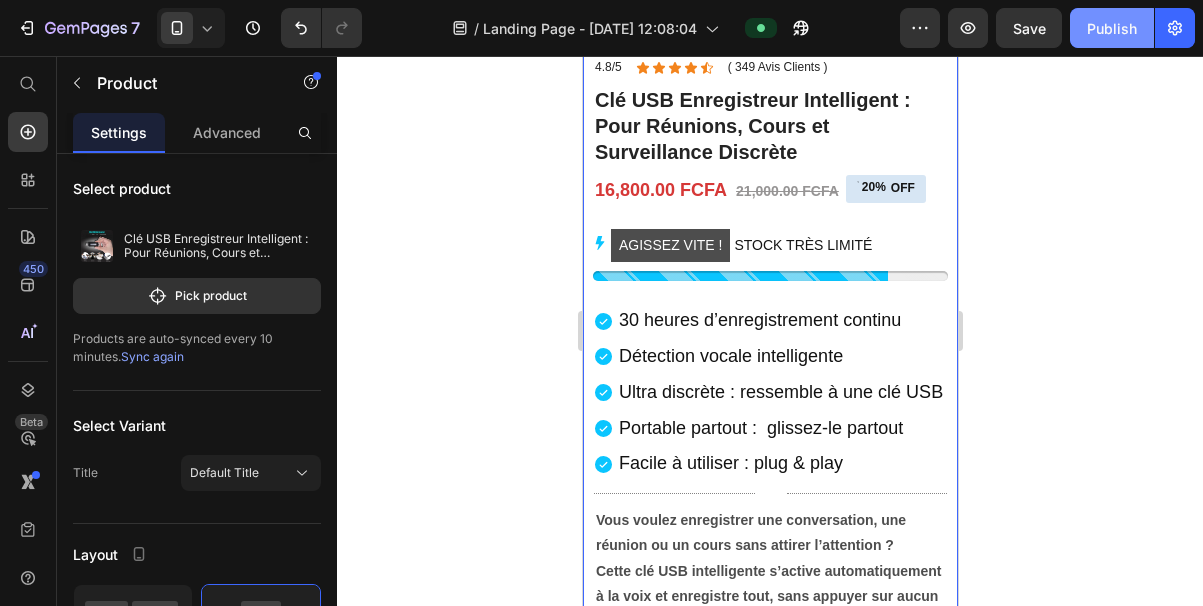click on "Publish" at bounding box center [1112, 28] 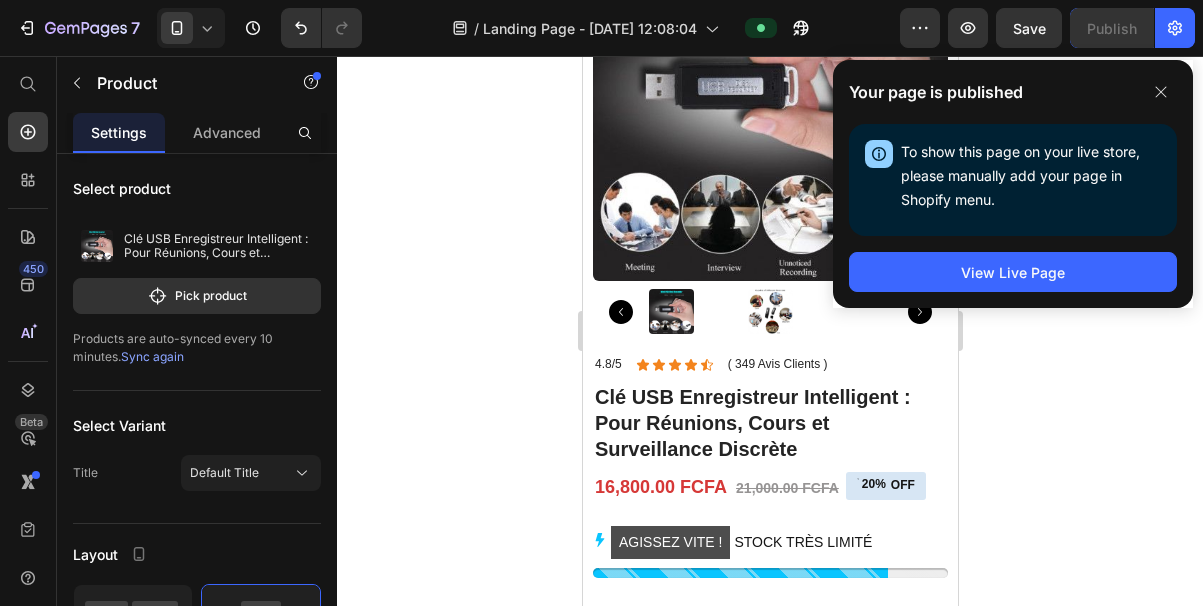 scroll, scrollTop: 0, scrollLeft: 0, axis: both 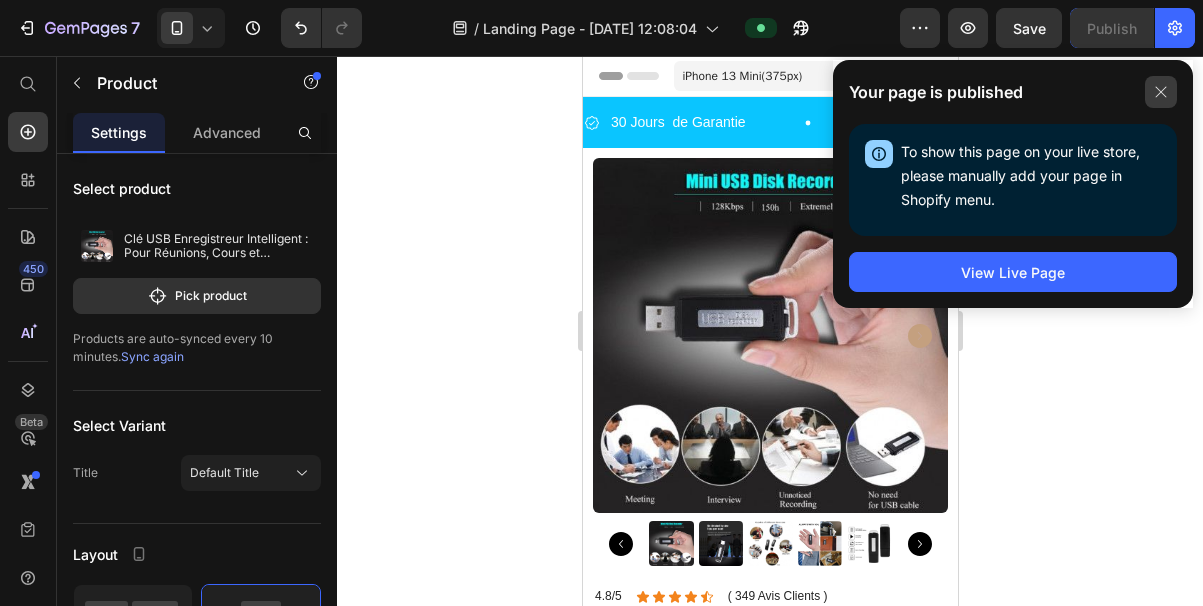click 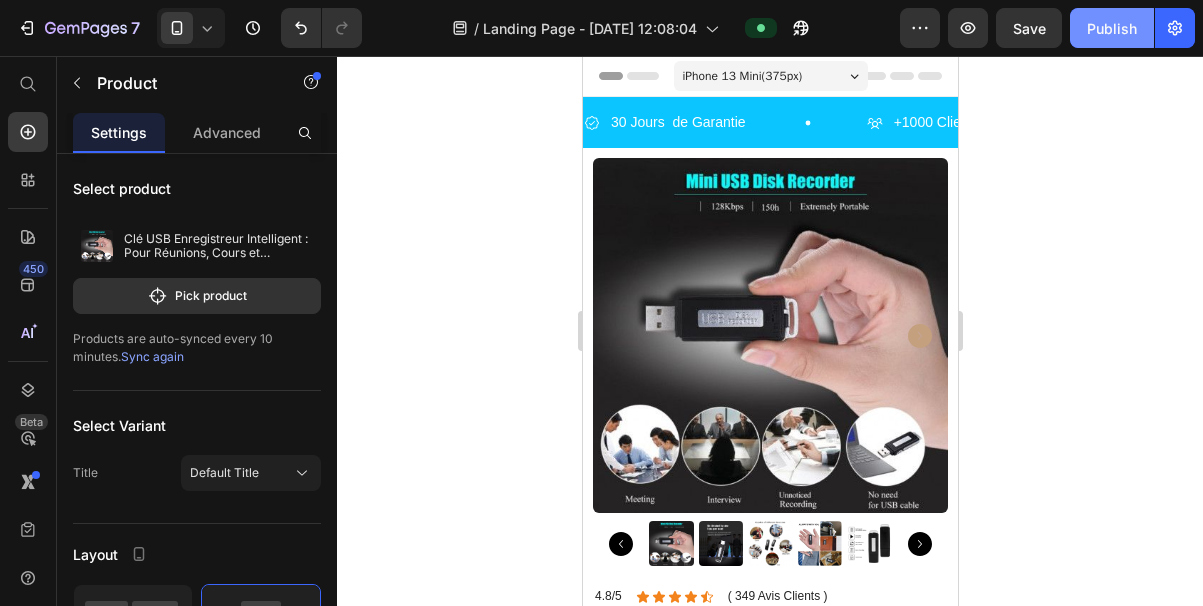 click on "Publish" at bounding box center [1112, 28] 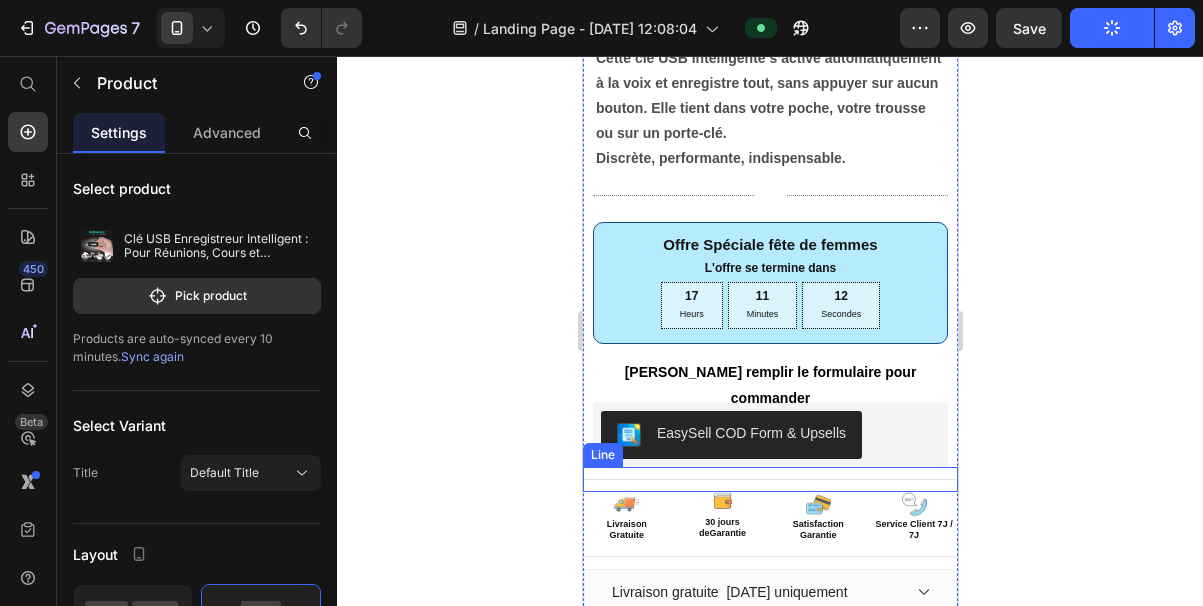scroll, scrollTop: 1048, scrollLeft: 0, axis: vertical 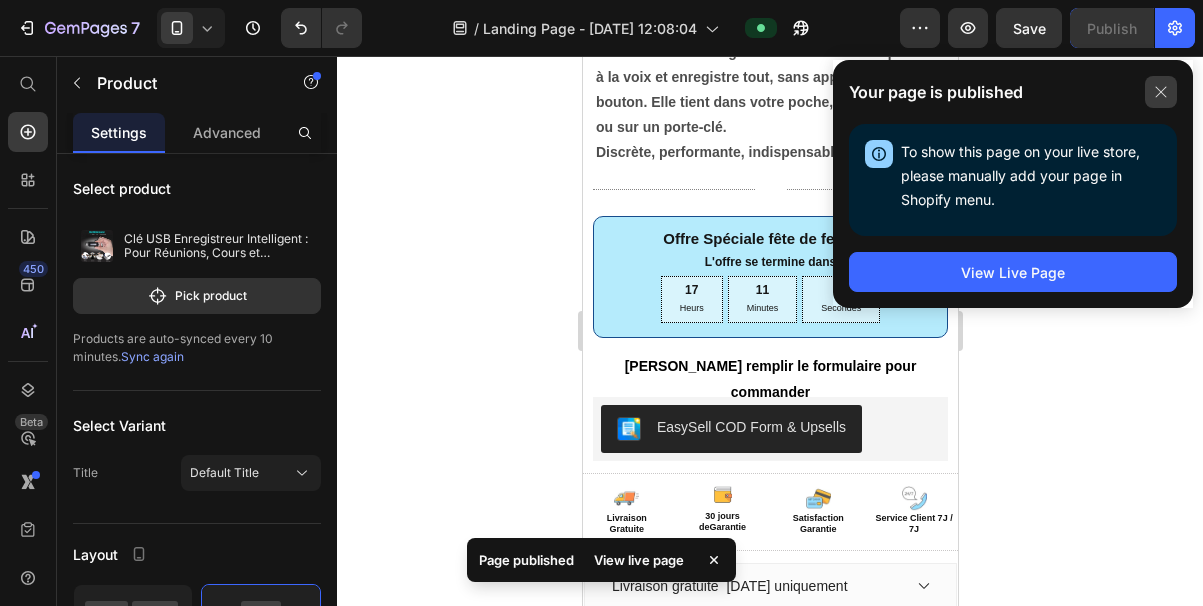 click 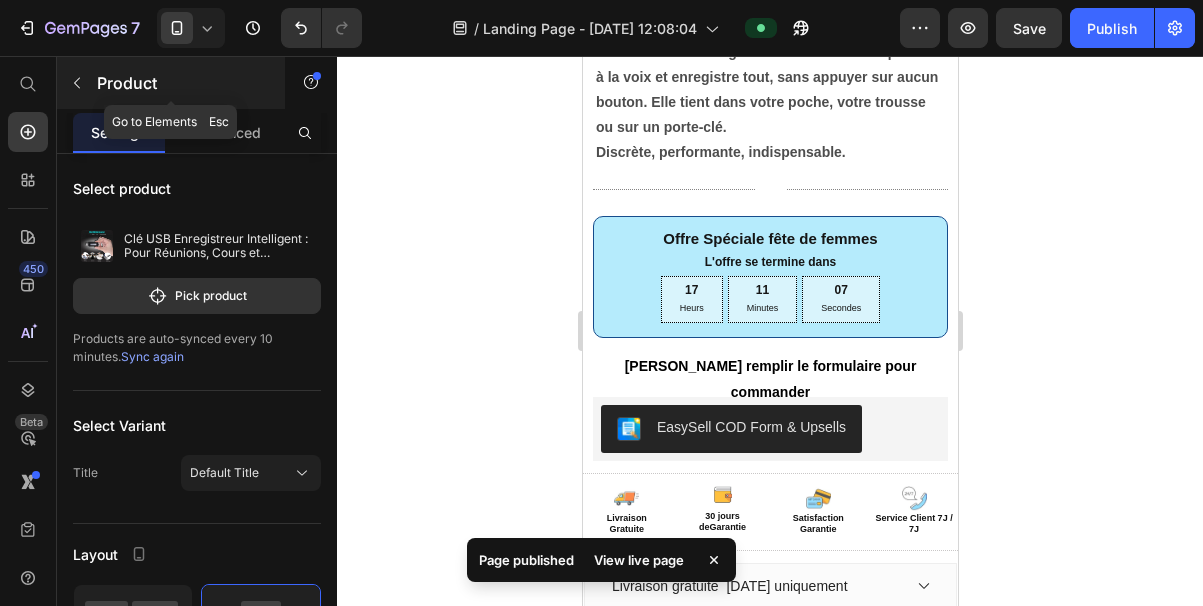 click at bounding box center [77, 83] 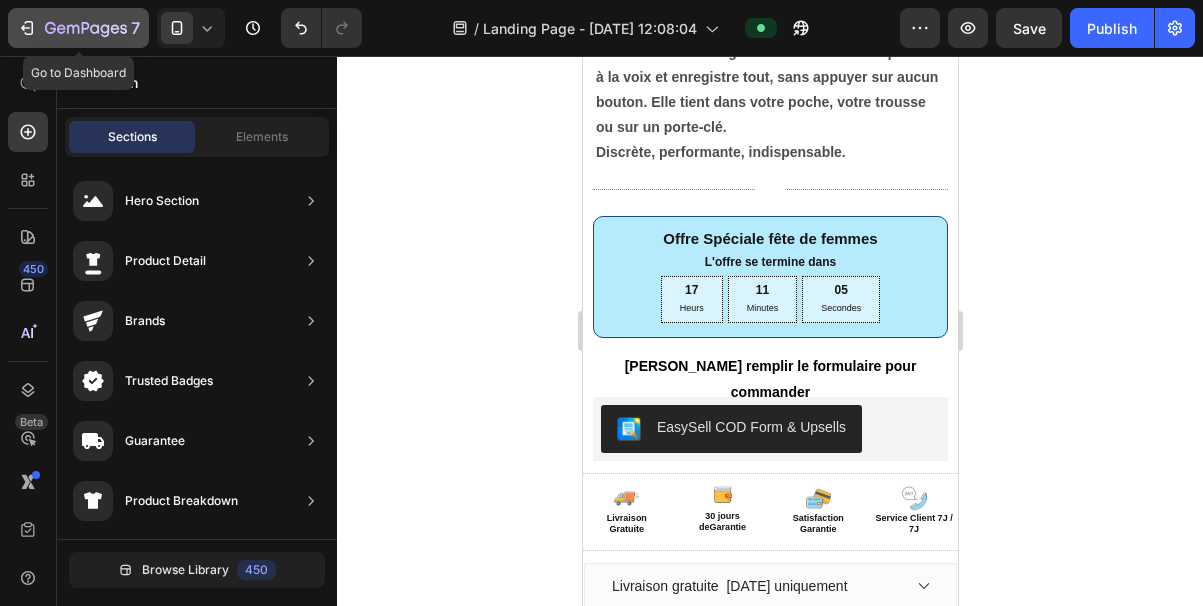 click 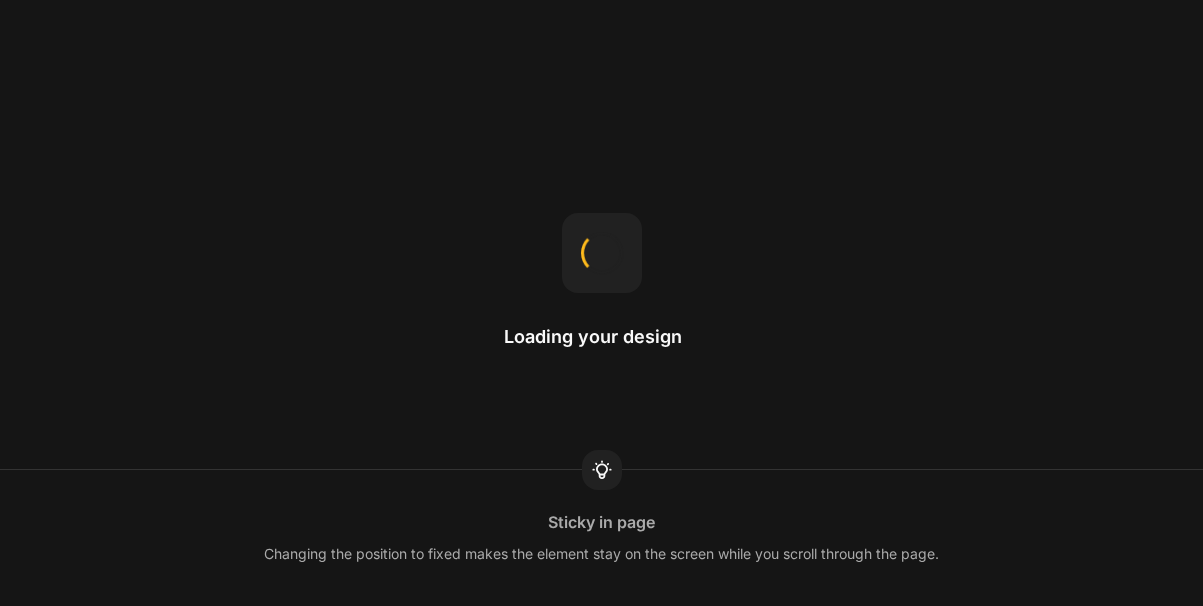 scroll, scrollTop: 0, scrollLeft: 0, axis: both 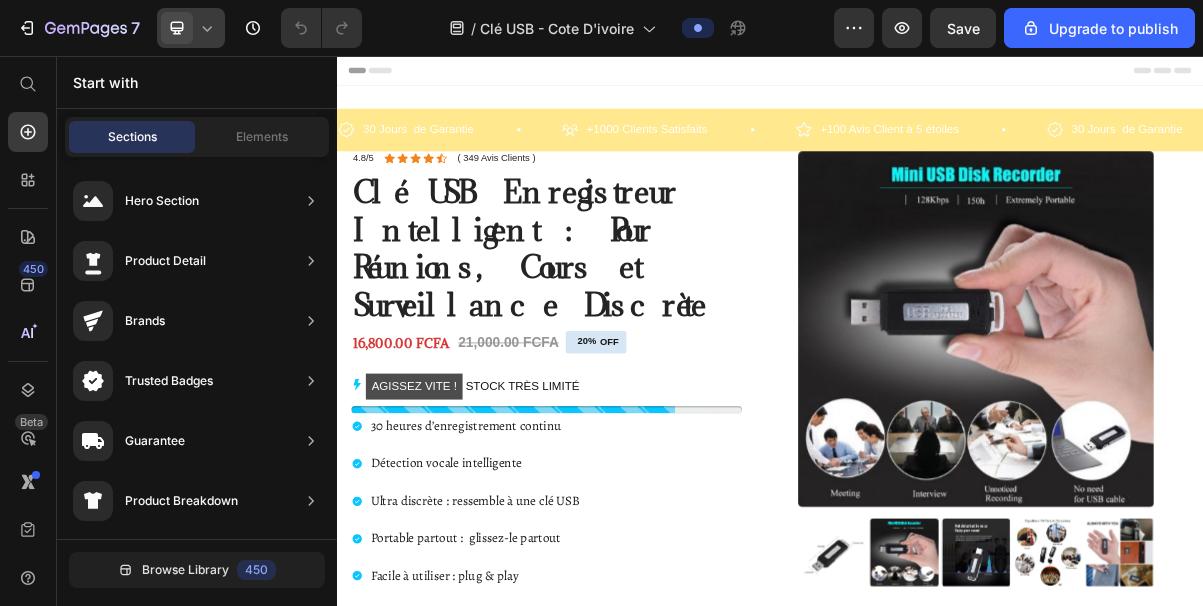 click 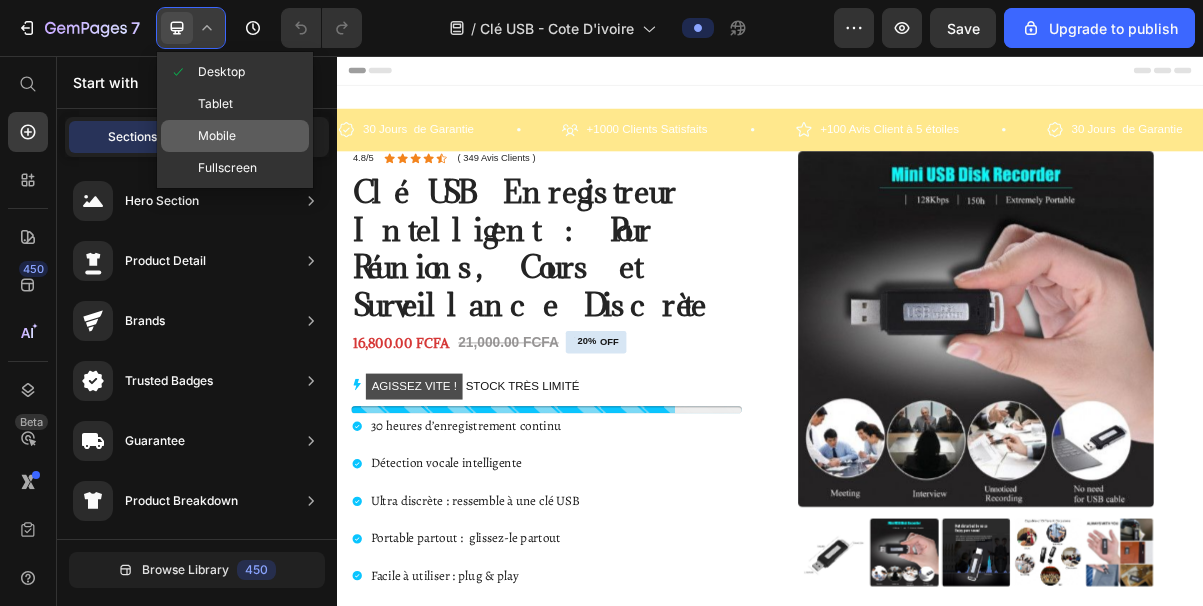 click on "Mobile" 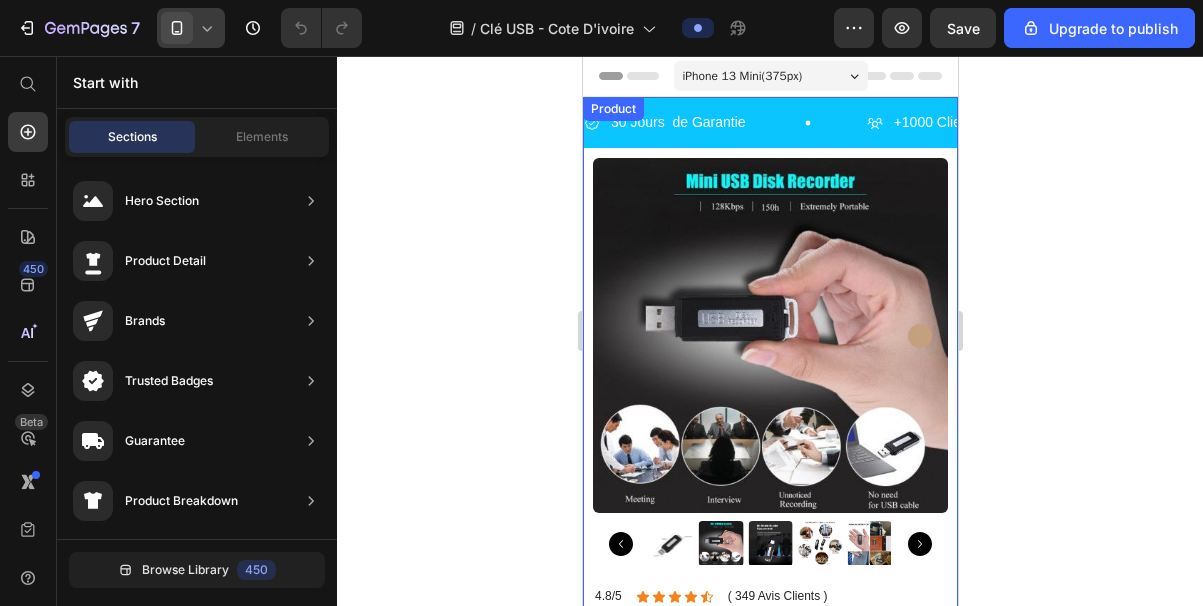 click on "Product Images Row 4.8/5 Text Block Icon Icon Icon Icon
Icon Icon List ( 349 Avis Clients ) Text Block Row Clé USB Enregistreur Intelligent : Pour Réunions, Cours et Surveillance Discrète Product Title 16,800.00 FCFA Product Price 21,000.00 FCFA Product Price 20% OFF Discount Tag Row
AGISSEZ VITE !  STOCK TRÈS LIMITÉ Stock Counter 30 heures d’enregistrement continu Détection vocale intelligente Ultra discrète : ressemble à une clé USB  Portable partout :  glissez-le partout Facile à utiliser : plug & play Item List                Title Line                Title Line Row Vous voulez enregistrer une conversation, une réunion ou un cours sans attirer l’attention ? Cette clé USB intelligente s’active automatiquement à la voix et enregistre tout, sans appuyer sur aucun bouton. Elle tient dans votre poche, votre trousse ou sur un porte-clé. Discrète, performante, indispensable. Text [GEOGRAPHIC_DATA]" at bounding box center (769, 872) 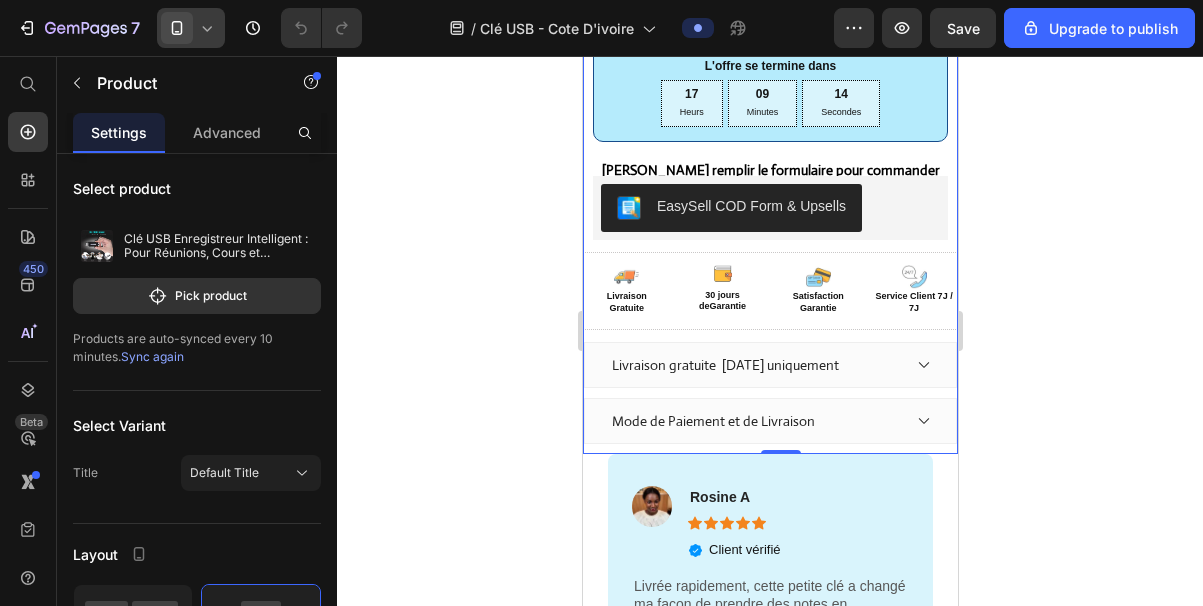 scroll, scrollTop: 1353, scrollLeft: 0, axis: vertical 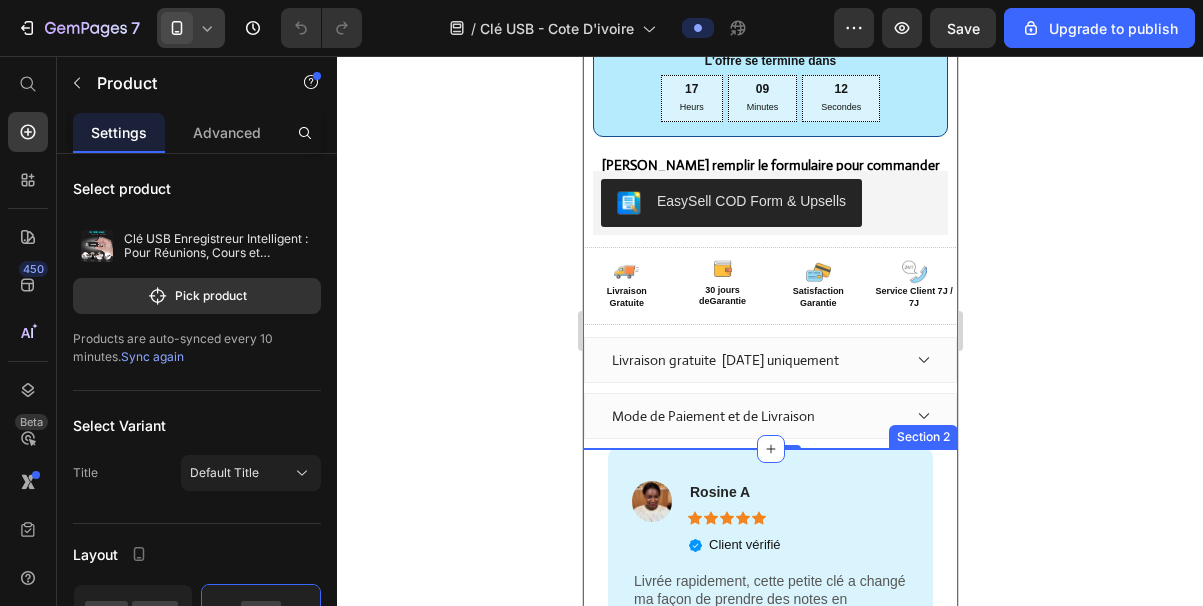 click on "Image Rosine A Text Block Icon Icon Icon Icon Icon Icon List
Client vérifié Item List Row Livrée rapidement, cette petite clé a changé ma façon de prendre des notes en [DEMOGRAPHIC_DATA]. Je ne rate plus rien, tout est enregistré clairement, automatiquement. Hyper pratique, surtout pour les longues conférences ! Text Block Row Section 2" at bounding box center [769, 582] 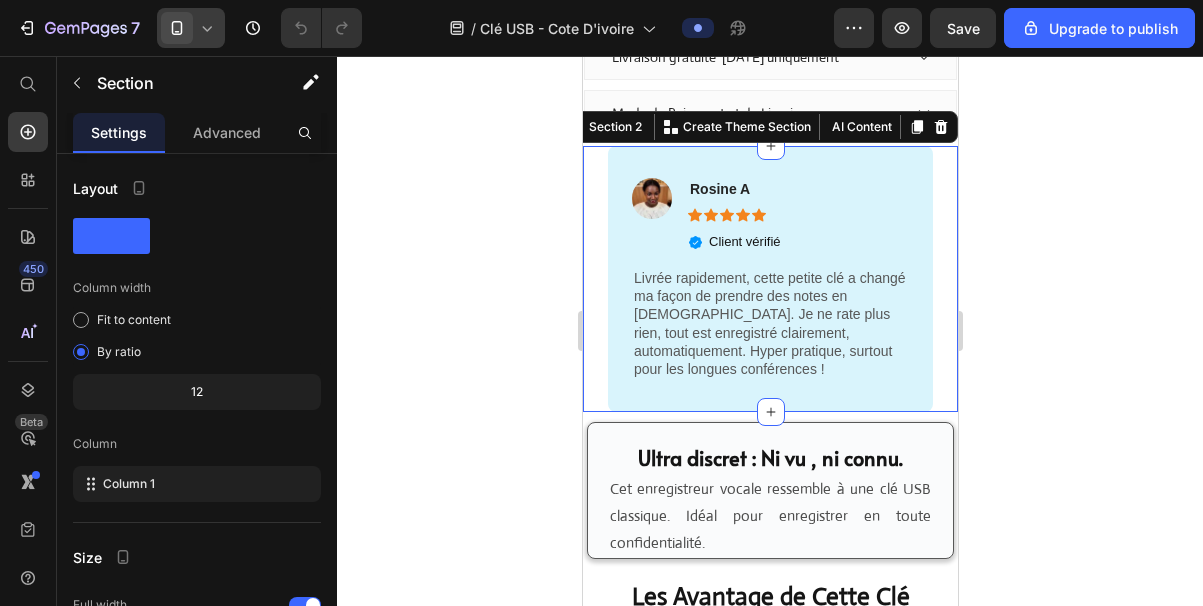 scroll, scrollTop: 1664, scrollLeft: 0, axis: vertical 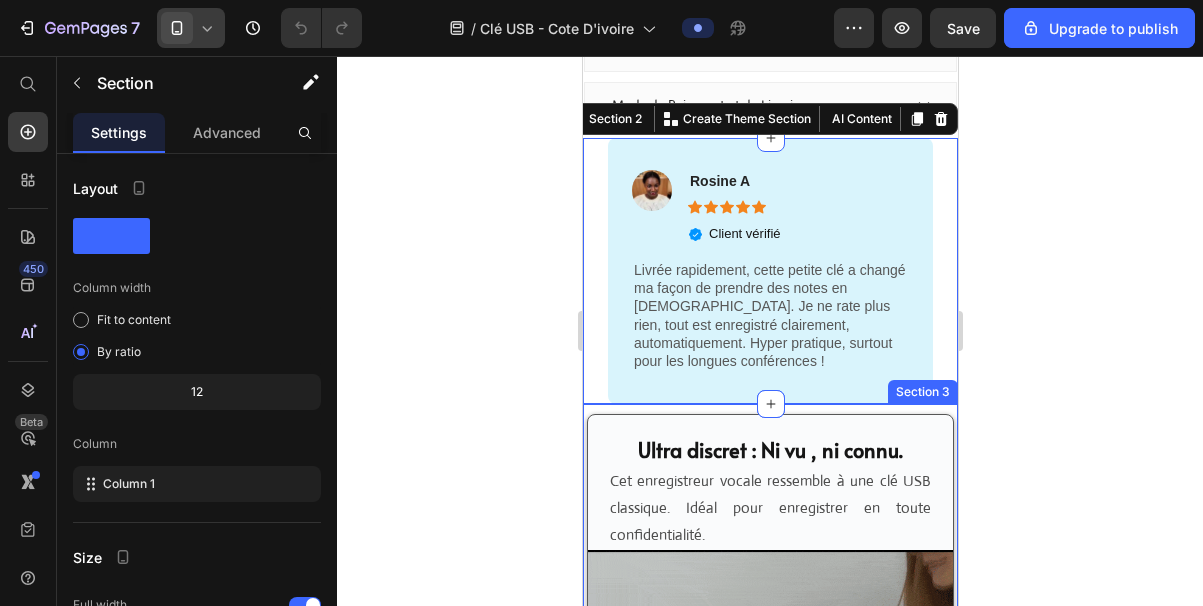 click on "Ultra discret : Ni vu , ni connu. Heading Cet enregistreur vocale ressemble à une clé USB classique. Idéal pour enregistrer en toute confidentialité. Text Block Image Row Section 3" at bounding box center [769, 670] 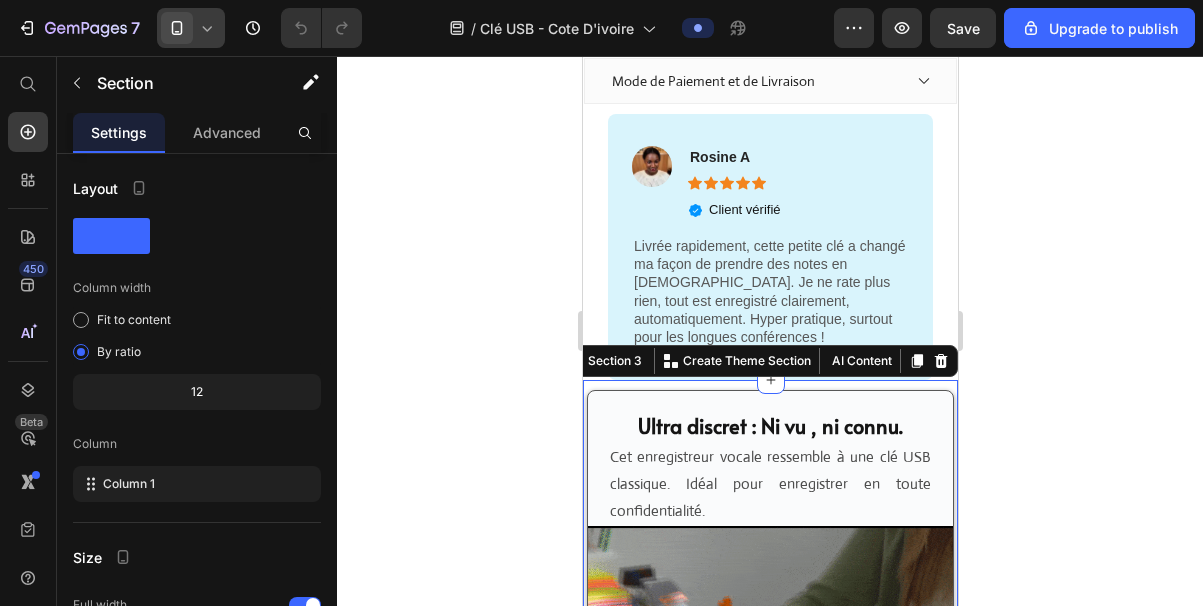 scroll, scrollTop: 1686, scrollLeft: 0, axis: vertical 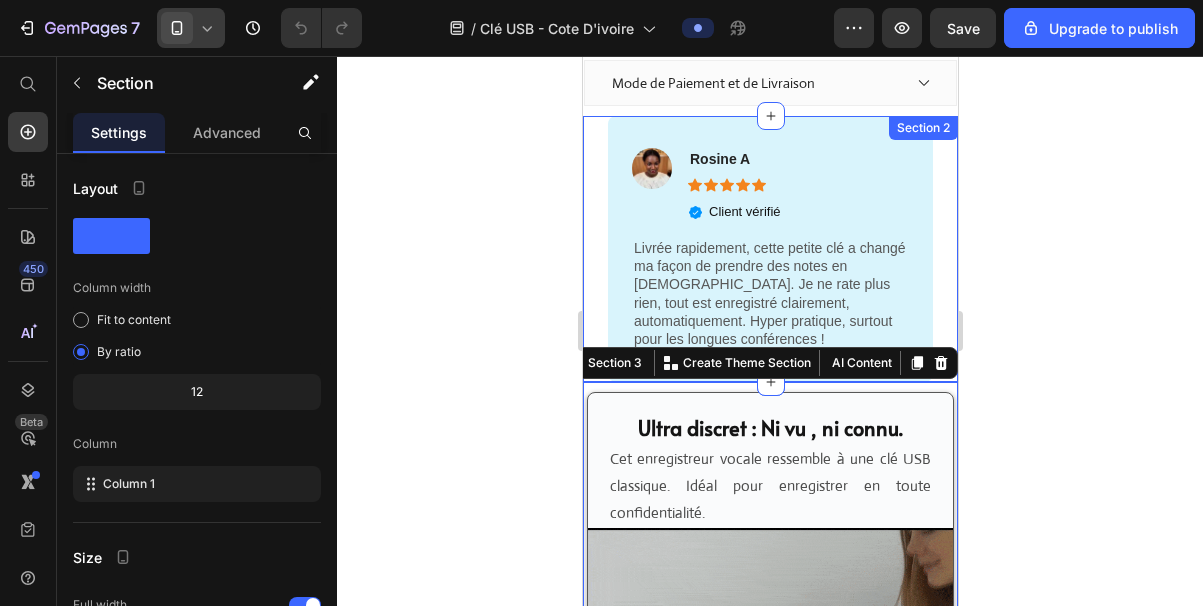 click on "Image Rosine A Text Block Icon Icon Icon Icon Icon Icon List
Client vérifié Item List Row Livrée rapidement, cette petite clé a changé ma façon de prendre des notes en [DEMOGRAPHIC_DATA]. Je ne rate plus rien, tout est enregistré clairement, automatiquement. Hyper pratique, surtout pour les longues conférences ! Text Block Row Section 2" at bounding box center (769, 249) 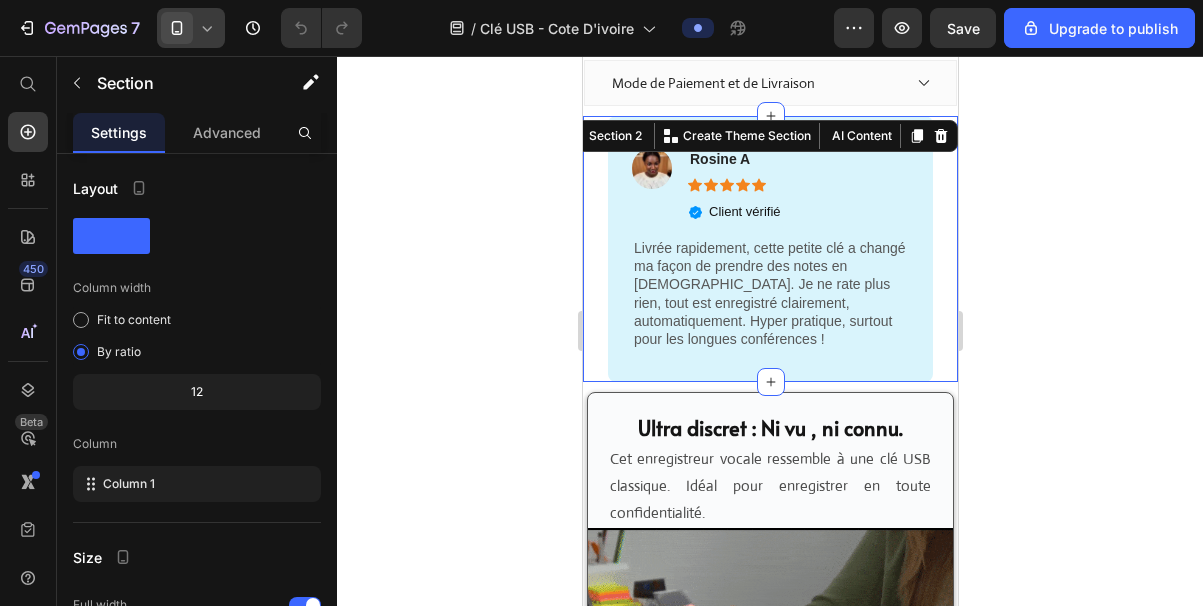 click 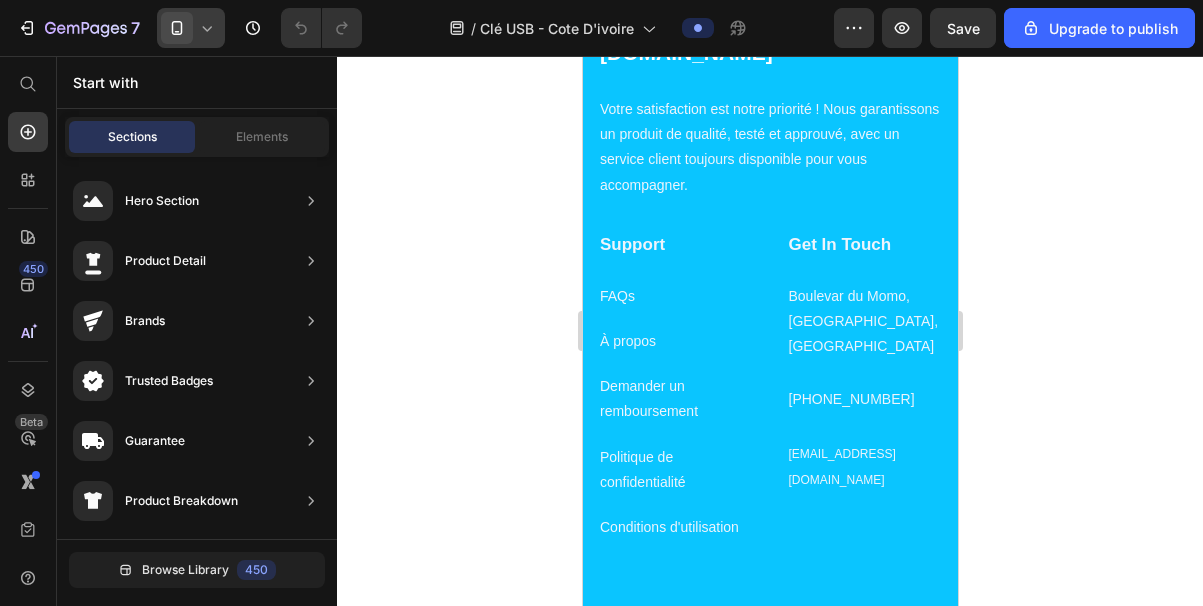 scroll, scrollTop: 8302, scrollLeft: 0, axis: vertical 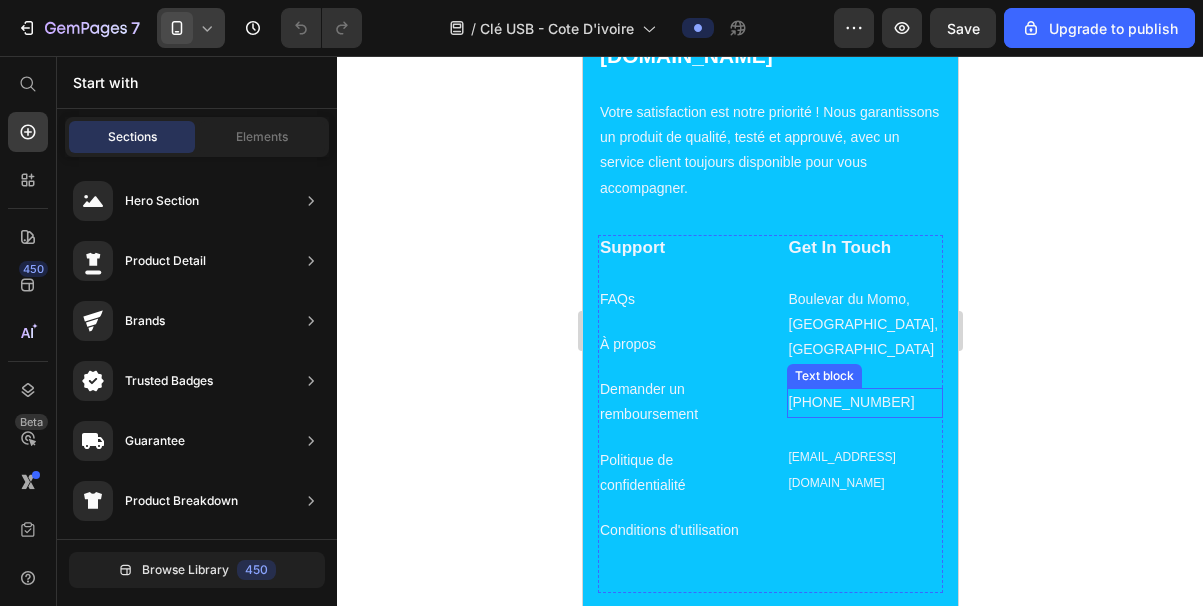 click on "[PHONE_NUMBER]" at bounding box center [864, 402] 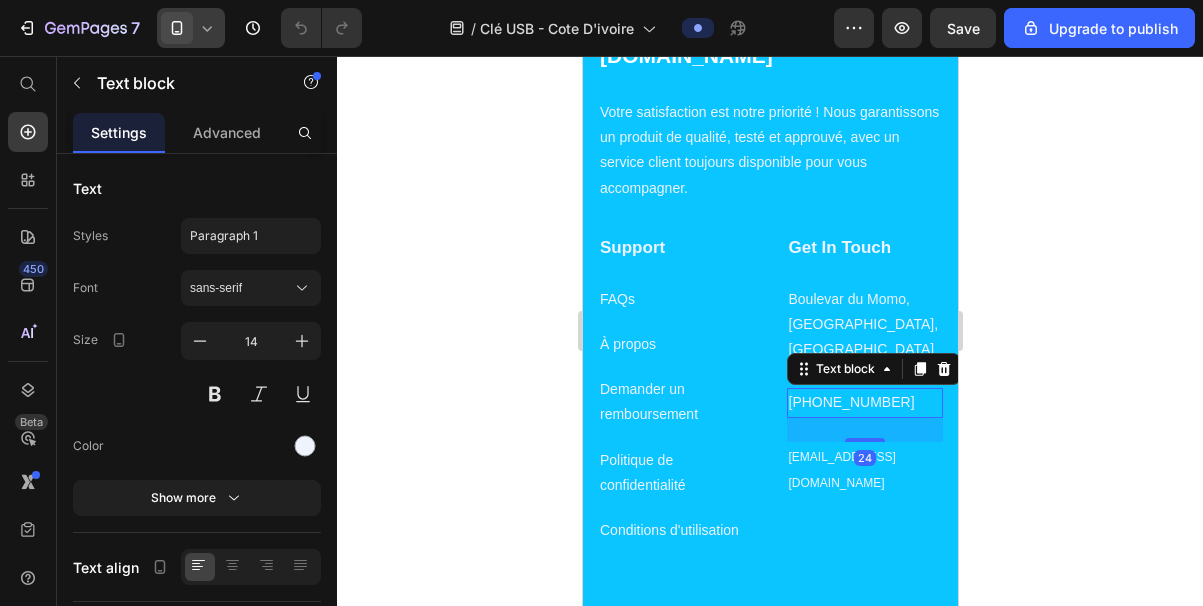 click on "[PHONE_NUMBER]" at bounding box center [864, 402] 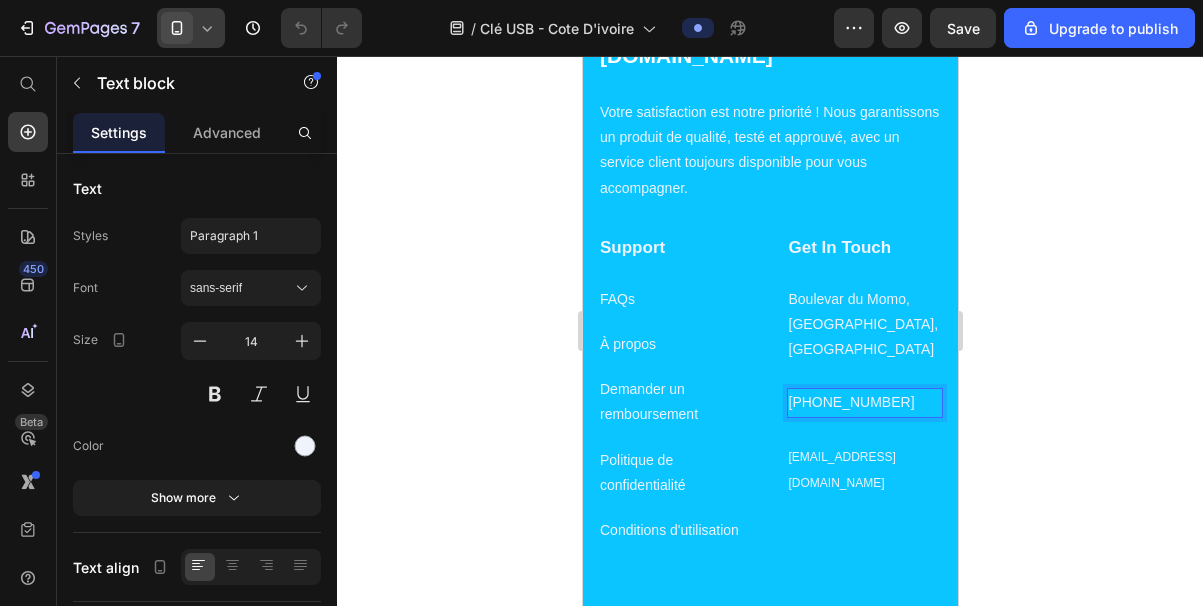 click on "[PHONE_NUMBER]" at bounding box center (864, 402) 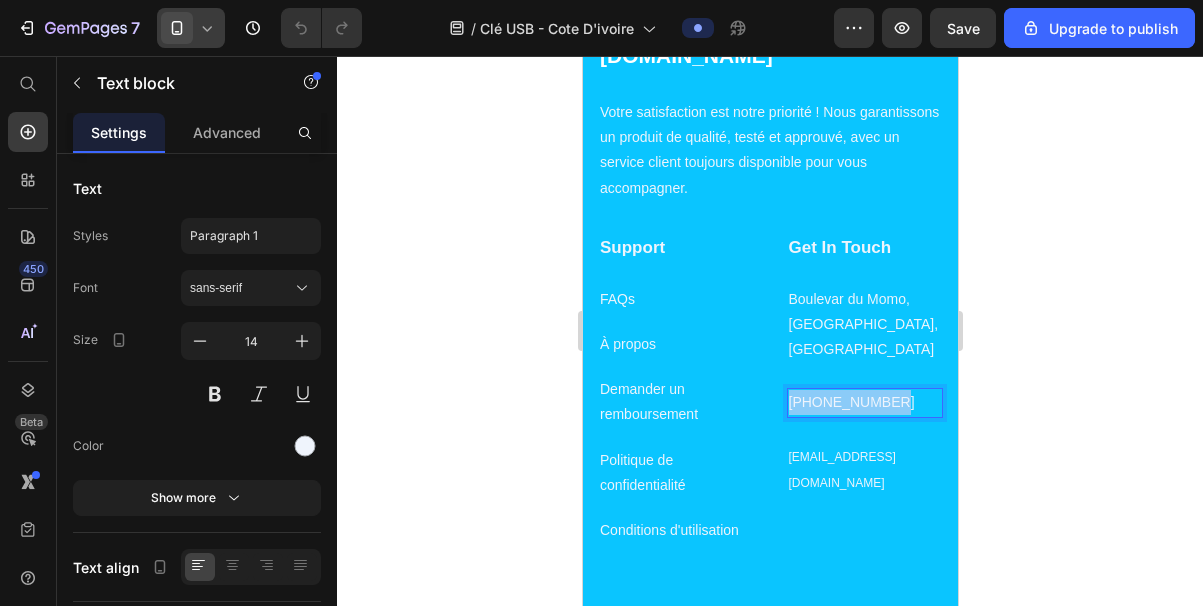 click on "[PHONE_NUMBER]" at bounding box center [864, 402] 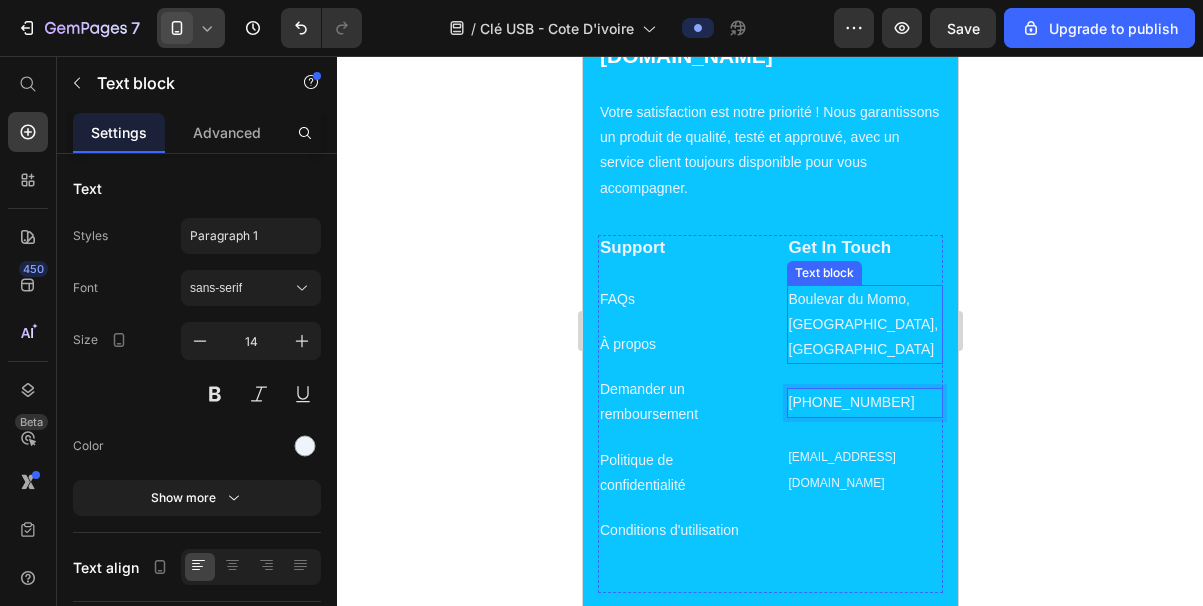 click on "Boulevar du Momo, [GEOGRAPHIC_DATA], [GEOGRAPHIC_DATA]" at bounding box center (864, 325) 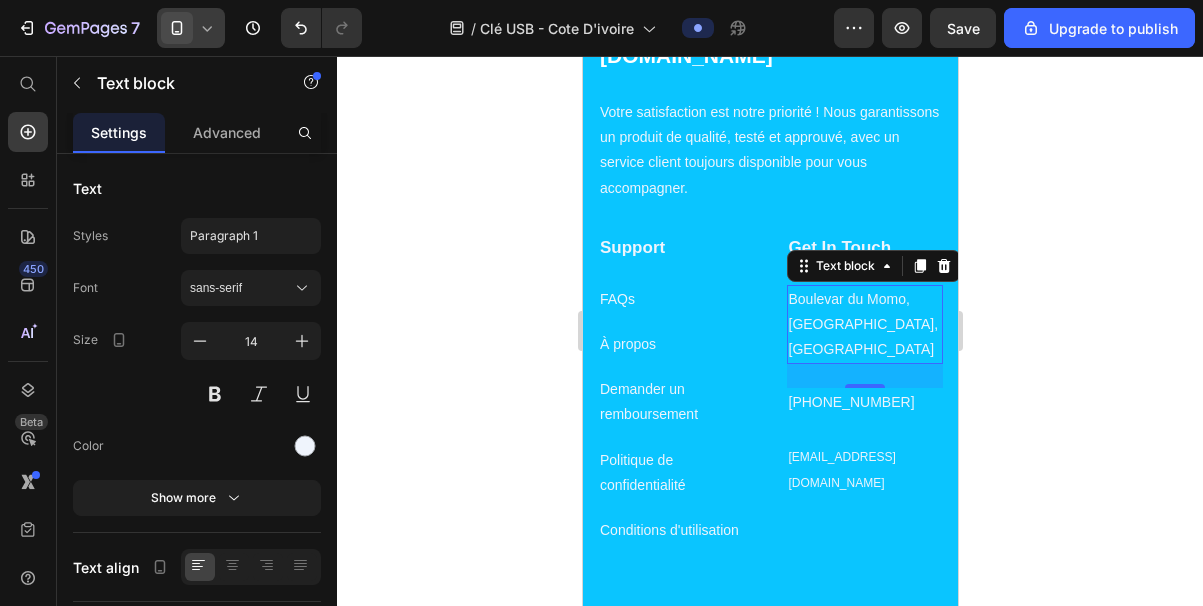 click on "Boulevar du Momo, [GEOGRAPHIC_DATA], [GEOGRAPHIC_DATA]" at bounding box center (864, 325) 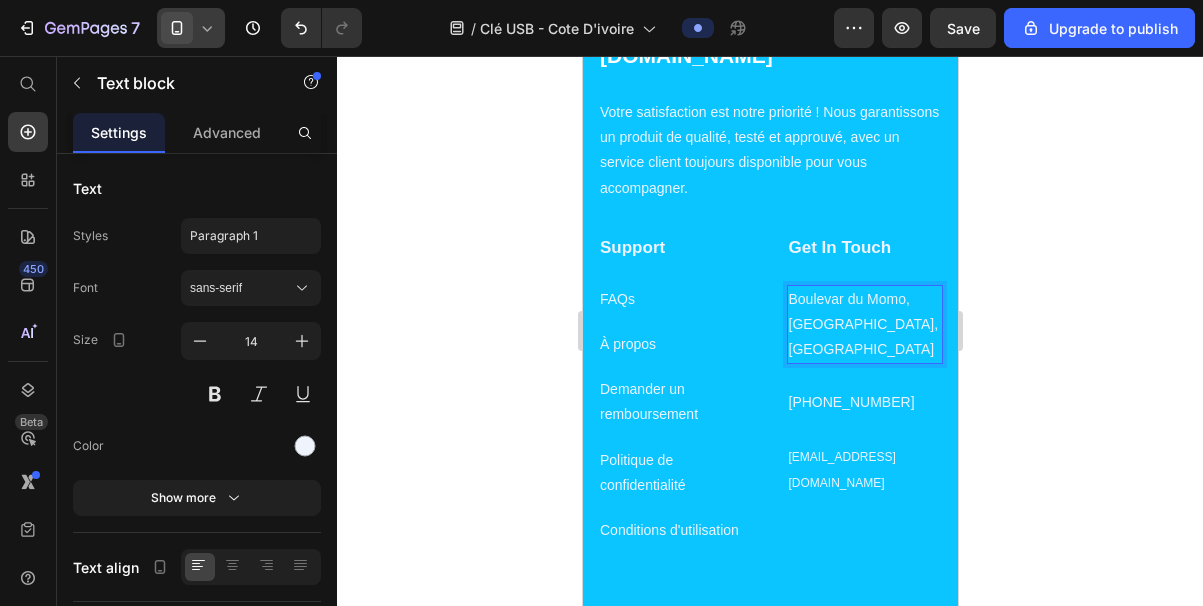 click on "Boulevar du Momo, [GEOGRAPHIC_DATA], [GEOGRAPHIC_DATA]" at bounding box center (864, 325) 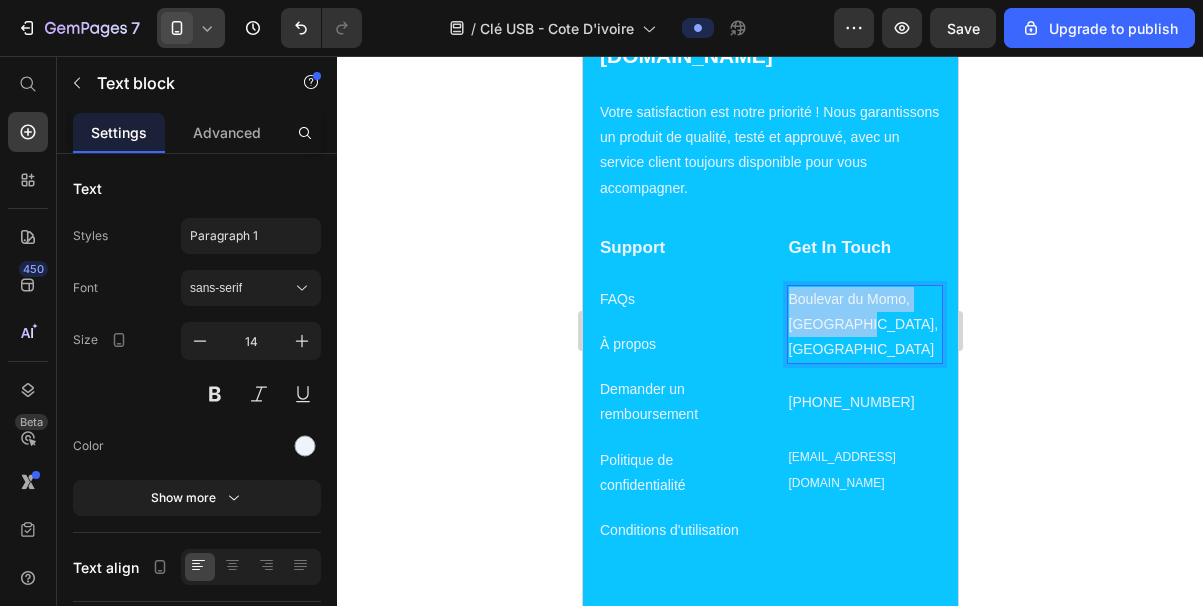 click on "Boulevar du Momo, [GEOGRAPHIC_DATA], [GEOGRAPHIC_DATA]" at bounding box center [864, 325] 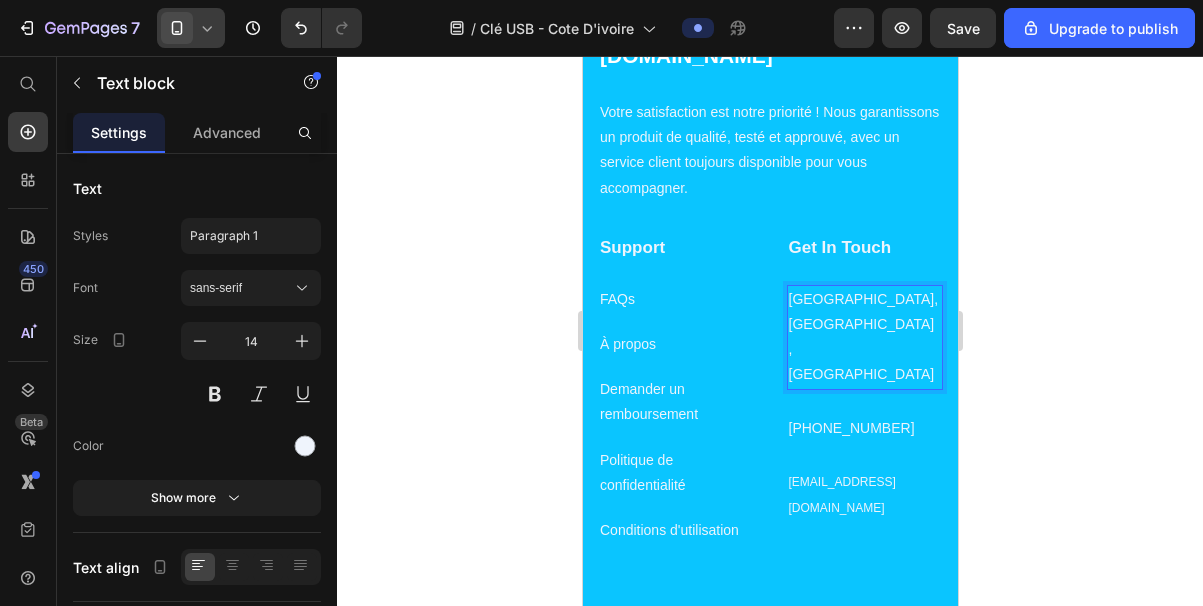 click 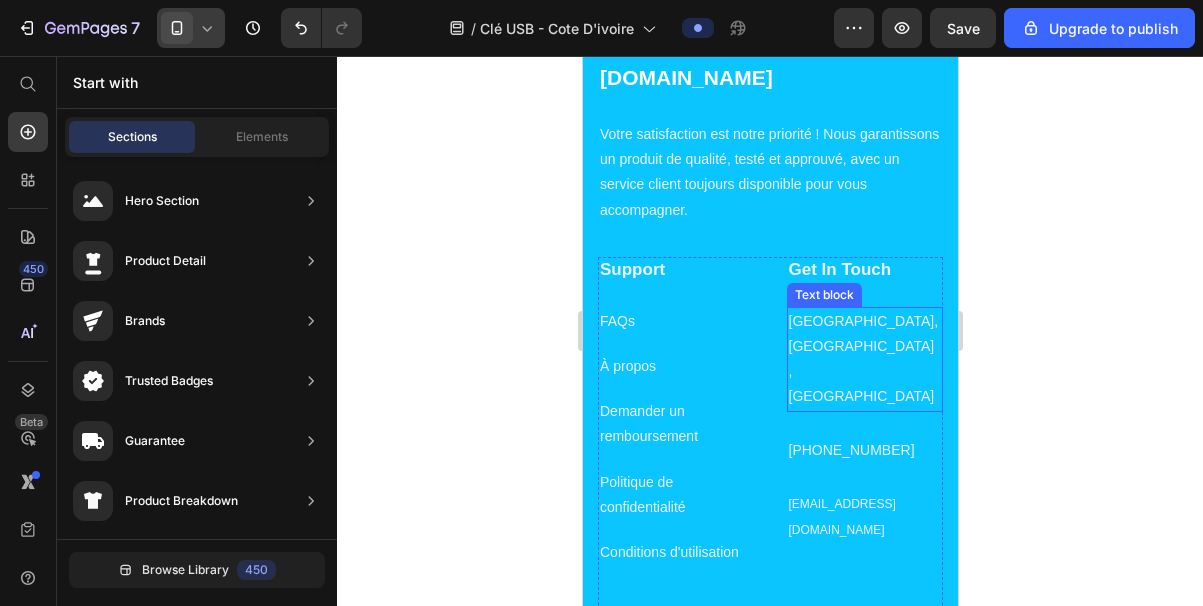 scroll, scrollTop: 8267, scrollLeft: 0, axis: vertical 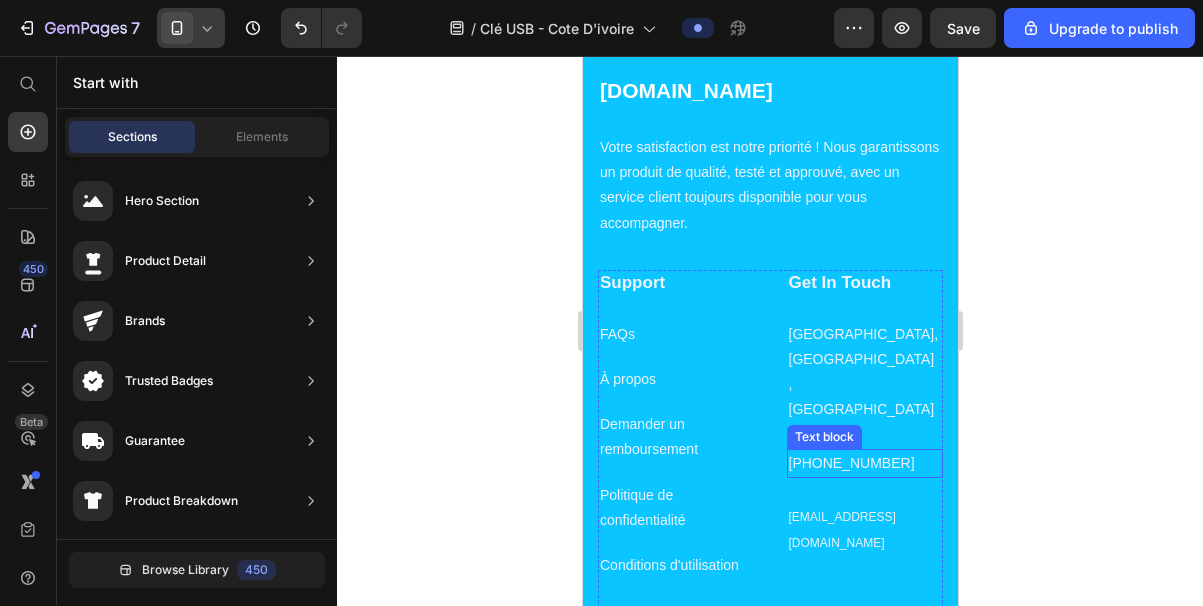 click on "[PHONE_NUMBER]" at bounding box center (864, 463) 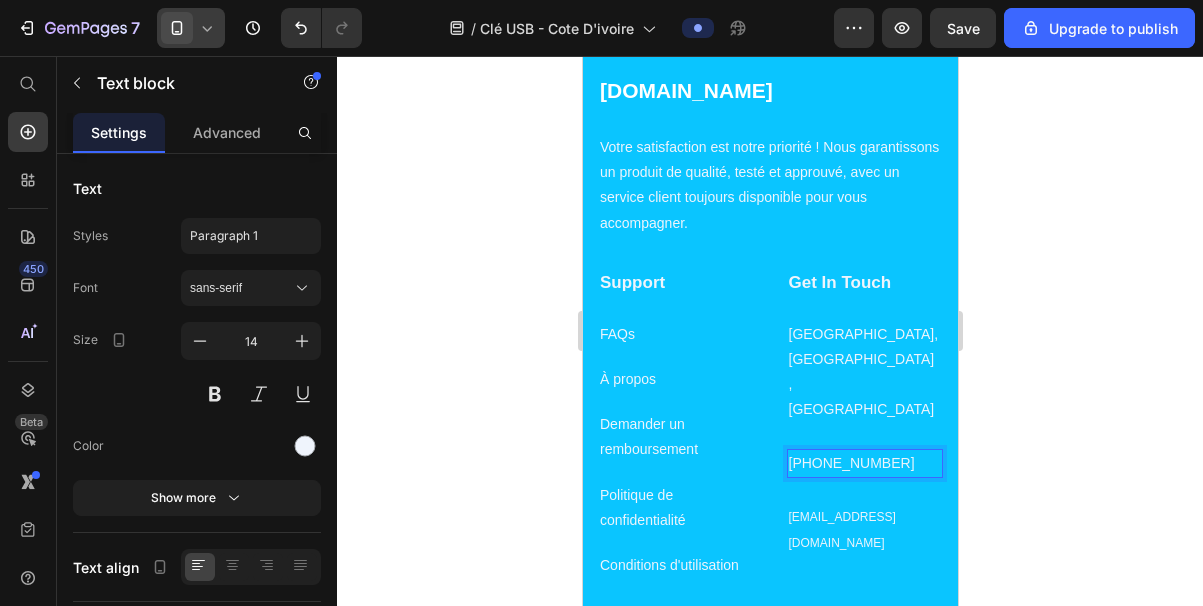 click on "[PHONE_NUMBER]" at bounding box center (864, 463) 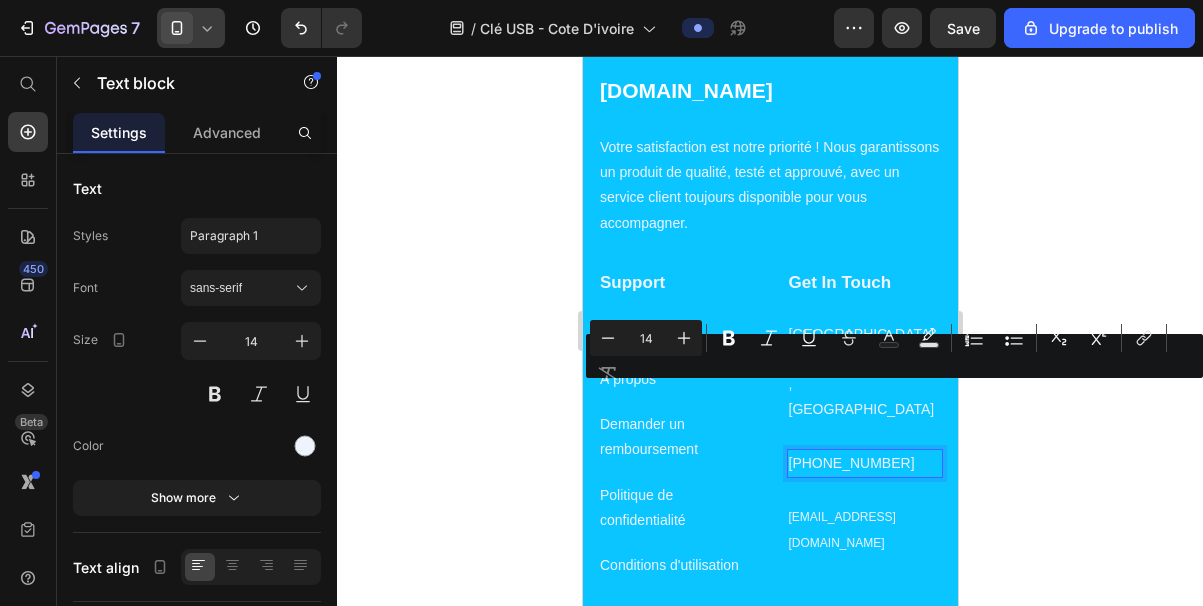 click 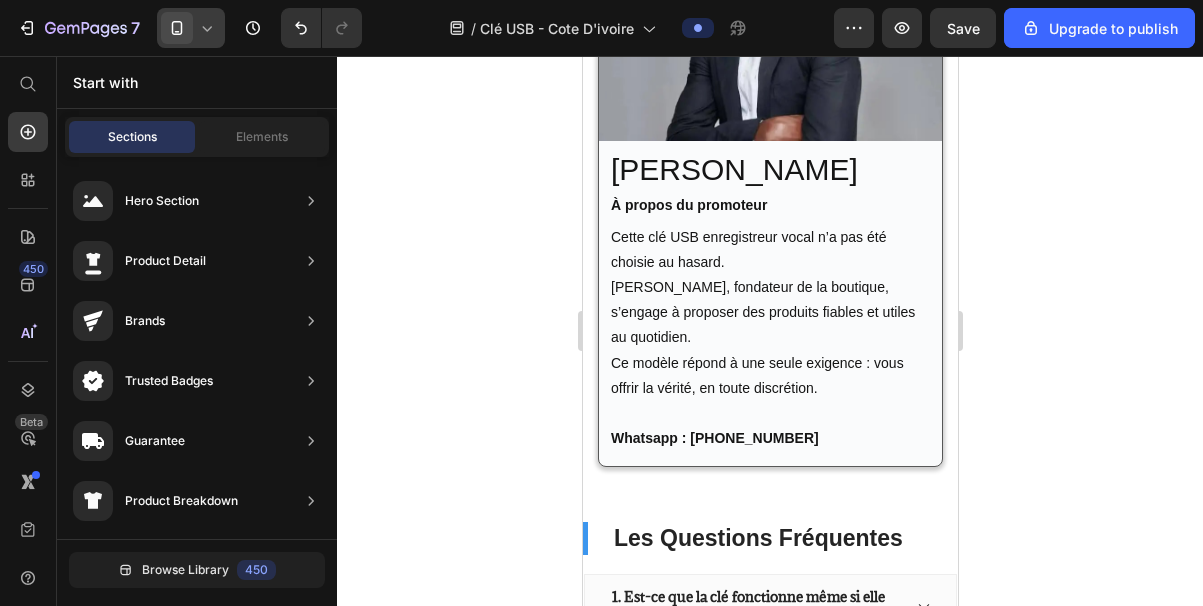 scroll, scrollTop: 4982, scrollLeft: 0, axis: vertical 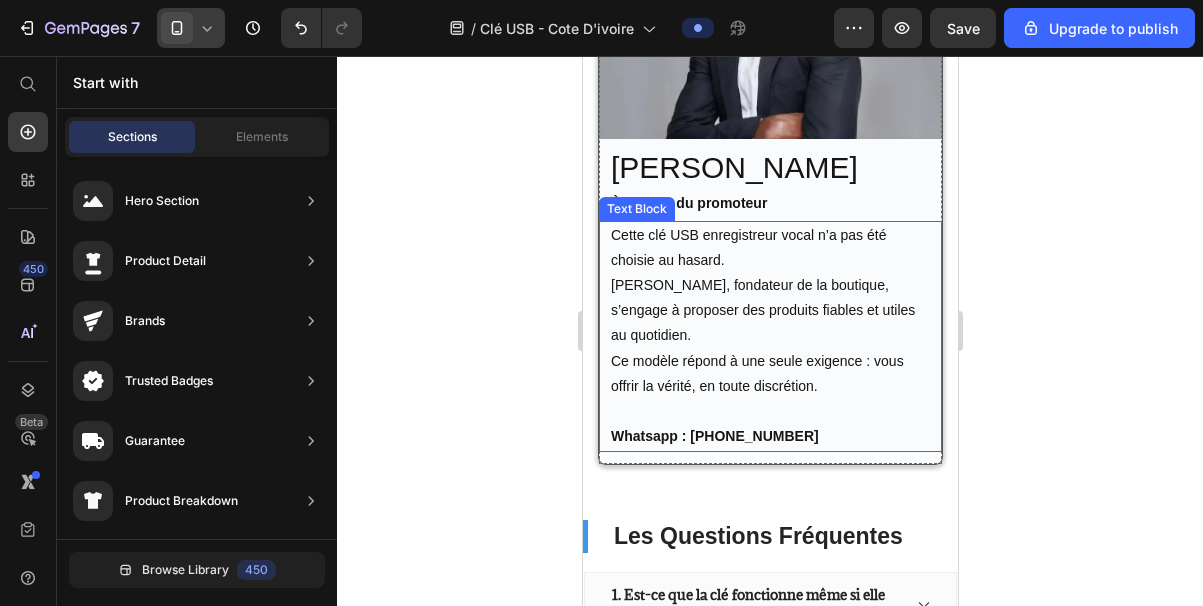 click on "Whatsapp : [PHONE_NUMBER]" at bounding box center [714, 436] 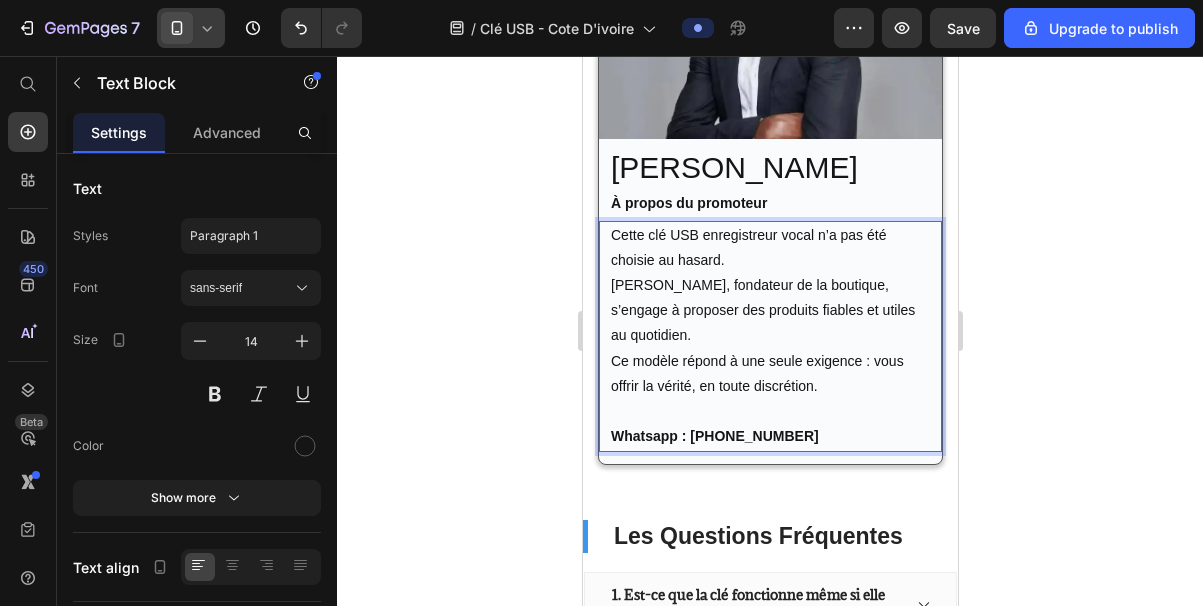 click on "Whatsapp : [PHONE_NUMBER]" at bounding box center (714, 436) 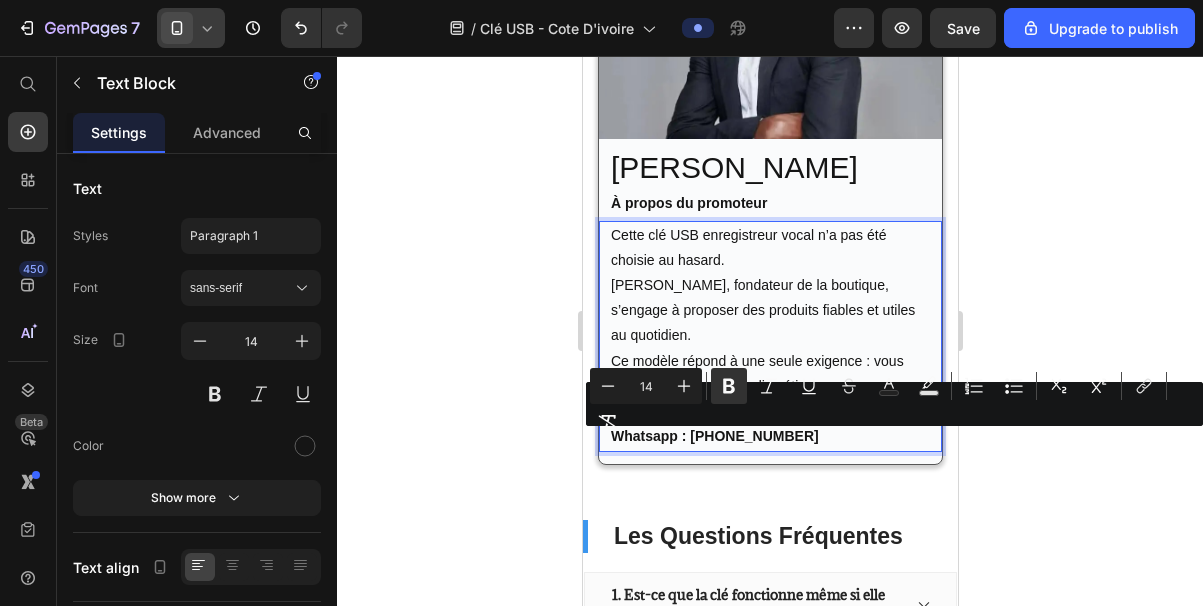 drag, startPoint x: 821, startPoint y: 440, endPoint x: 691, endPoint y: 441, distance: 130.00385 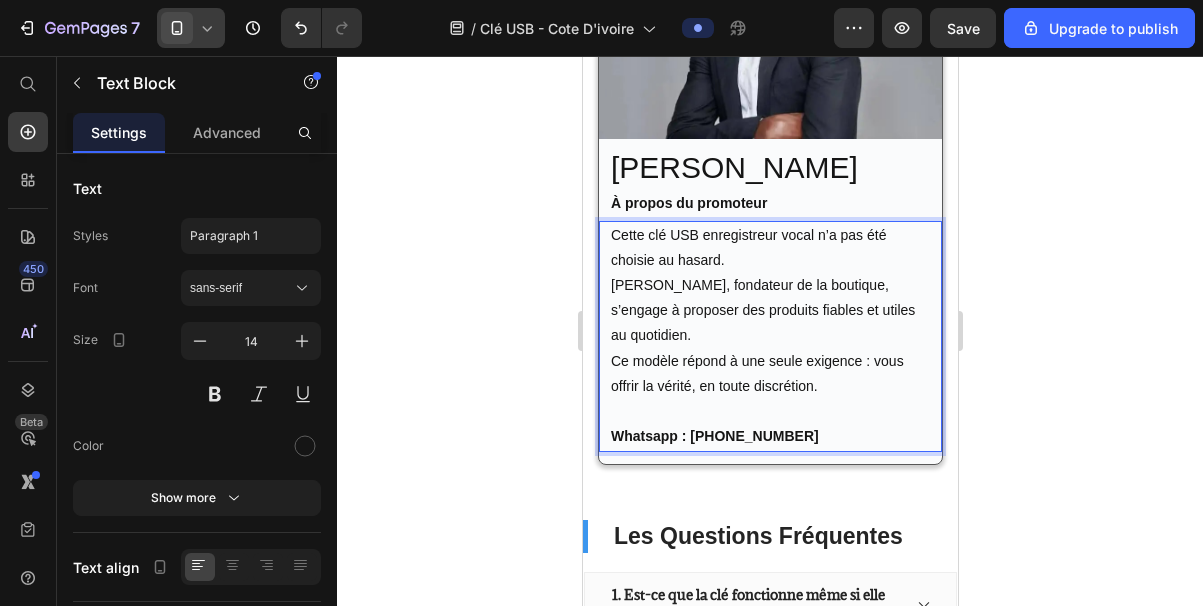 click 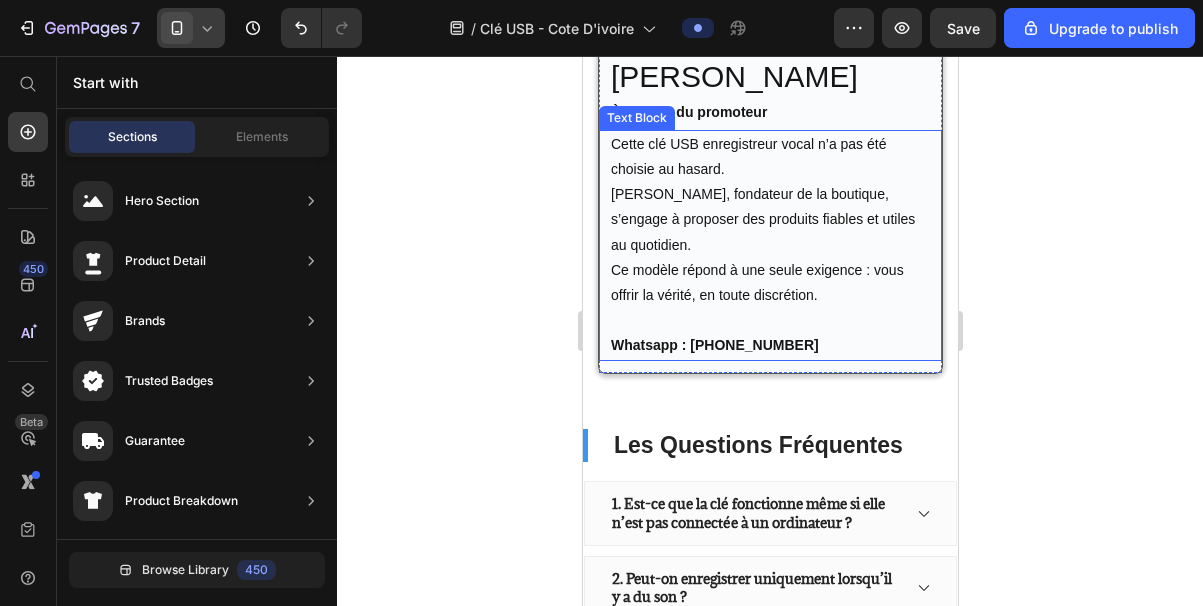 scroll, scrollTop: 4709, scrollLeft: 0, axis: vertical 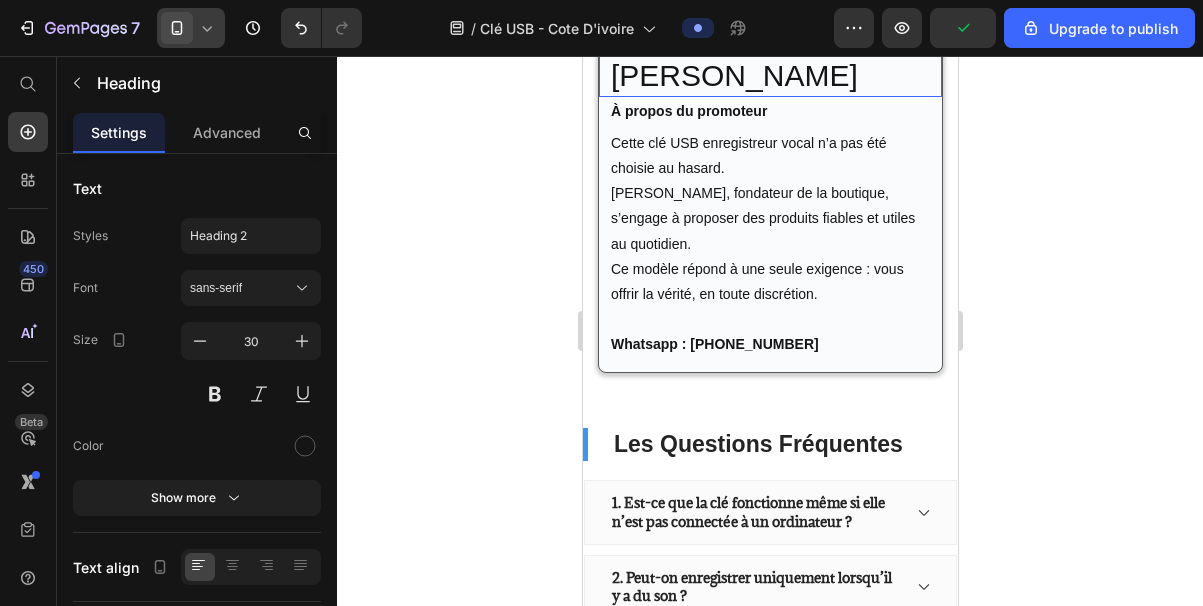 click on "[PERSON_NAME]" at bounding box center (774, 75) 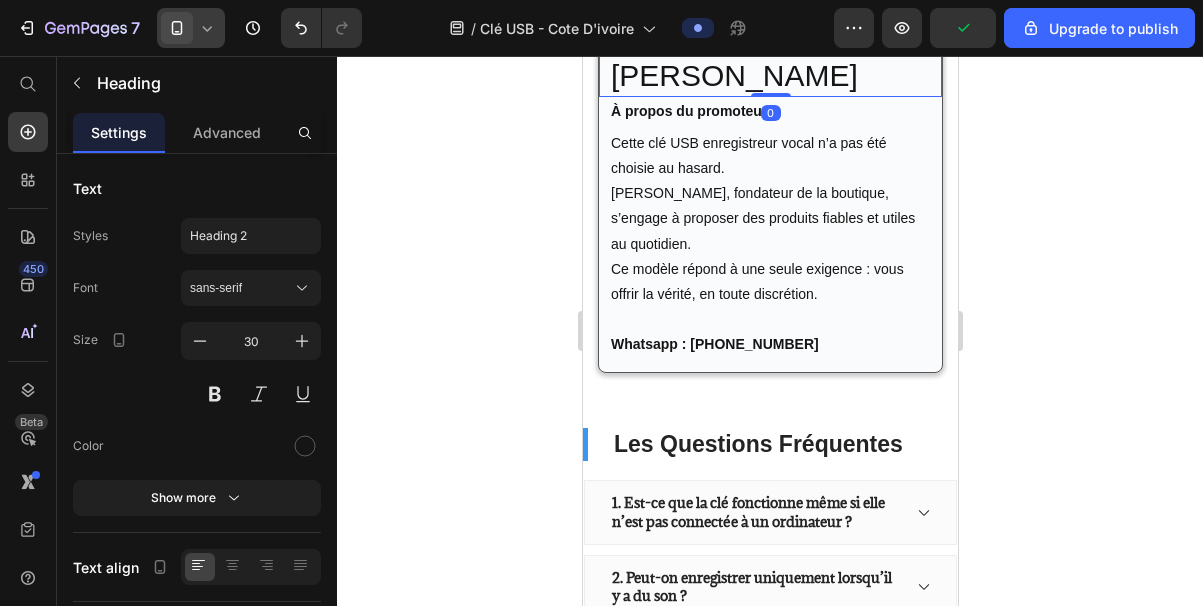 click on "[PERSON_NAME]" at bounding box center [774, 75] 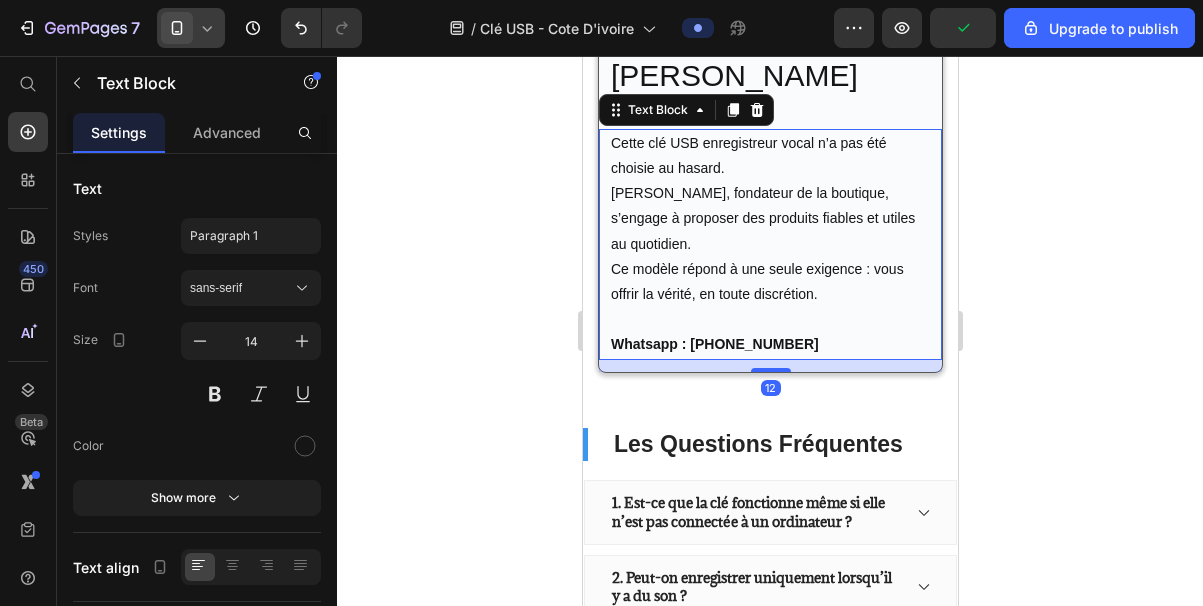 click on "Cette clé USB enregistreur vocal n’a pas été choisie au hasard. [PERSON_NAME], fondateur de la boutique, s’engage à proposer des produits fiables et utiles au quotidien. Ce modèle répond à une seule exigence : vous offrir la vérité, en toute discrétion." at bounding box center [769, 219] 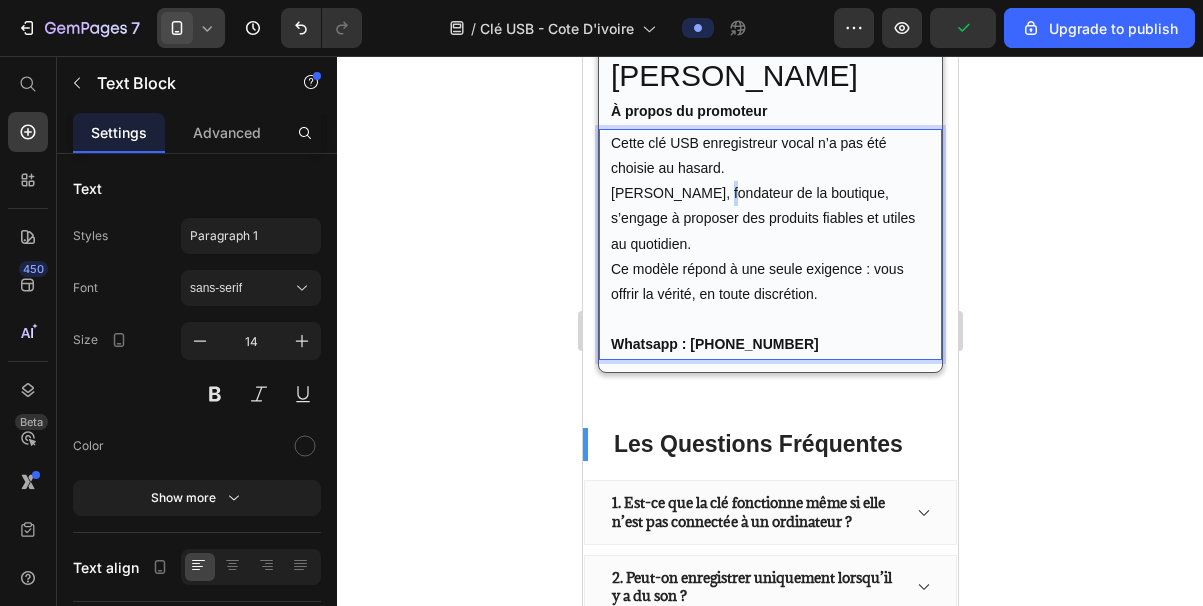 click on "Cette clé USB enregistreur vocal n’a pas été choisie au hasard. [PERSON_NAME], fondateur de la boutique, s’engage à proposer des produits fiables et utiles au quotidien. Ce modèle répond à une seule exigence : vous offrir la vérité, en toute discrétion." at bounding box center (769, 219) 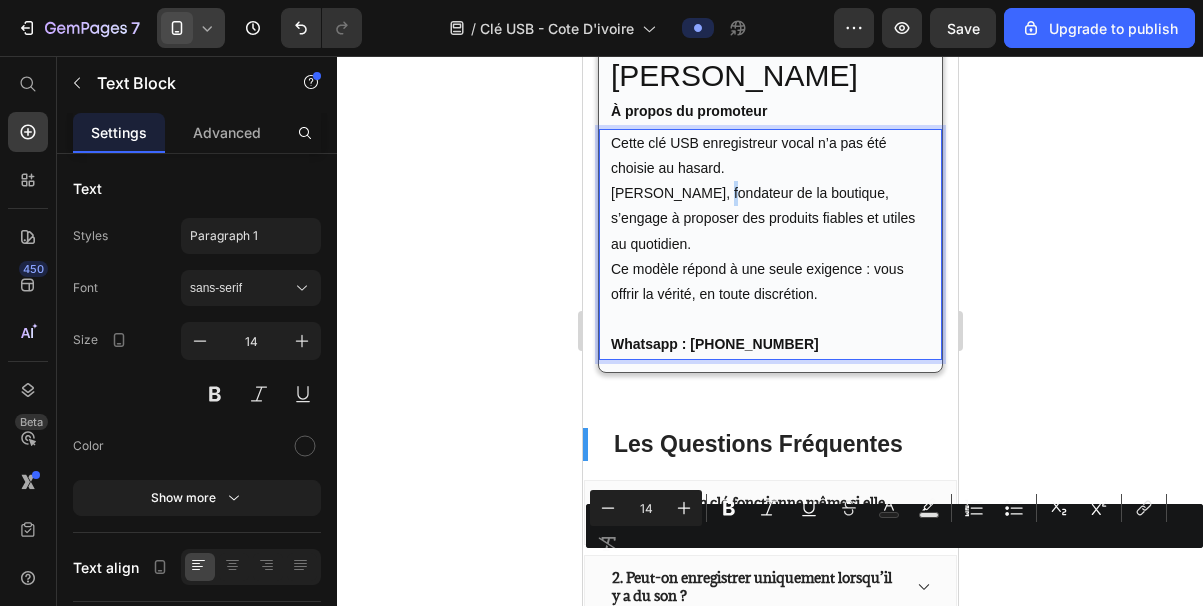 click on "Cette clé USB enregistreur vocal n’a pas été choisie au hasard. [PERSON_NAME], fondateur de la boutique, s’engage à proposer des produits fiables et utiles au quotidien. Ce modèle répond à une seule exigence : vous offrir la vérité, en toute discrétion." at bounding box center (769, 219) 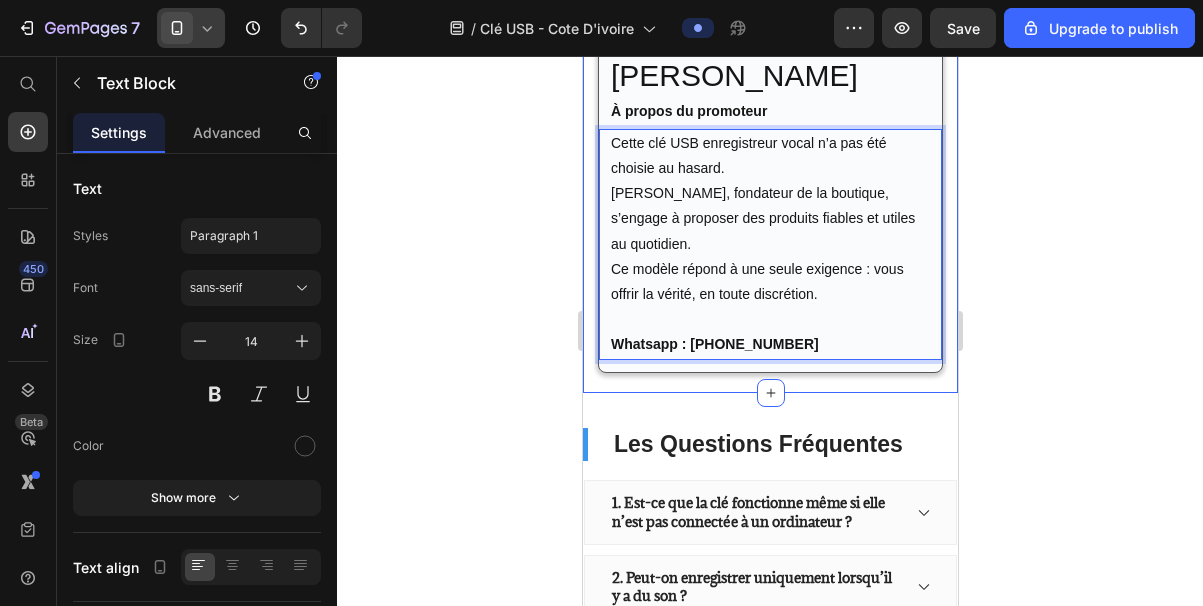 click 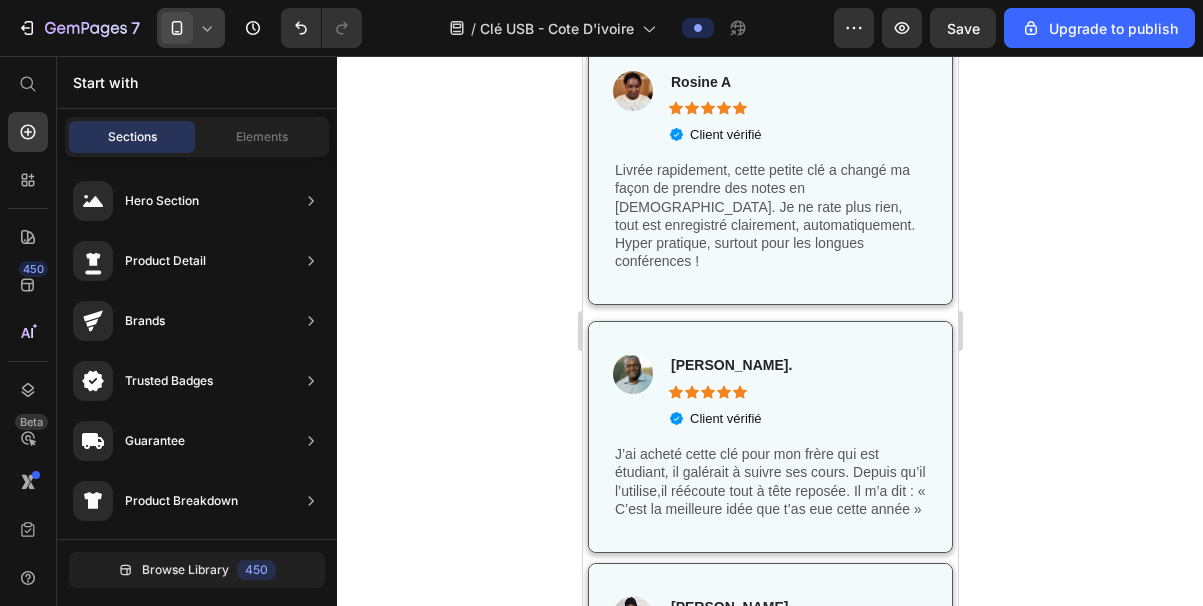 scroll, scrollTop: 6074, scrollLeft: 0, axis: vertical 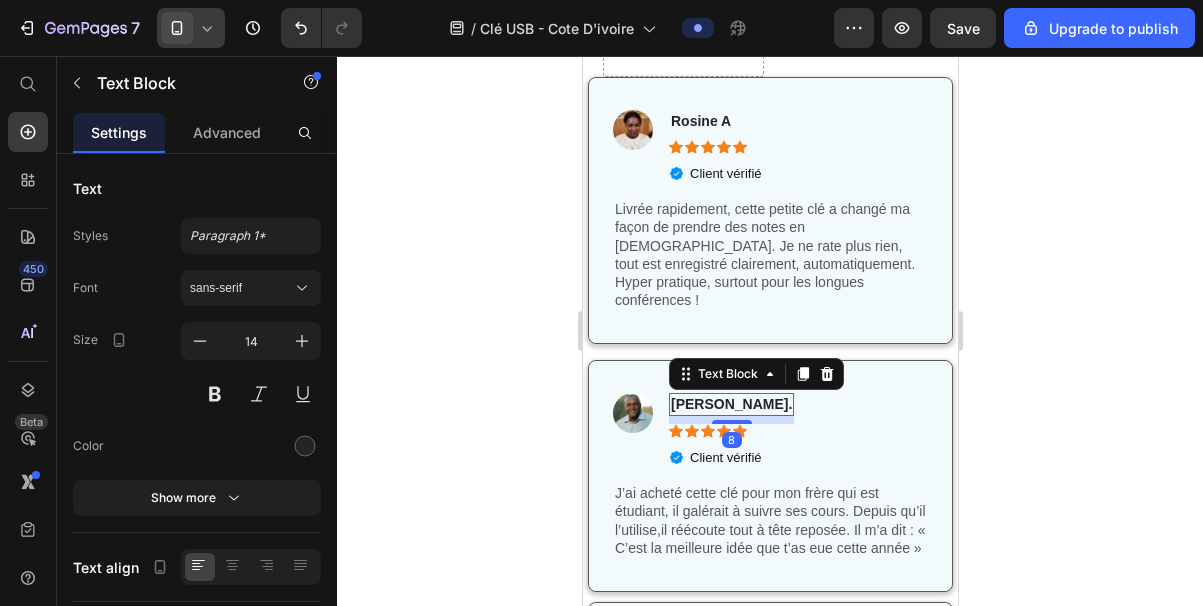 click on "[PERSON_NAME]." at bounding box center [730, 404] 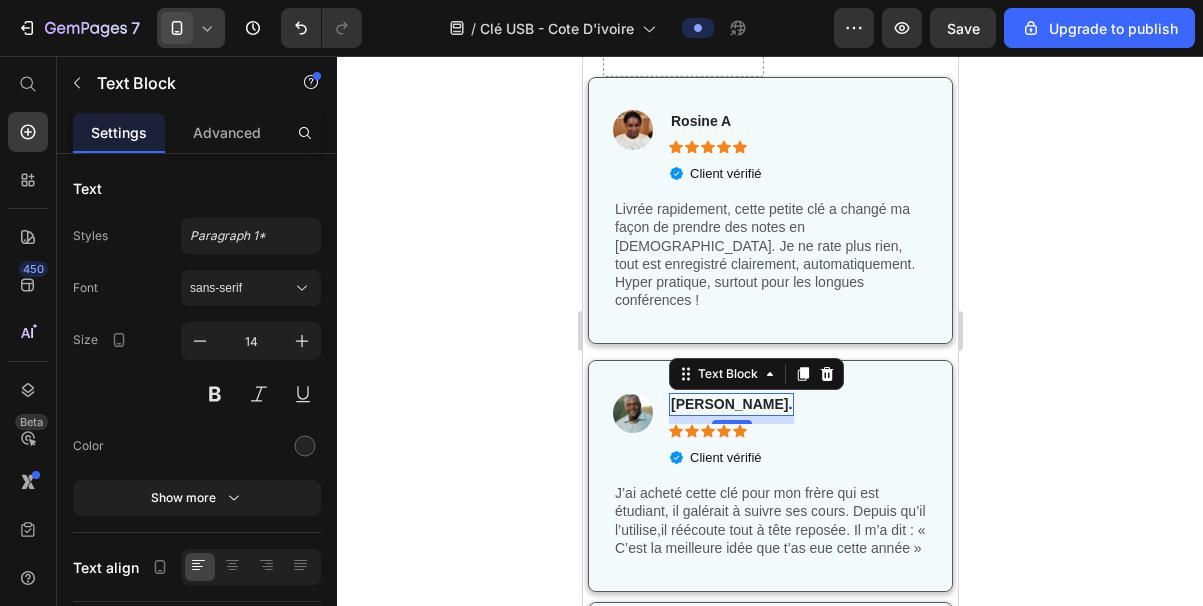 click 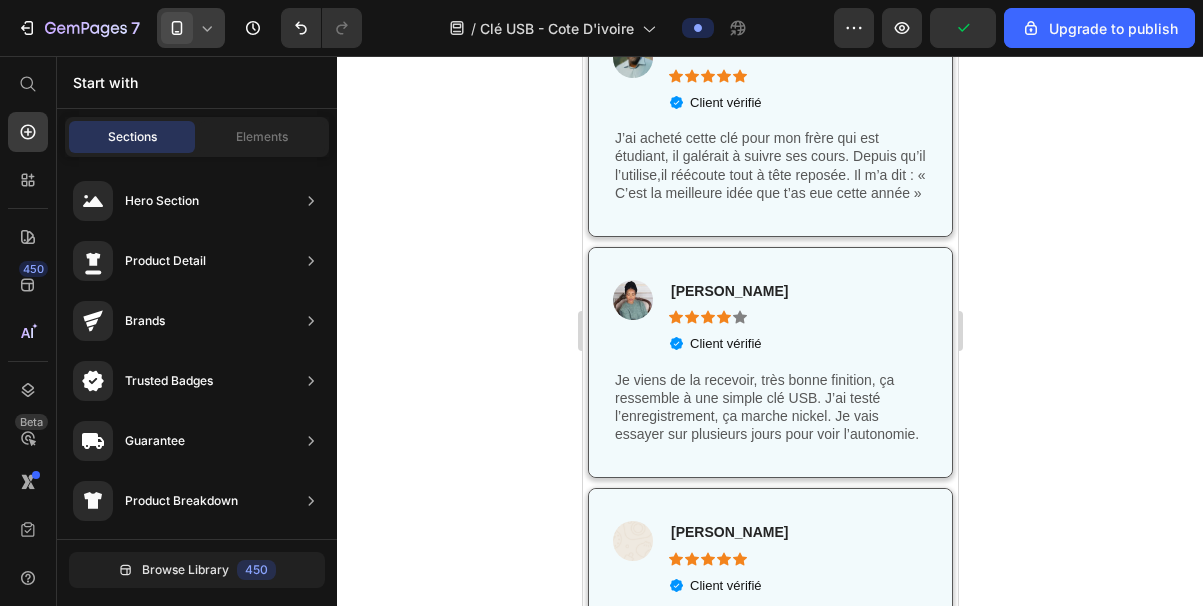 scroll, scrollTop: 6430, scrollLeft: 0, axis: vertical 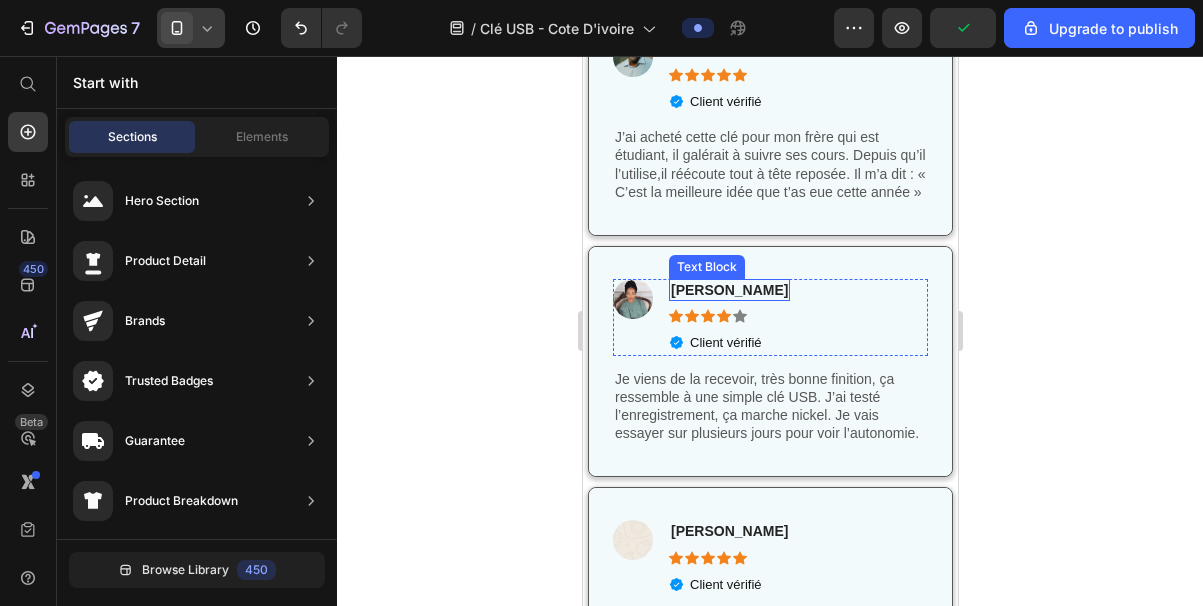 click on "[PERSON_NAME]" at bounding box center (728, 290) 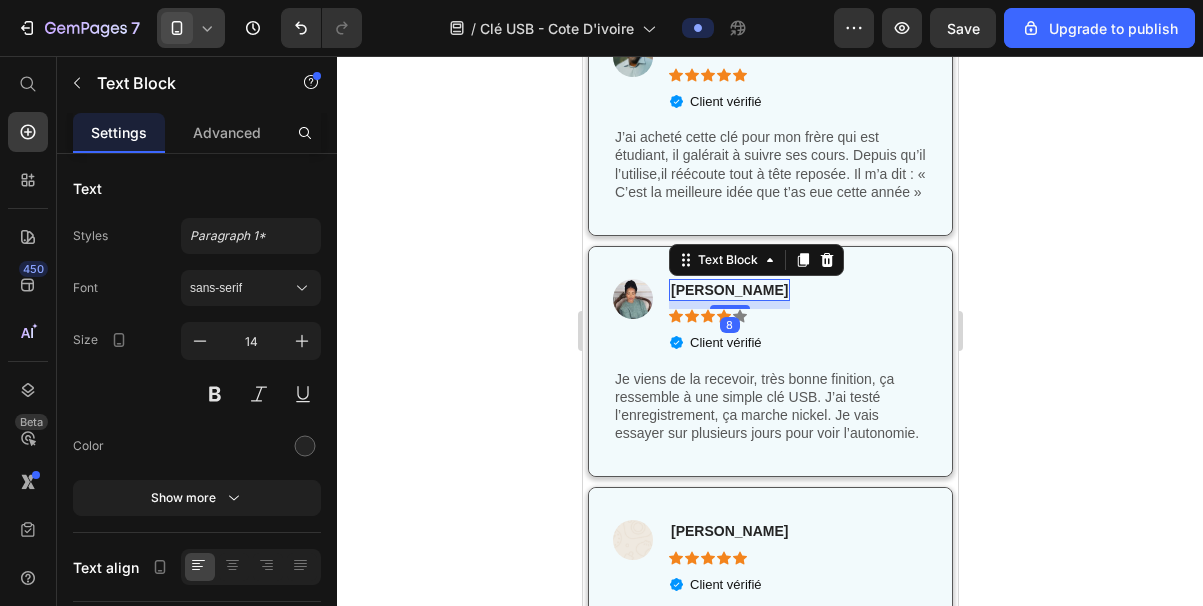 click on "[PERSON_NAME]" at bounding box center (728, 290) 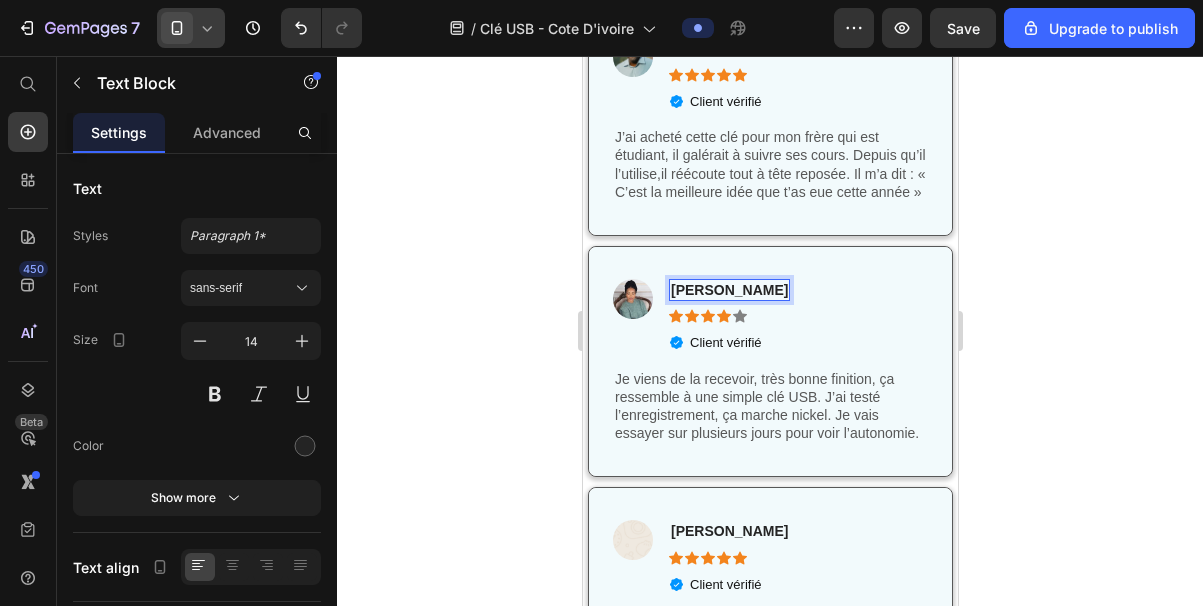 click on "[PERSON_NAME]" at bounding box center (728, 290) 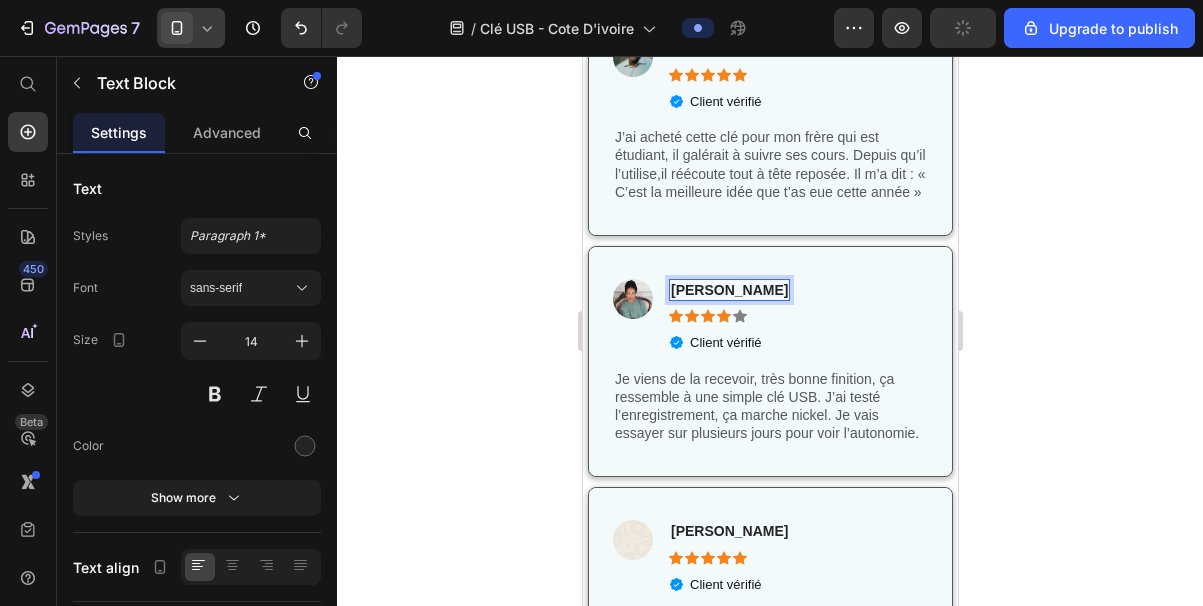 click 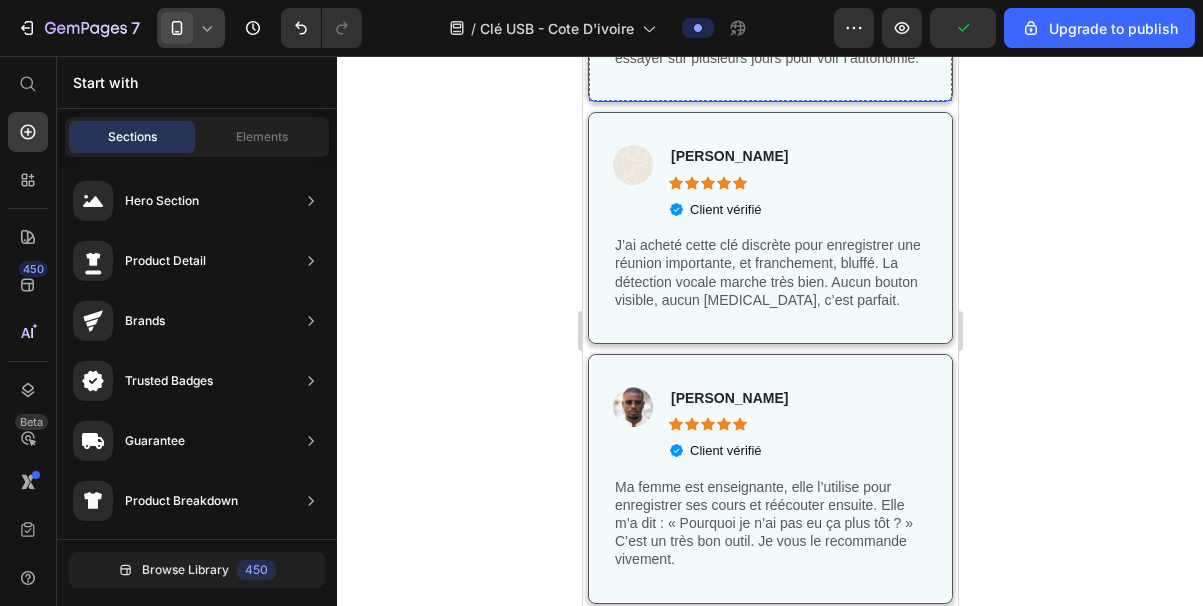 scroll, scrollTop: 6868, scrollLeft: 0, axis: vertical 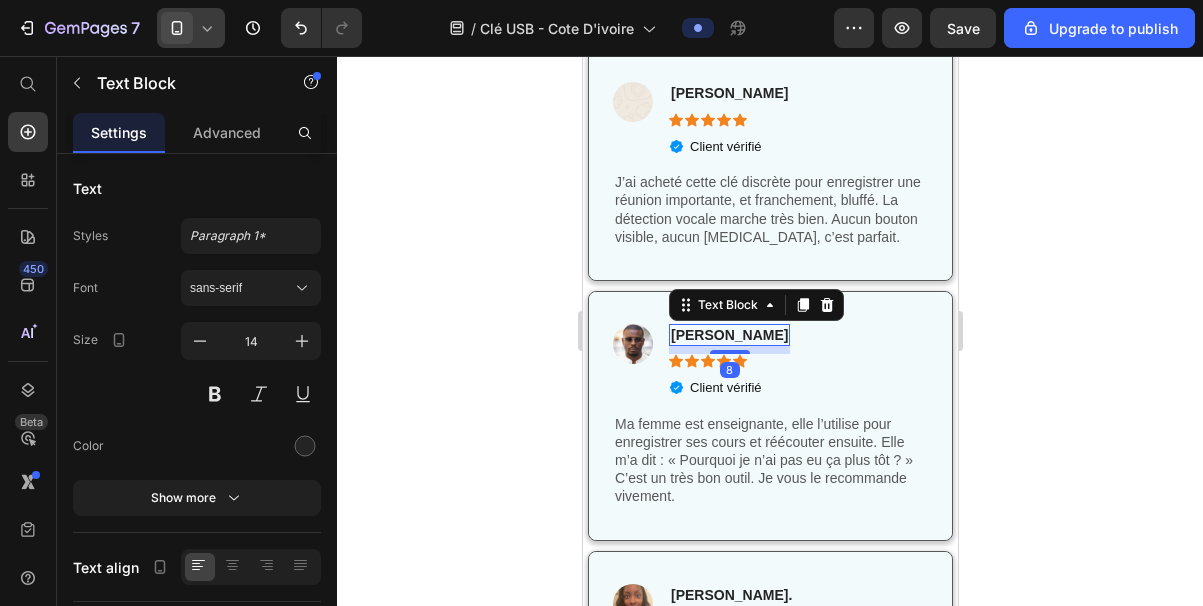 click on "[PERSON_NAME]" at bounding box center [728, 335] 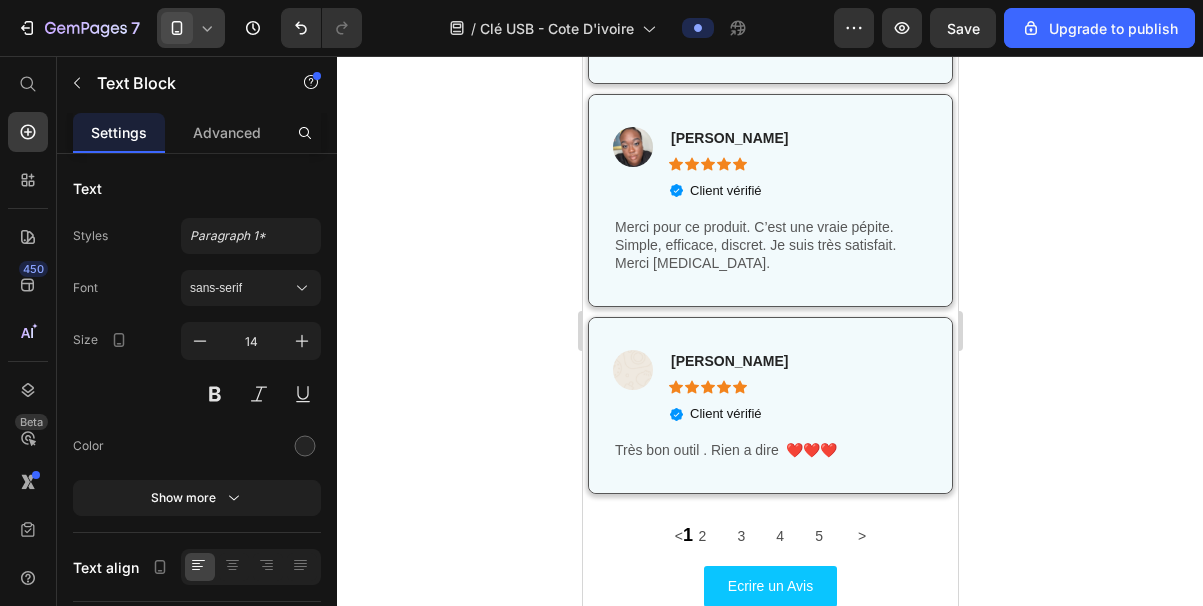 scroll, scrollTop: 7634, scrollLeft: 0, axis: vertical 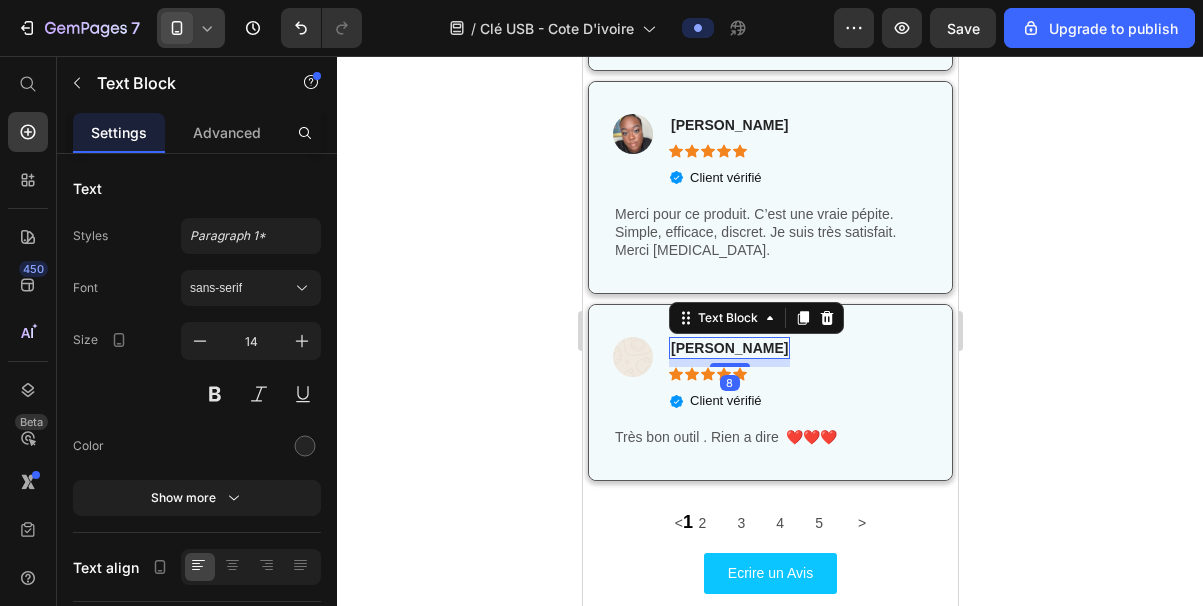 click on "[PERSON_NAME]" at bounding box center [728, 348] 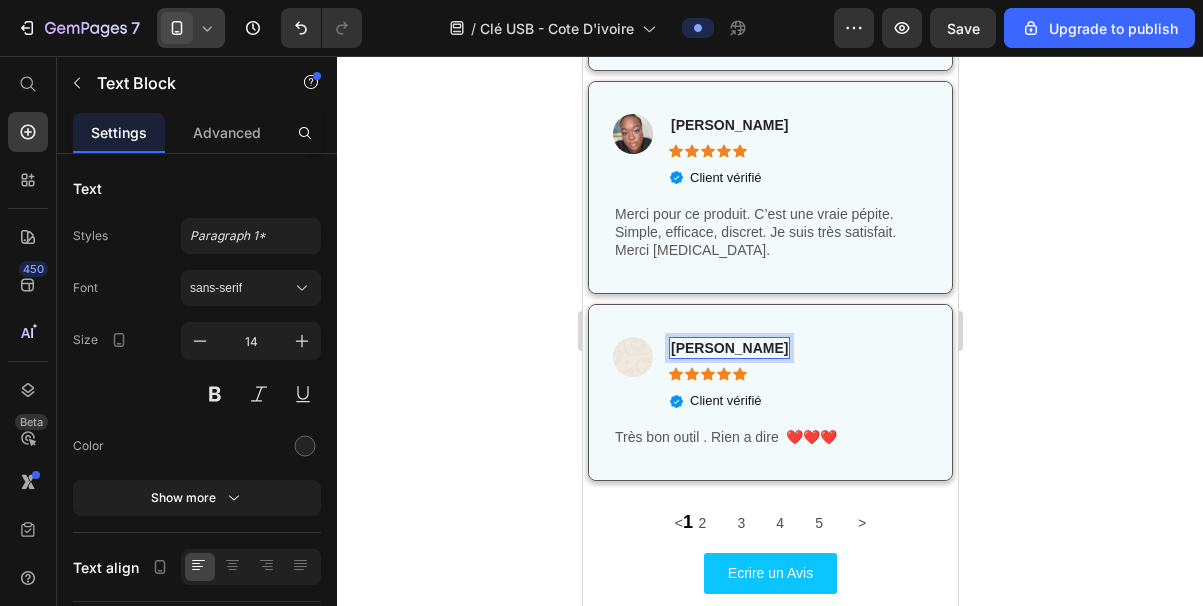 click on "[PERSON_NAME]" at bounding box center (728, 348) 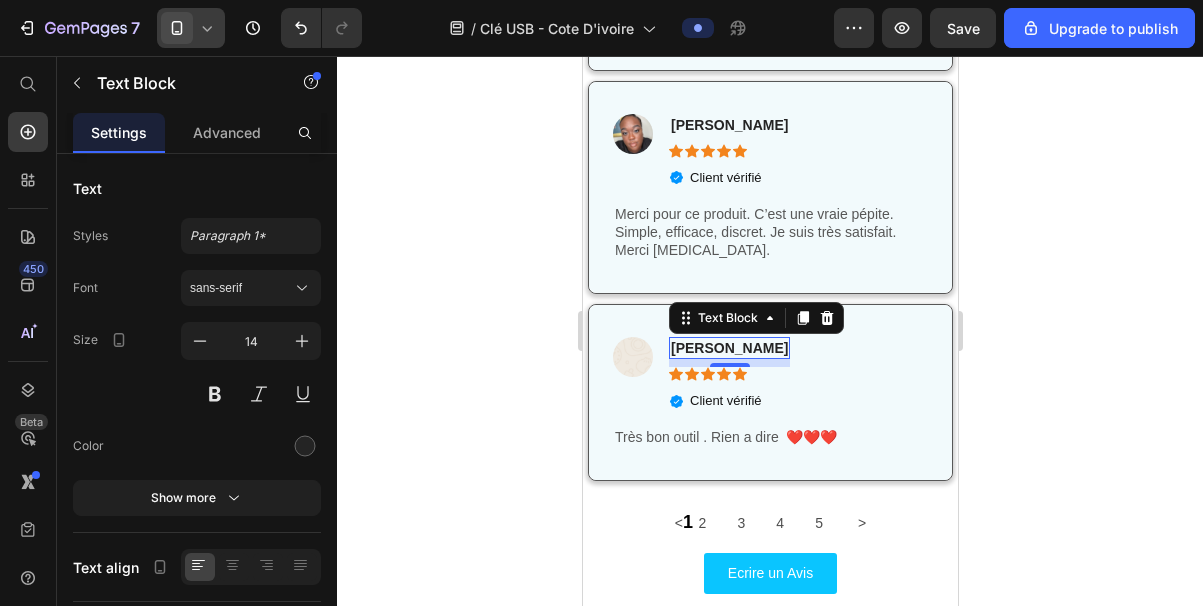 click 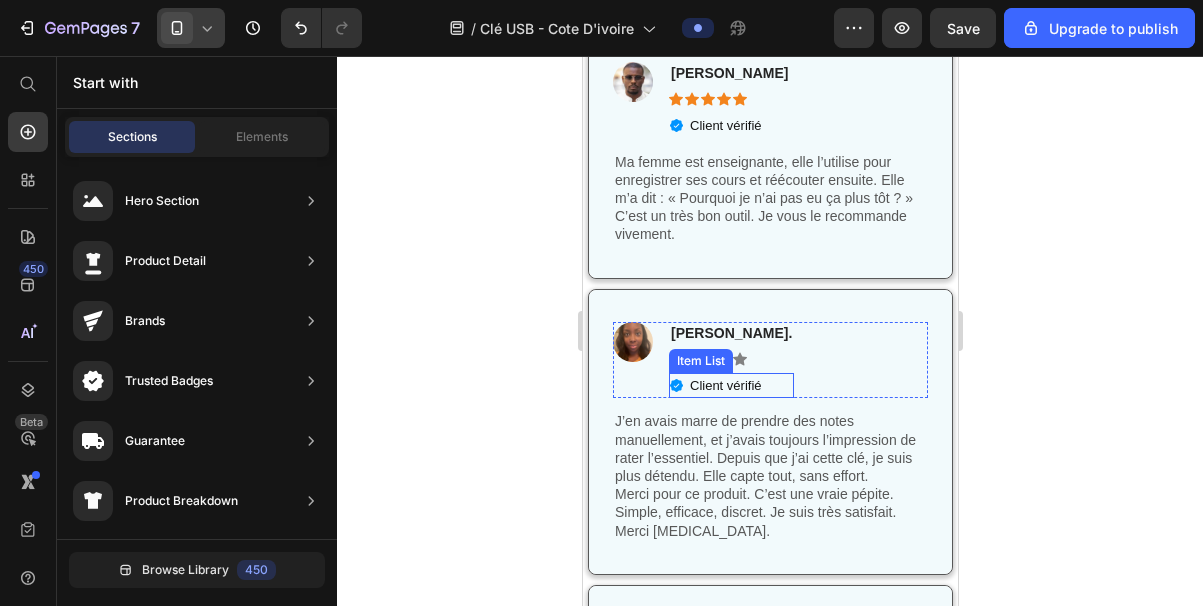 scroll, scrollTop: 7119, scrollLeft: 0, axis: vertical 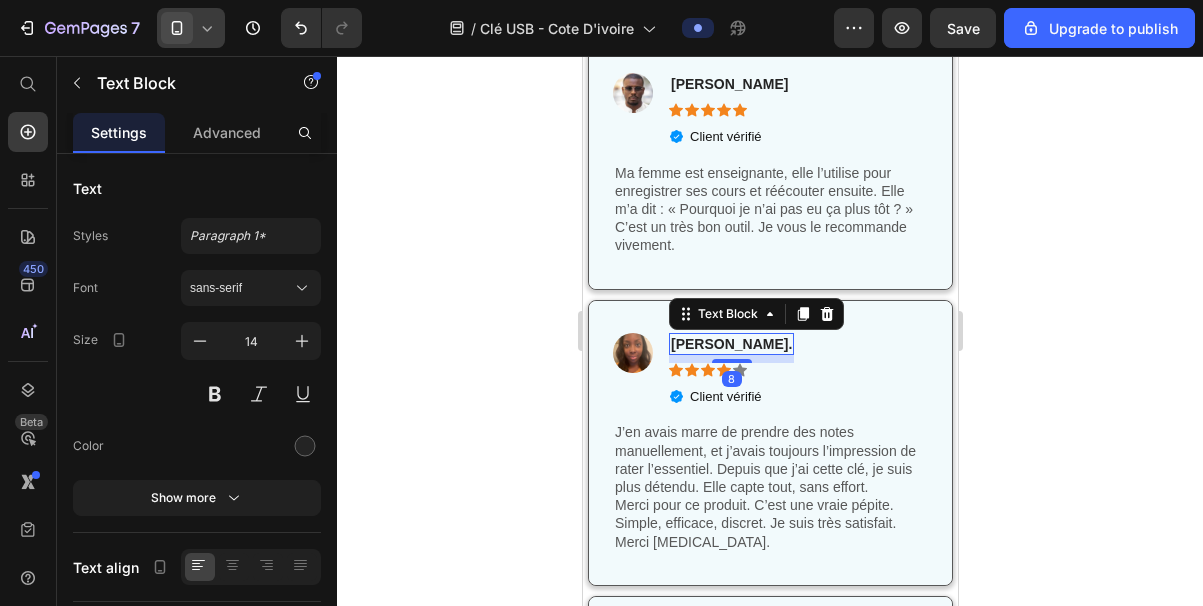 click on "[PERSON_NAME]." at bounding box center (730, 344) 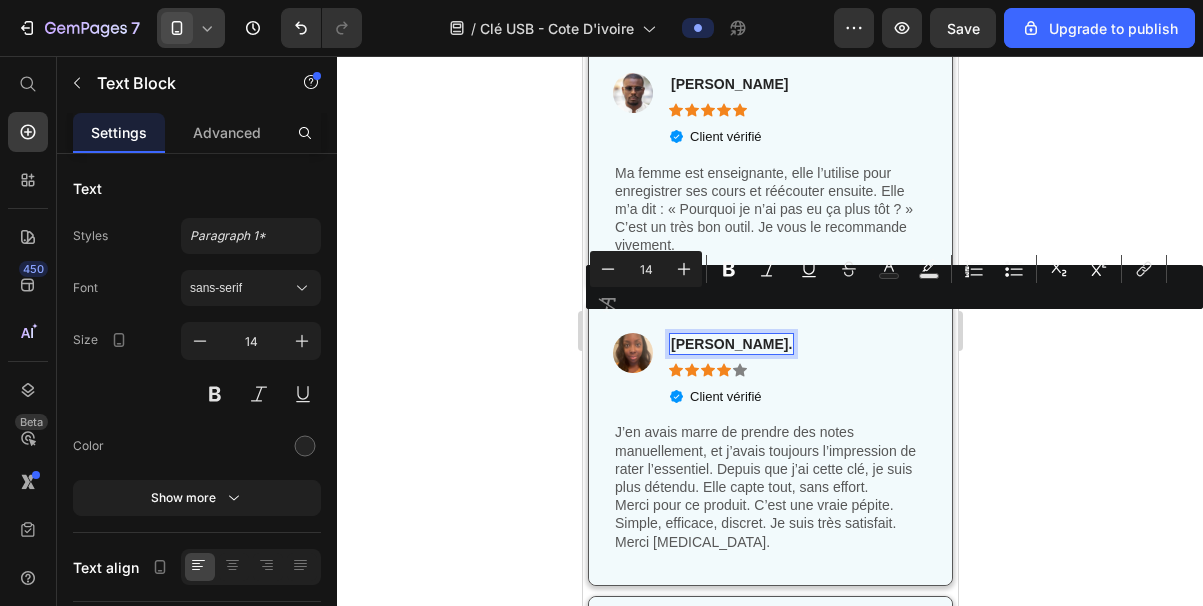 click on "[PERSON_NAME]." at bounding box center [730, 344] 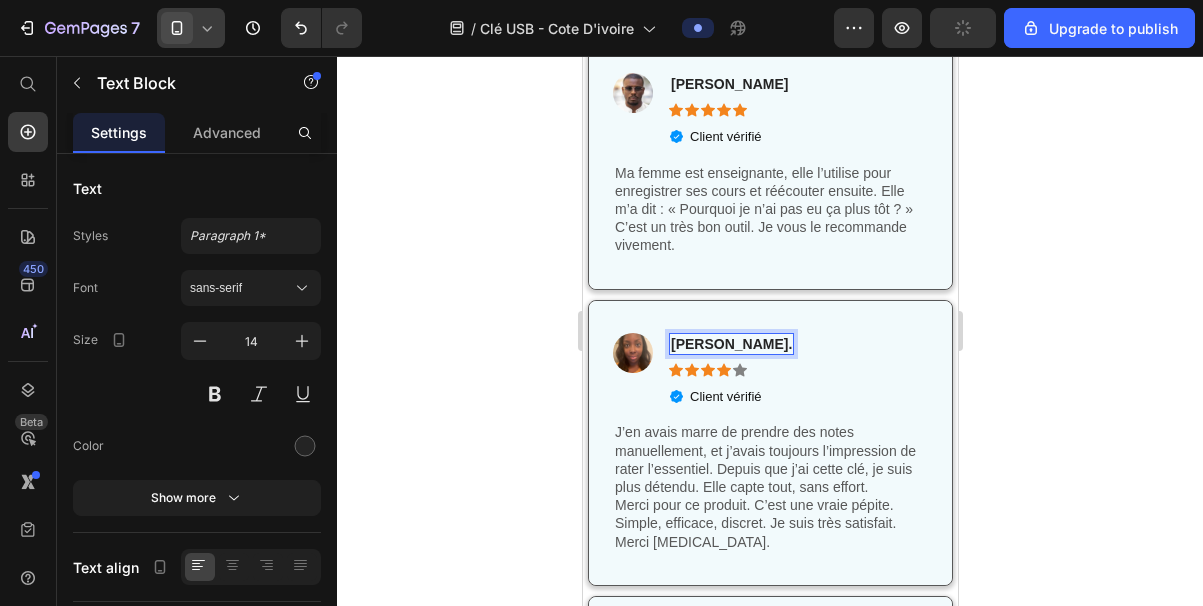 click 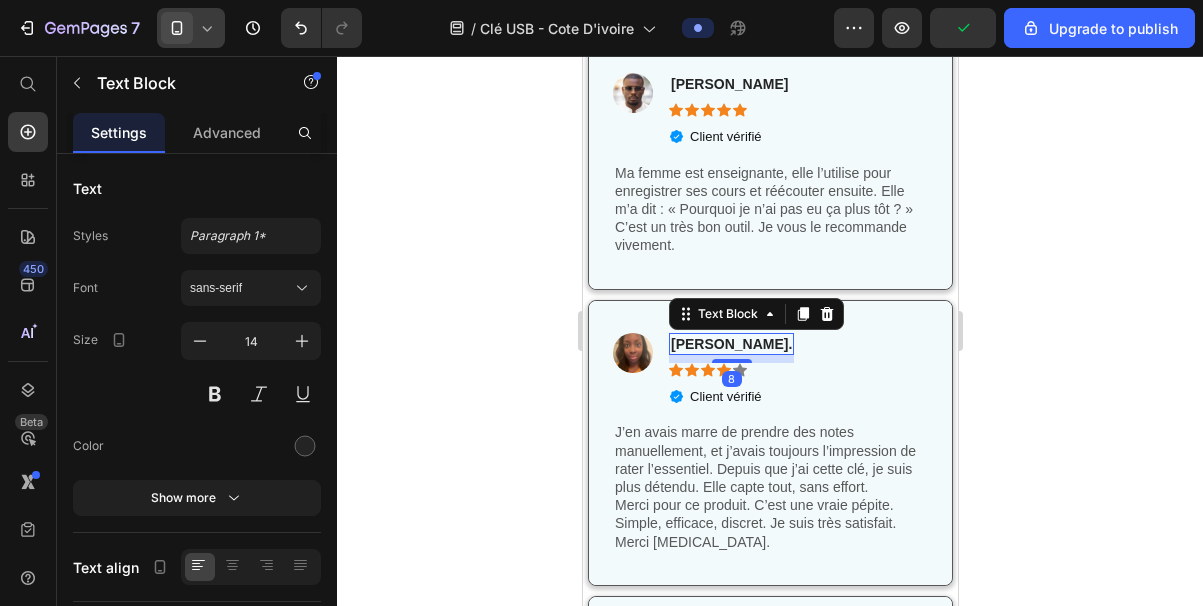 click on "[PERSON_NAME]." at bounding box center (730, 344) 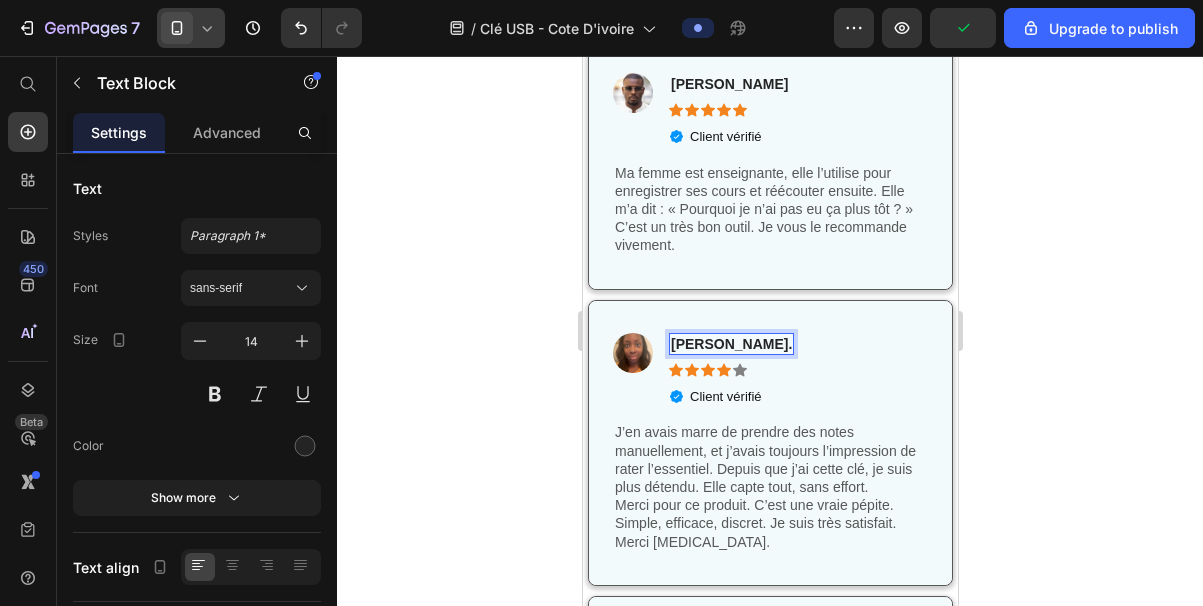 click on "[PERSON_NAME]." at bounding box center (730, 344) 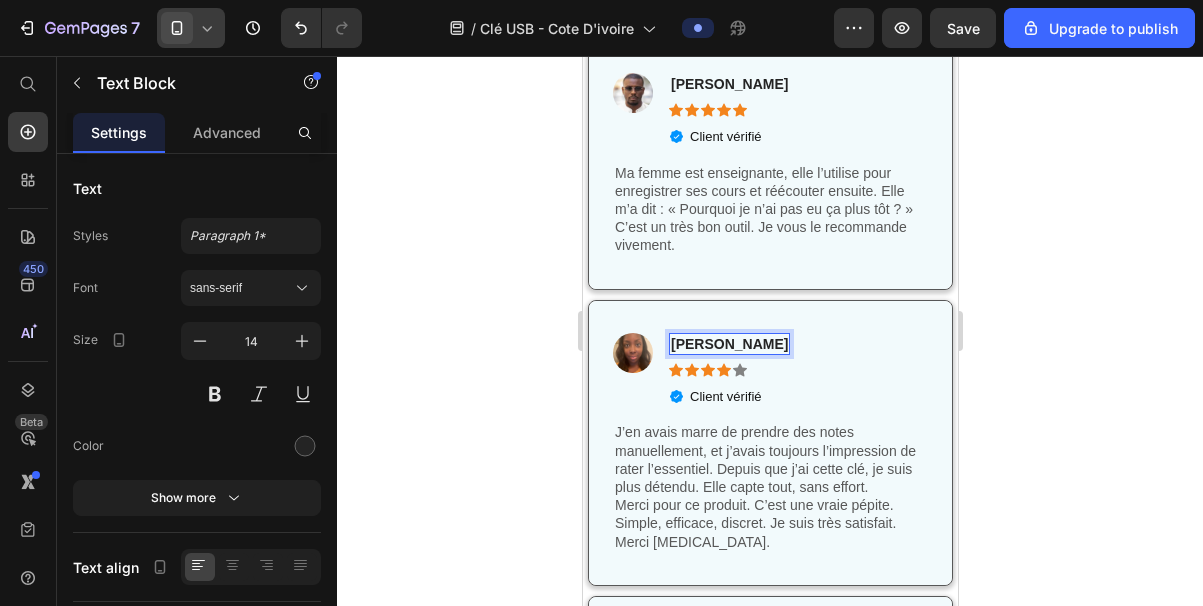 click 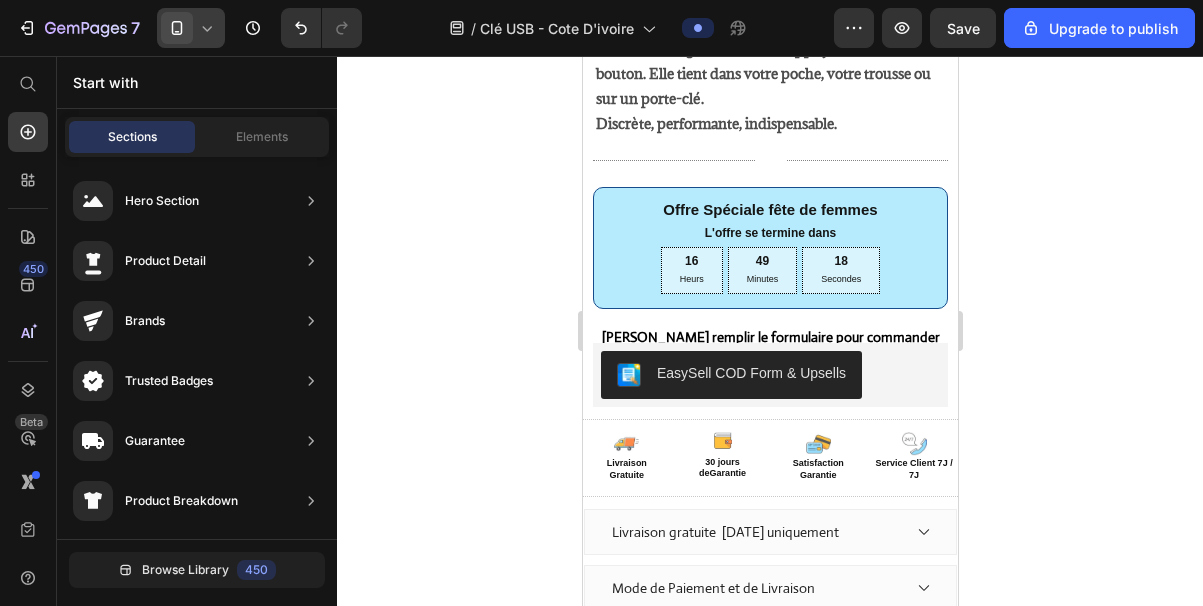 scroll, scrollTop: 1200, scrollLeft: 0, axis: vertical 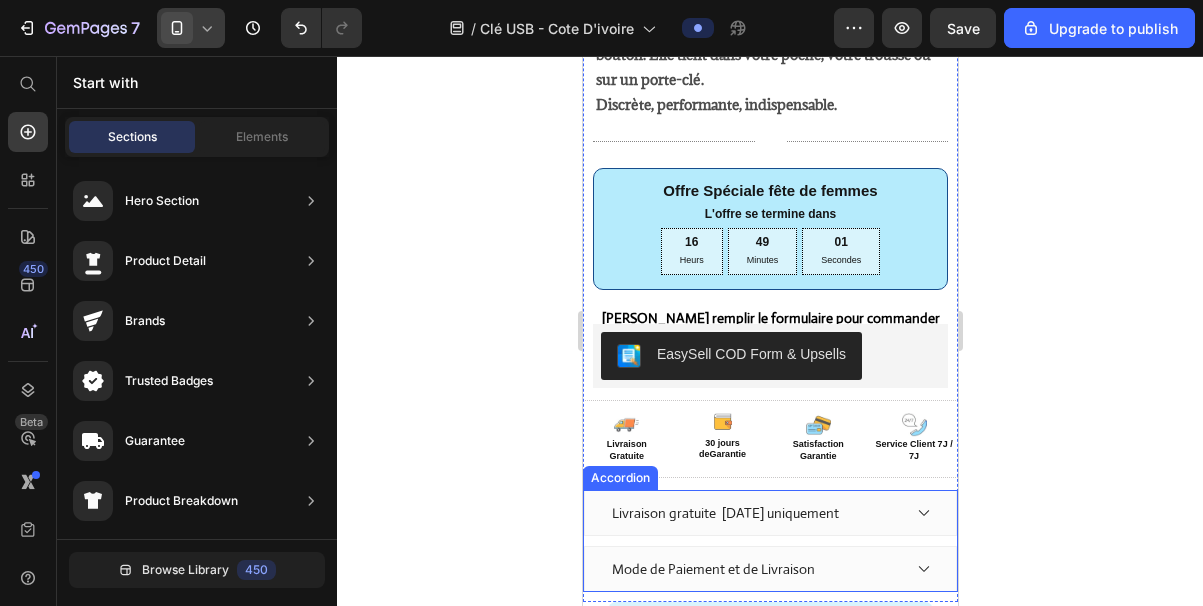click on "Livraison gratuite  [DATE] uniquement" at bounding box center [769, 513] 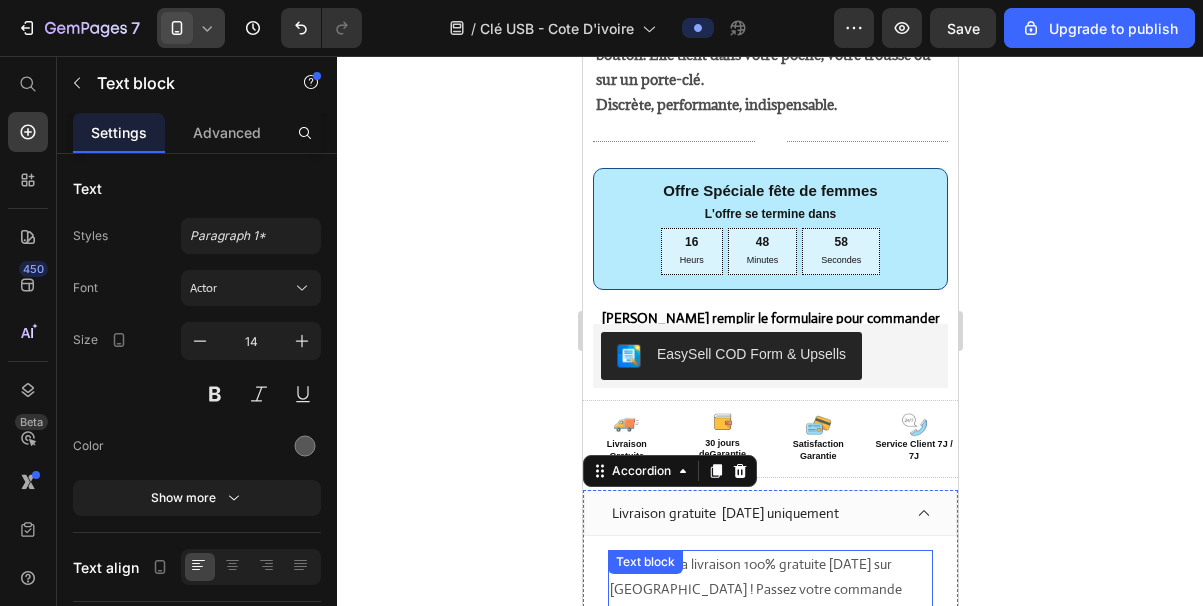 click on "Profitez de la livraison 100% gratuite [DATE] sur [GEOGRAPHIC_DATA] ! Passez votre commande maintenant et recevez votre produit sans aucun frais de livraison. Ne manquez pas cette offre exclusive !" at bounding box center [769, 602] 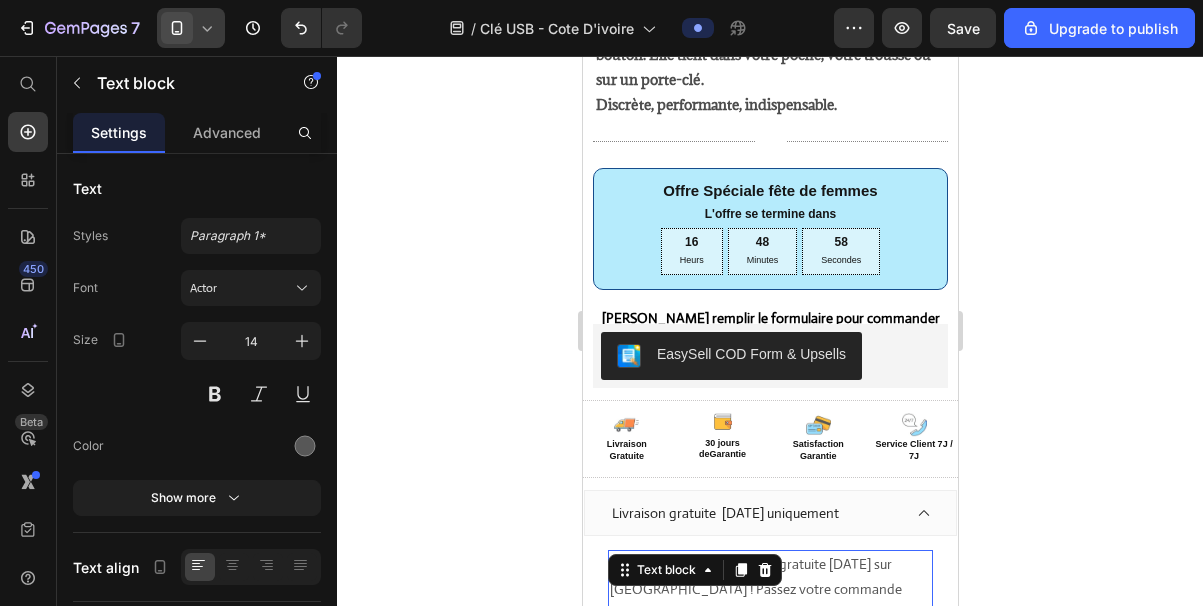 click on "Profitez de la livraison 100% gratuite [DATE] sur [GEOGRAPHIC_DATA] ! Passez votre commande maintenant et recevez votre produit sans aucun frais de livraison. Ne manquez pas cette offre exclusive !" at bounding box center [769, 602] 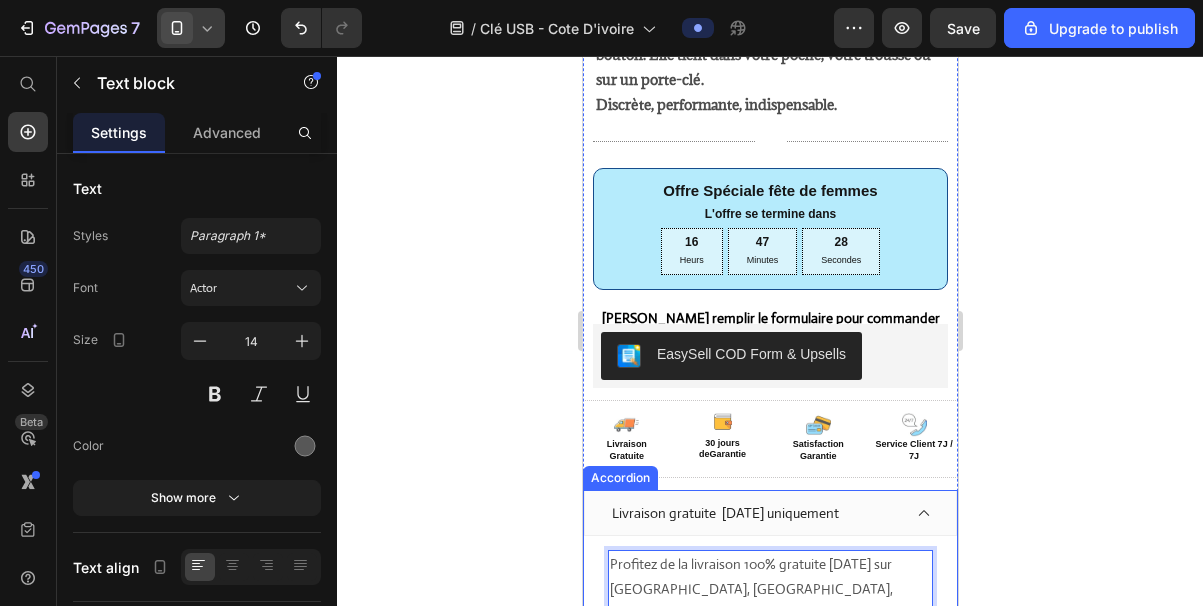 click 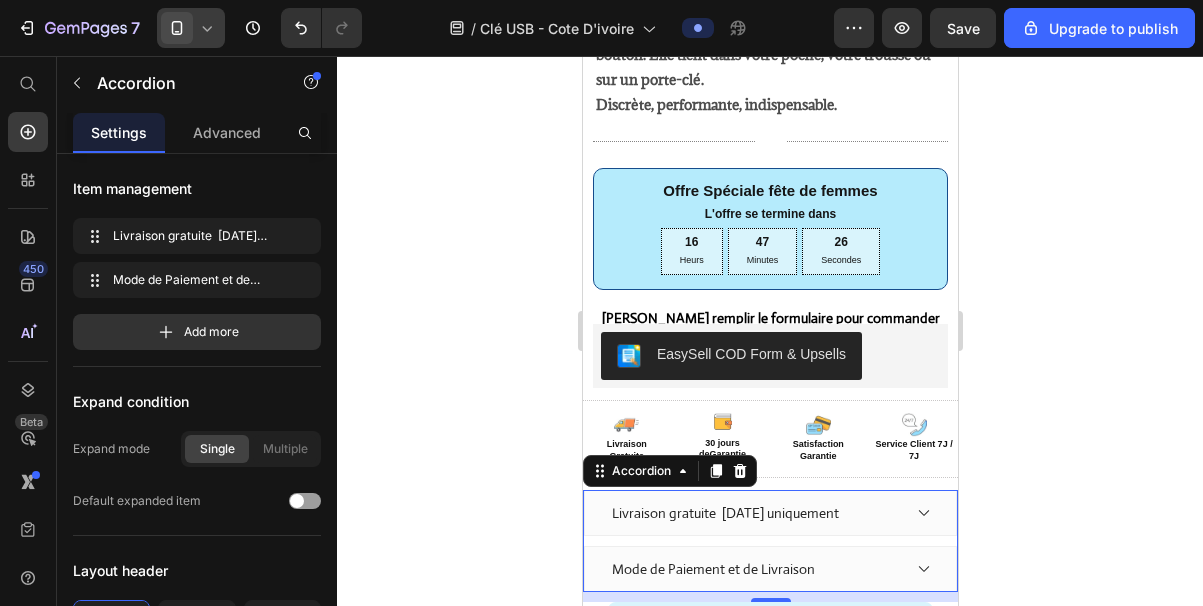 click on "Mode de Paiement et de Livraison" at bounding box center [769, 569] 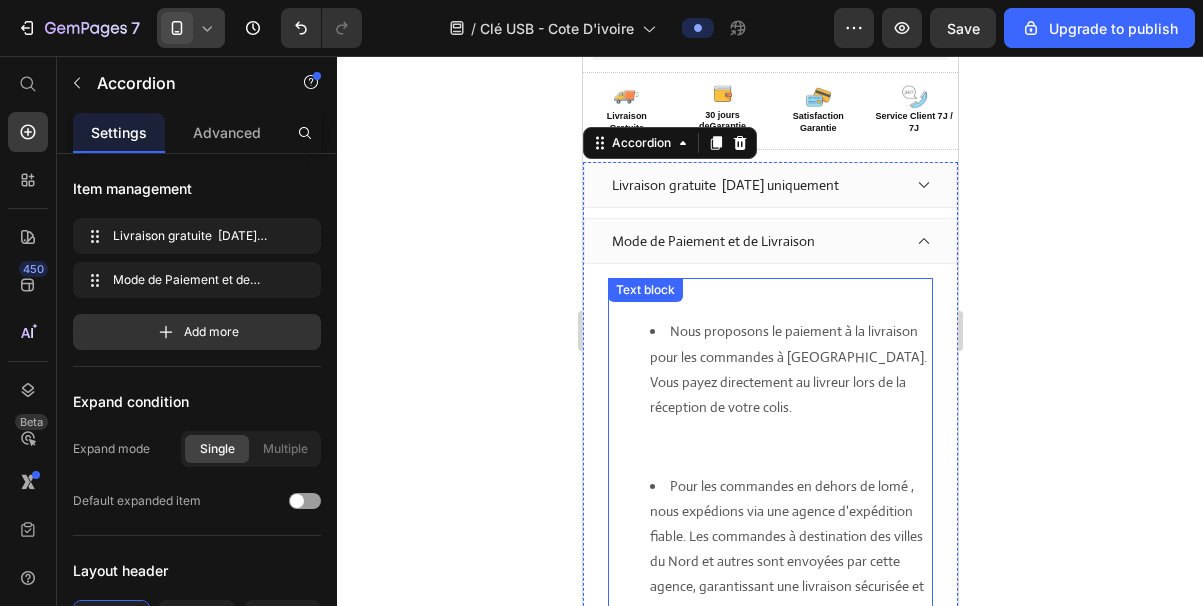 scroll, scrollTop: 1538, scrollLeft: 0, axis: vertical 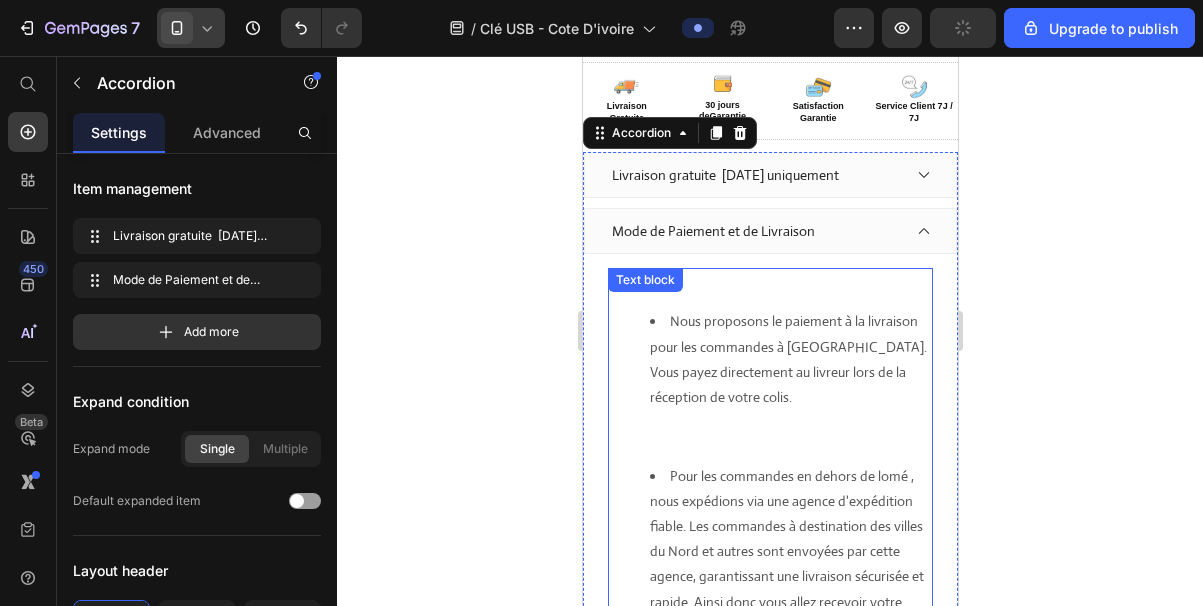 click on "Nous proposons le paiement à la livraison pour les commandes à [GEOGRAPHIC_DATA]. Vous payez directement au livreur lors de la réception de votre colis." at bounding box center (789, 359) 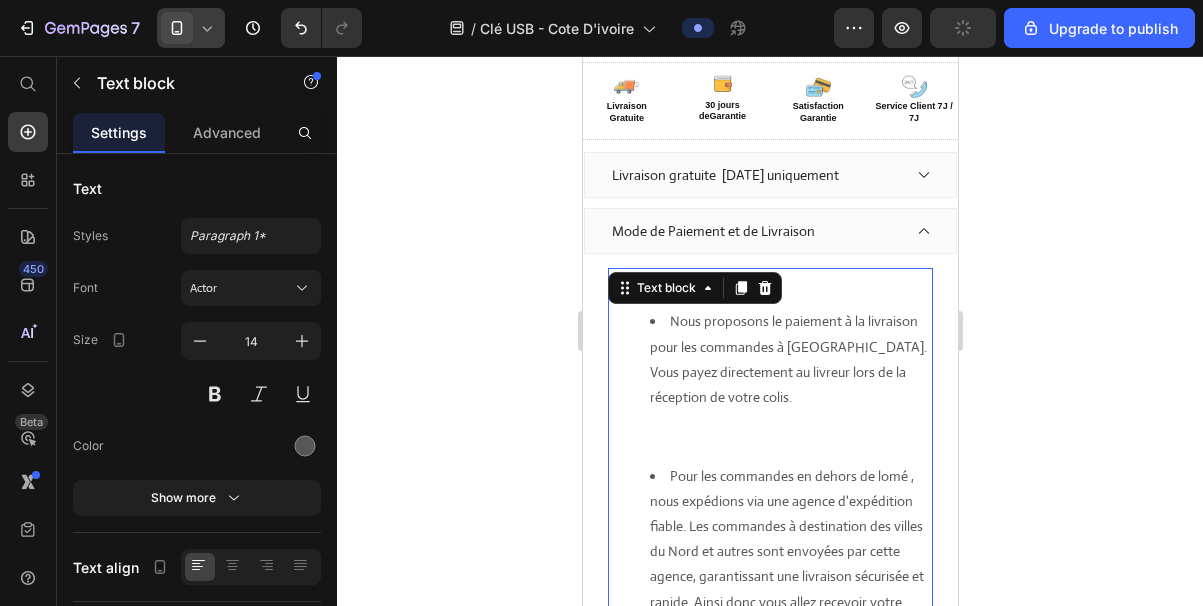 click on "Nous proposons le paiement à la livraison pour les commandes à [GEOGRAPHIC_DATA]. Vous payez directement au livreur lors de la réception de votre colis." at bounding box center [789, 359] 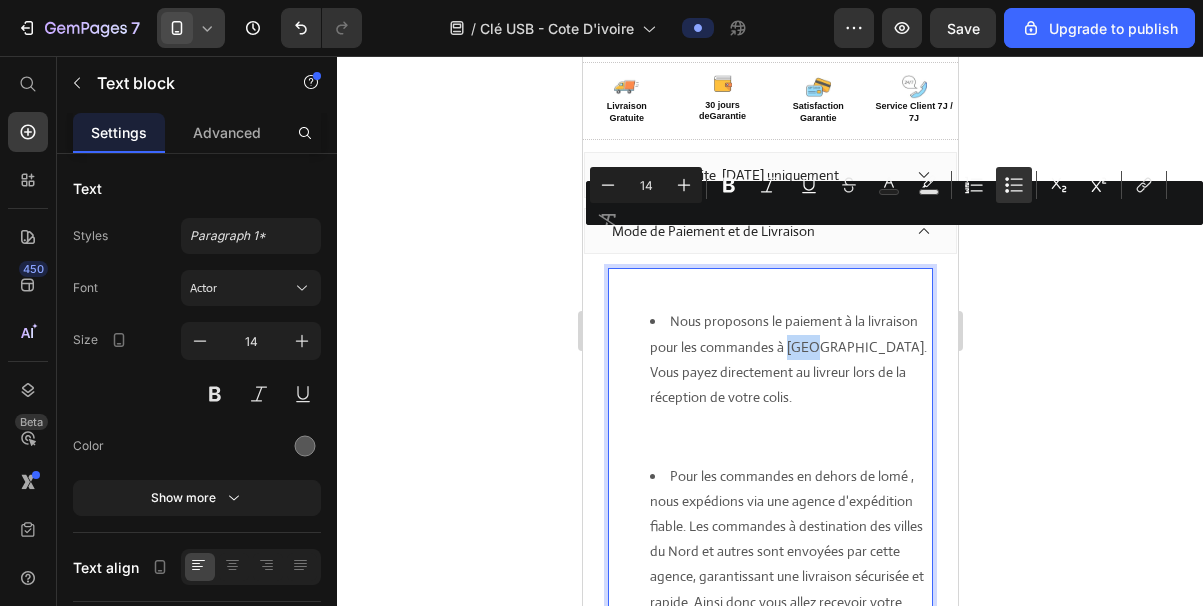 drag, startPoint x: 816, startPoint y: 243, endPoint x: 786, endPoint y: 247, distance: 30.265491 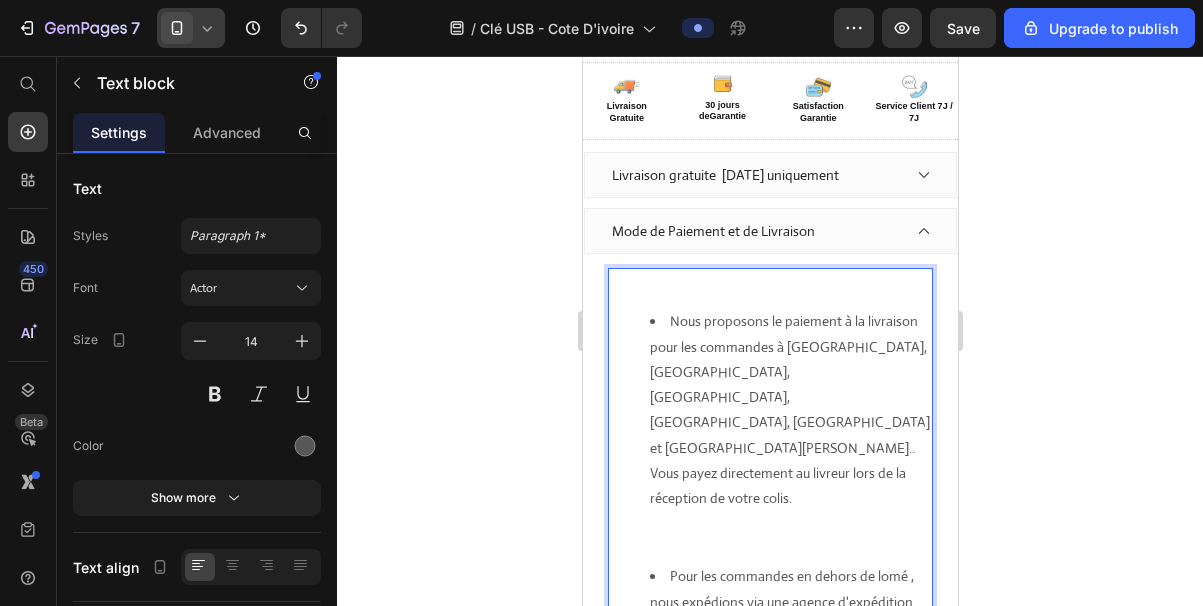click on "Pour les commandes en dehors de lomé , nous expédions via une agence d'expédition fiable. Les commandes à destination des villes du Nord et autres sont envoyées par cette agence, garantissant une livraison sécurisée et rapide. Ainsi donc vous allez recevoir votre commande en  24h ." at bounding box center [789, 652] 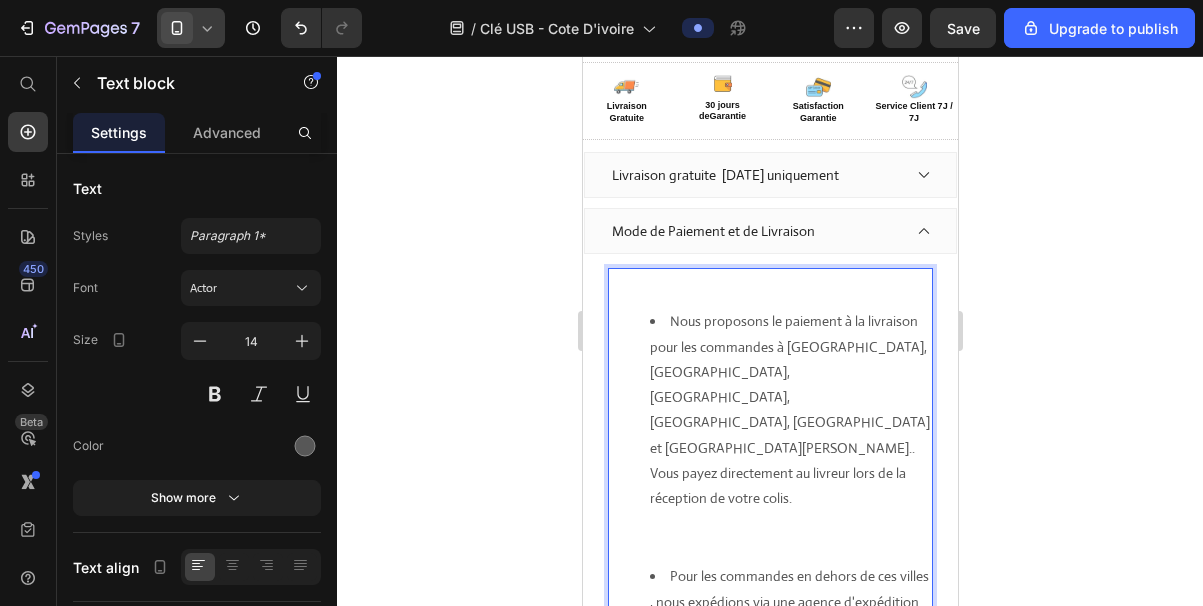 click on "Pour les commandes en dehors de ces villes , nous expédions via une agence d'expédition fiable. Les commandes à destination des villes du Nord et autres sont envoyées par cette agence, garantissant une livraison sécurisée et rapide. Ainsi donc vous allez recevoir votre commande en  24h ." at bounding box center [769, 652] 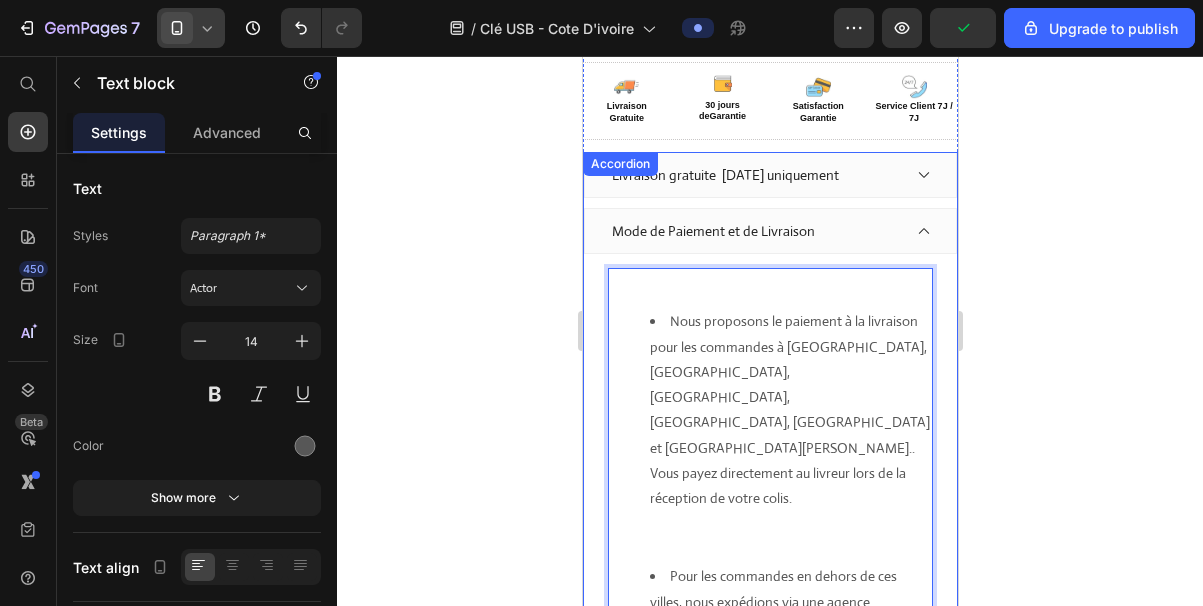 click 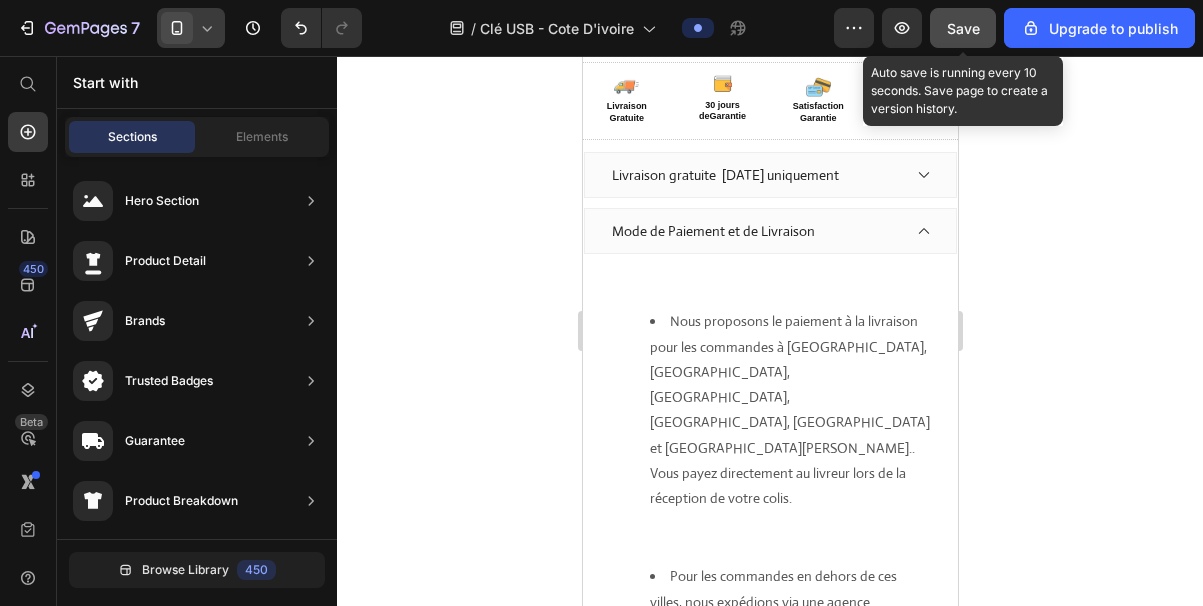 click on "Save" at bounding box center [963, 28] 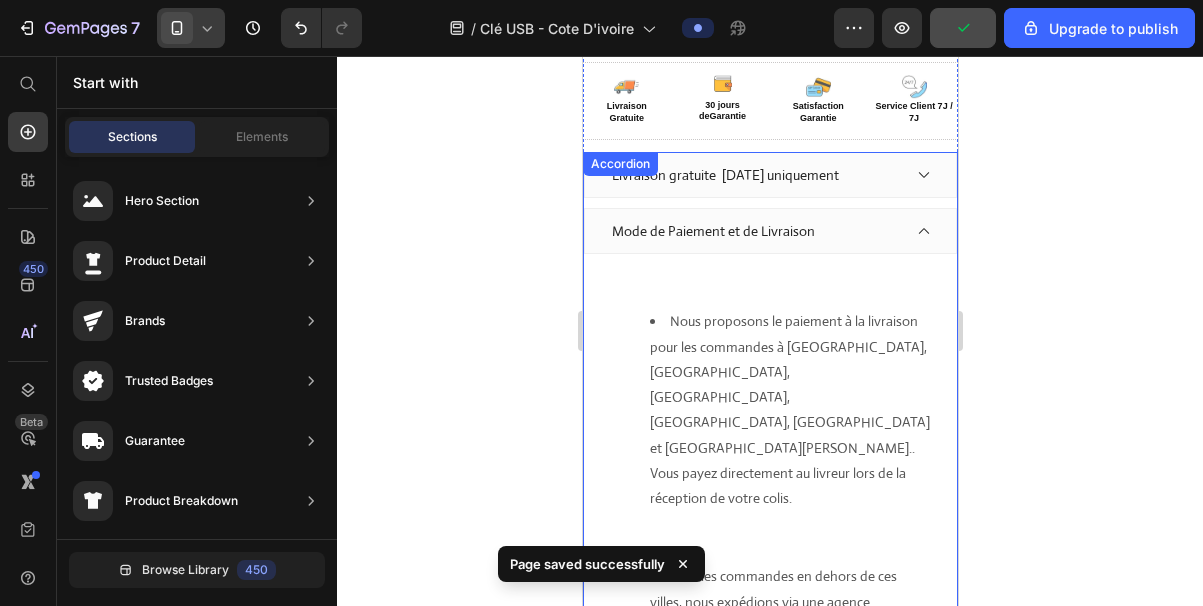 click on "Mode de Paiement et de Livraison" at bounding box center [769, 231] 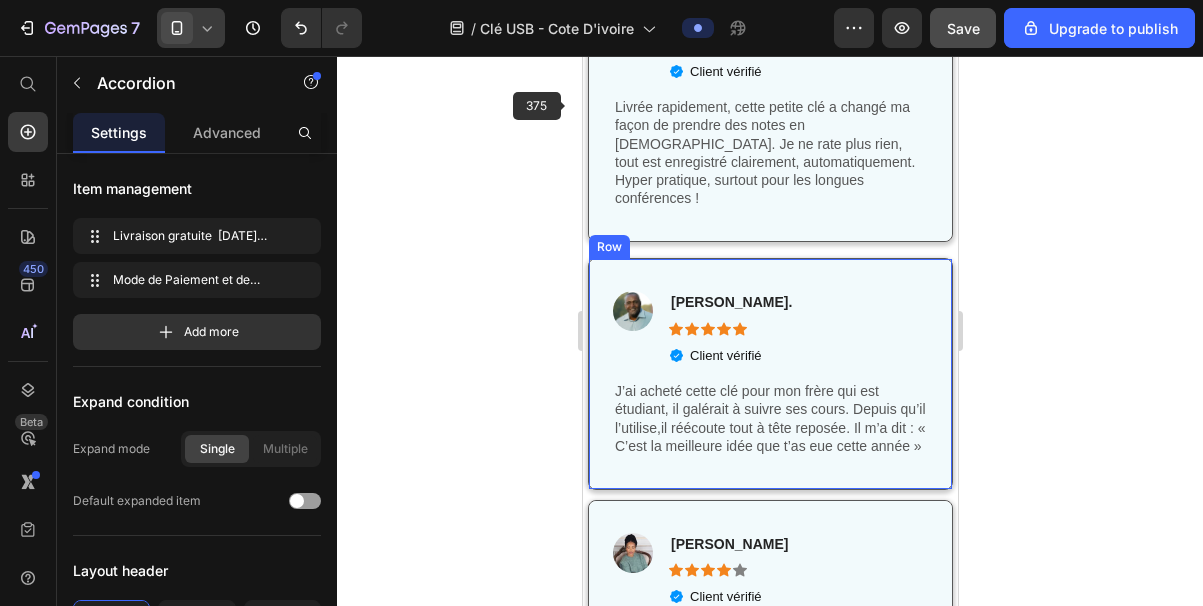 scroll, scrollTop: 6278, scrollLeft: 0, axis: vertical 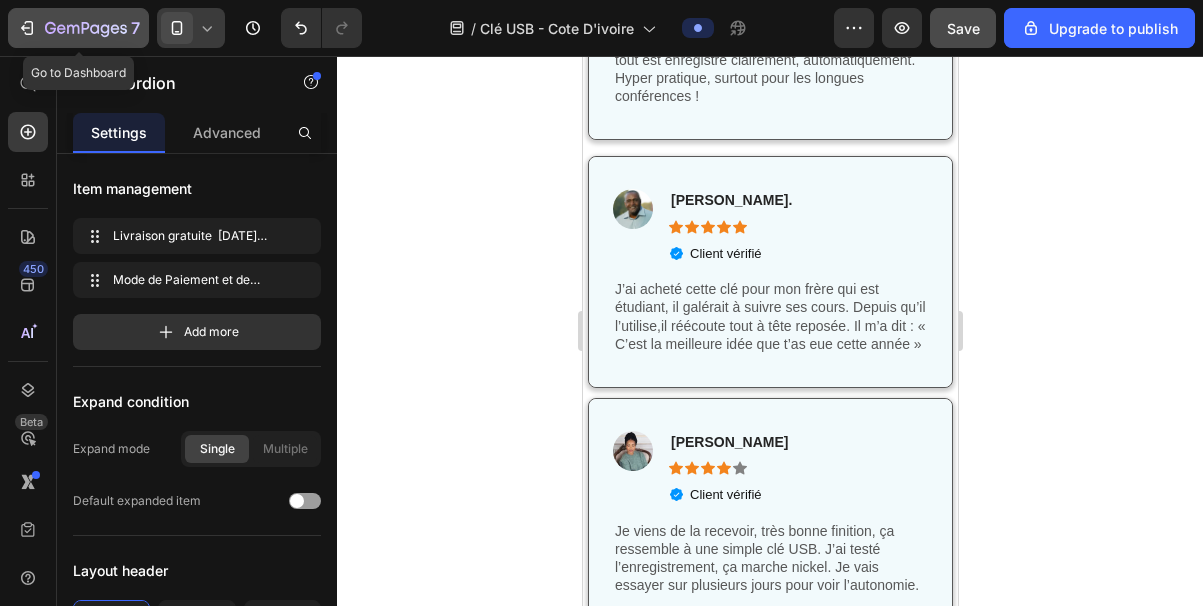 click 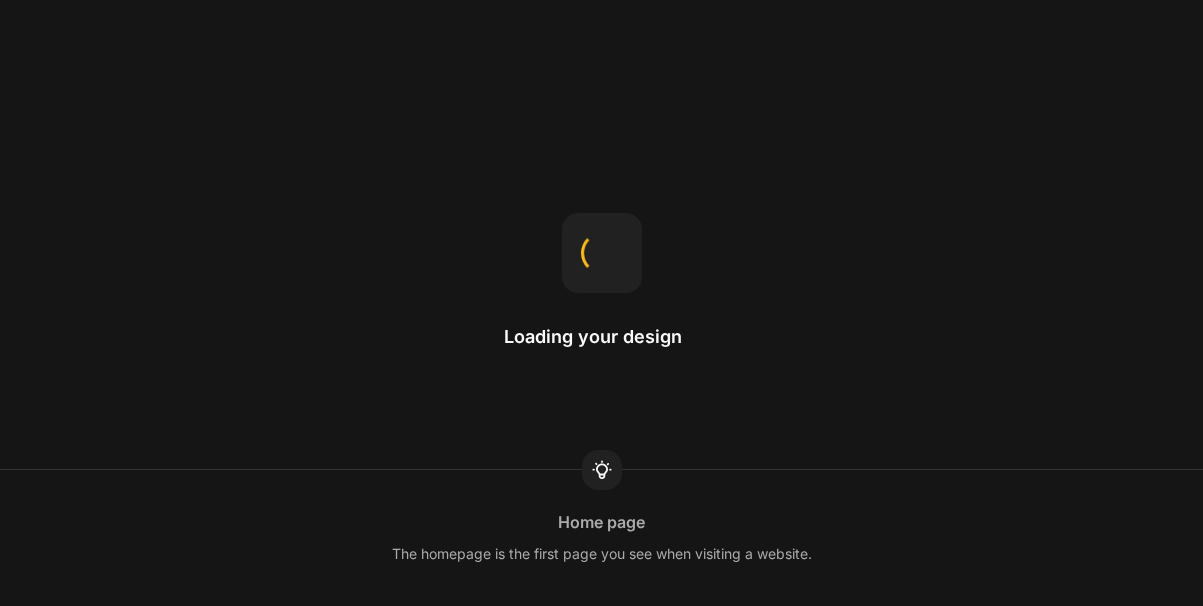 scroll, scrollTop: 0, scrollLeft: 0, axis: both 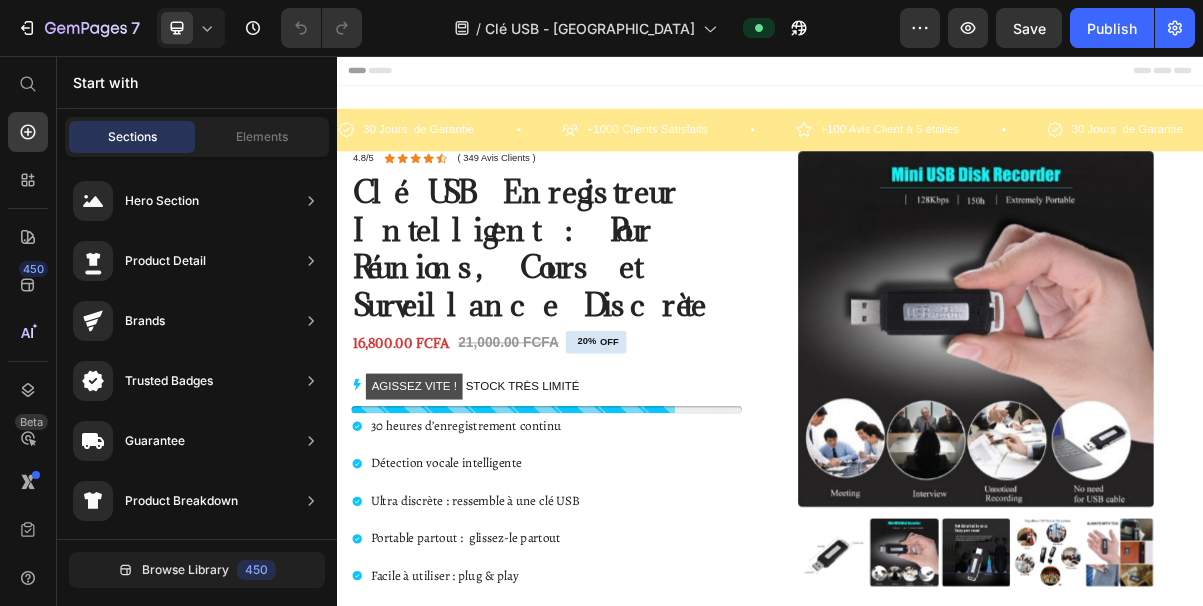 click on "7   /  Clé USB - Togo Preview  Save   Publish" 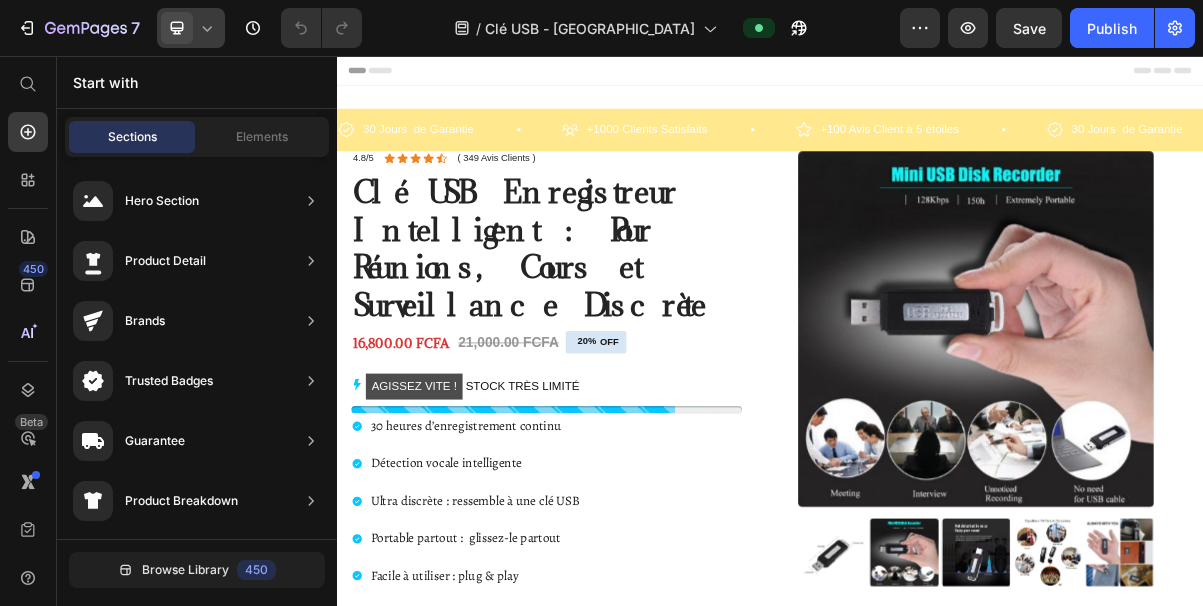 click 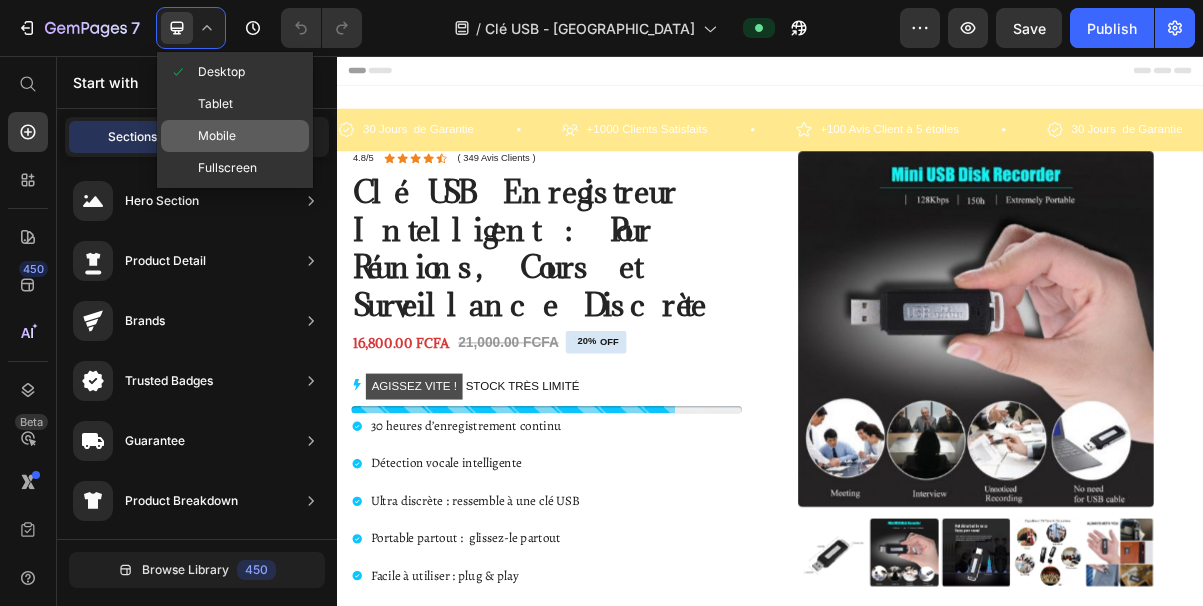 click on "Mobile" 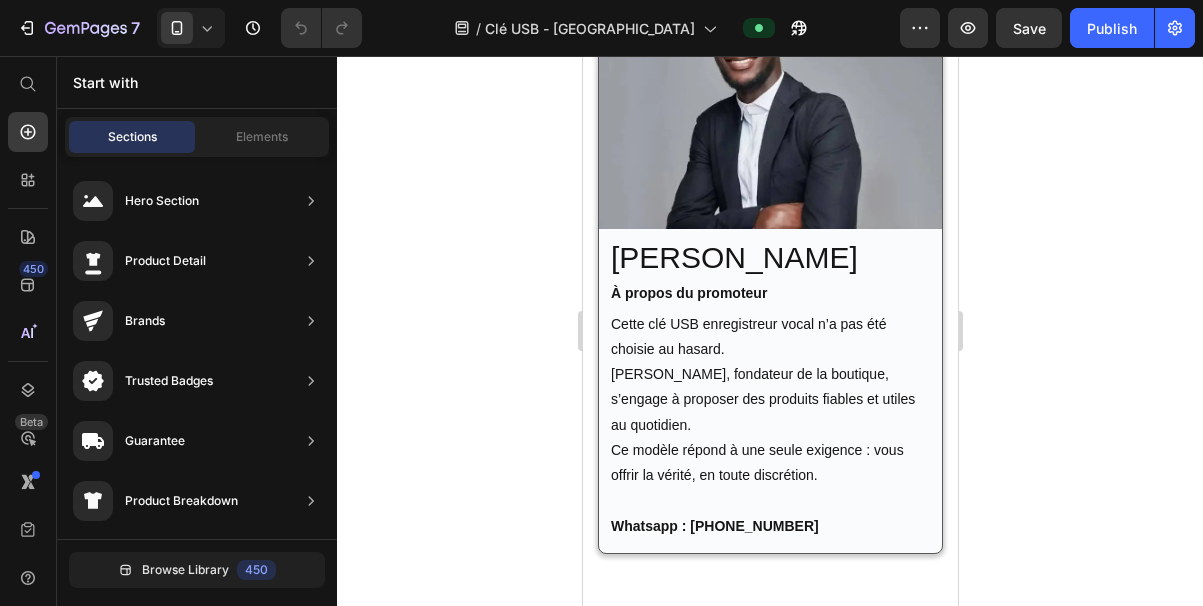 scroll, scrollTop: 4912, scrollLeft: 0, axis: vertical 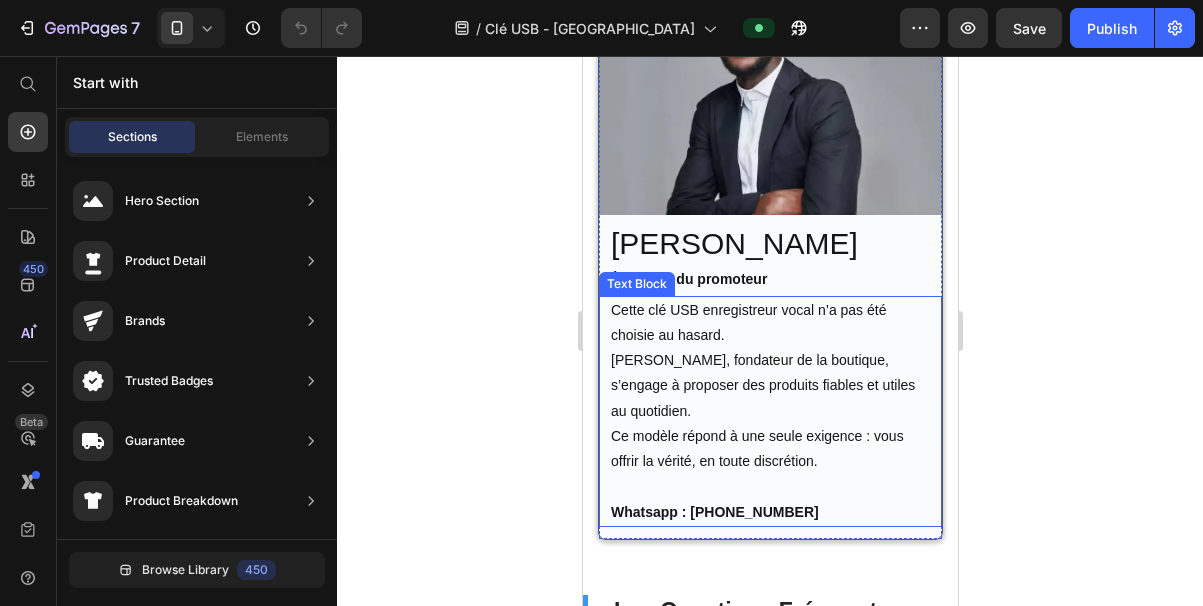 click on "Whatsapp : [PHONE_NUMBER]" at bounding box center (714, 512) 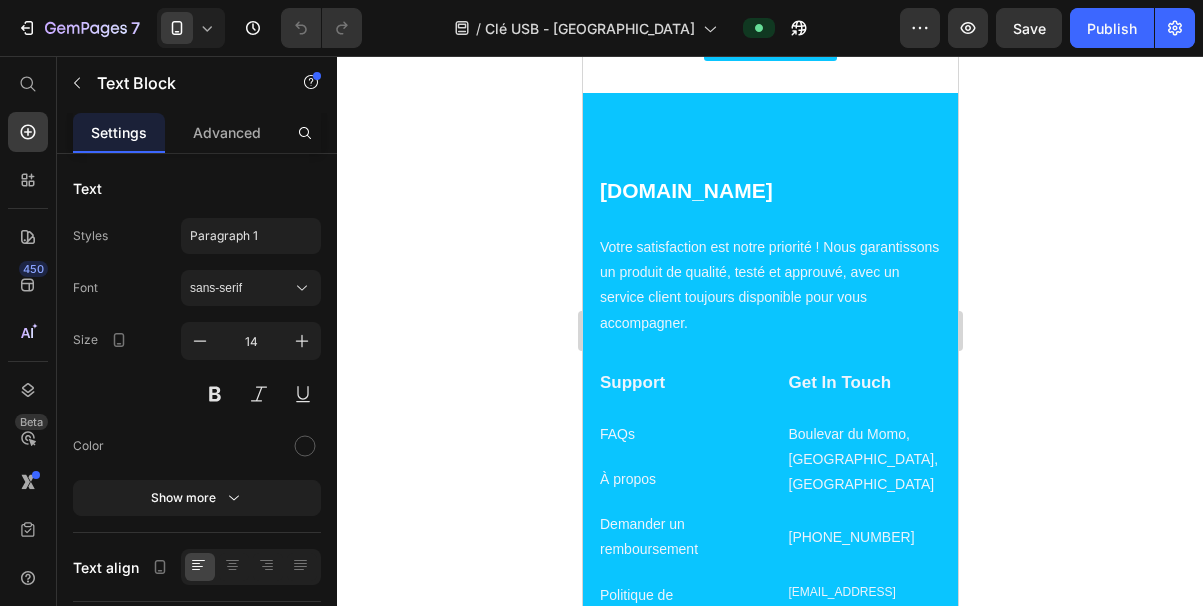 scroll, scrollTop: 8150, scrollLeft: 0, axis: vertical 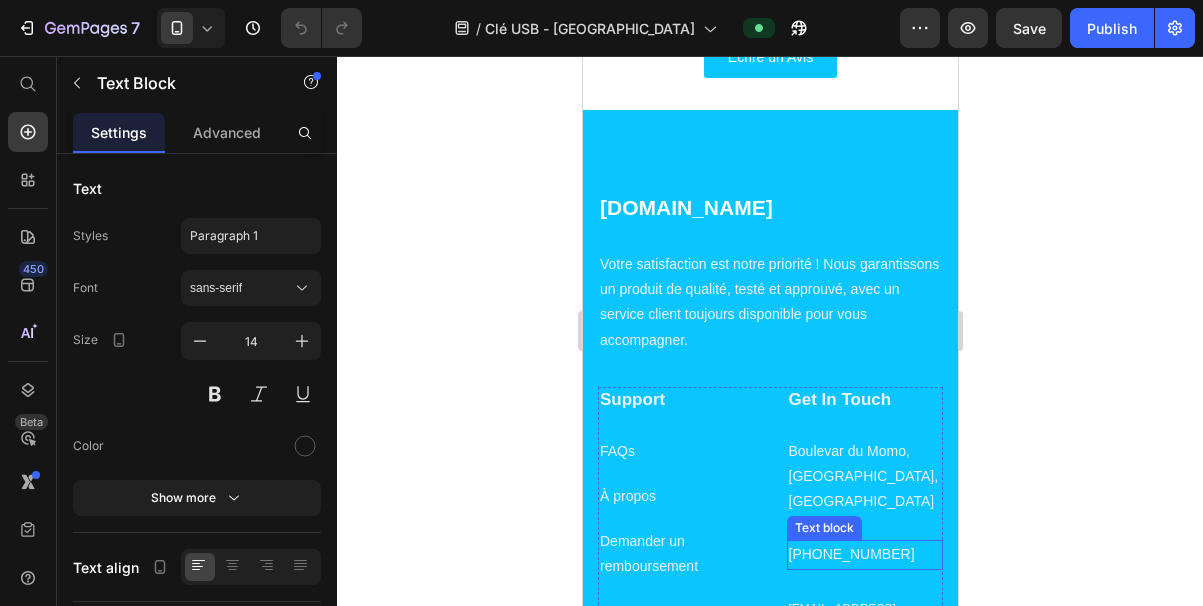 click on "[PHONE_NUMBER]" at bounding box center (864, 554) 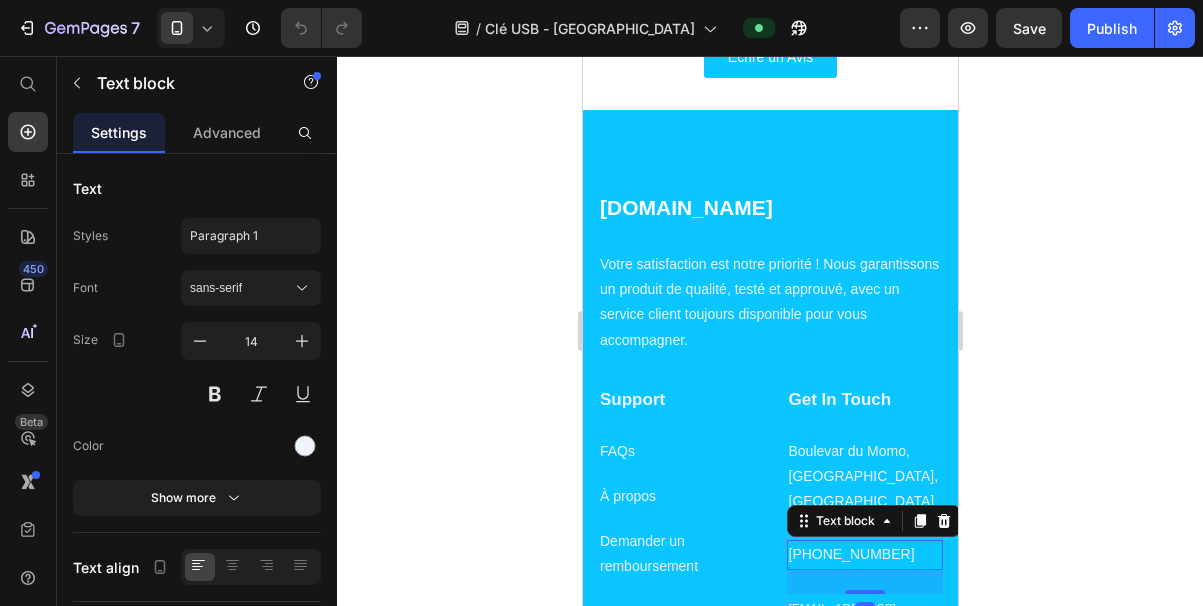 click on "[PHONE_NUMBER]" at bounding box center [864, 554] 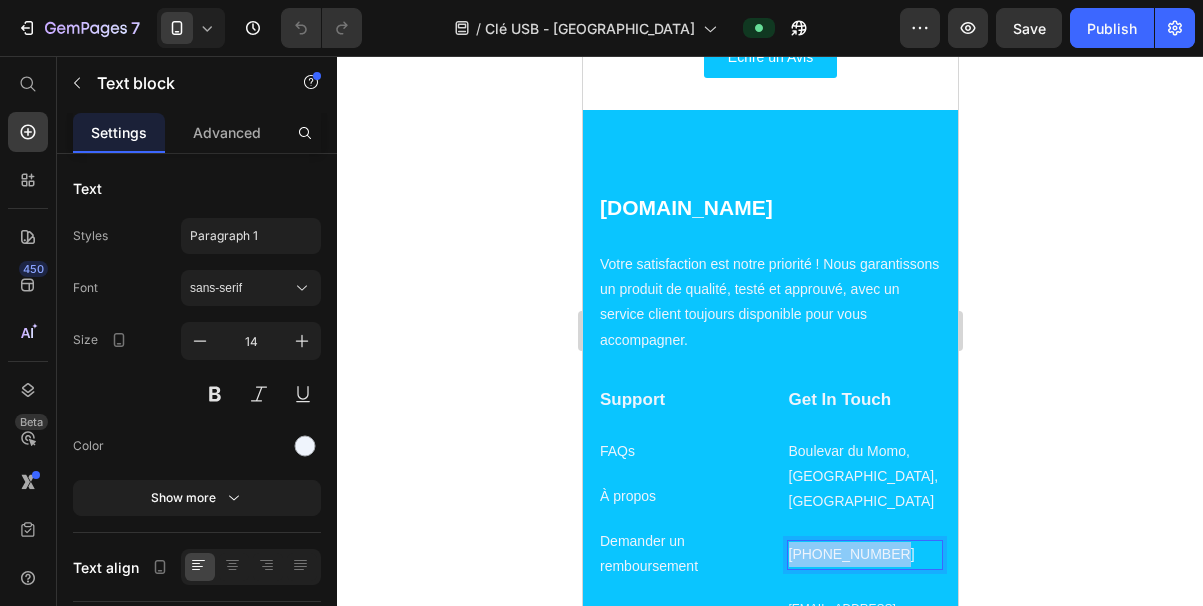 click on "[PHONE_NUMBER]" at bounding box center (864, 554) 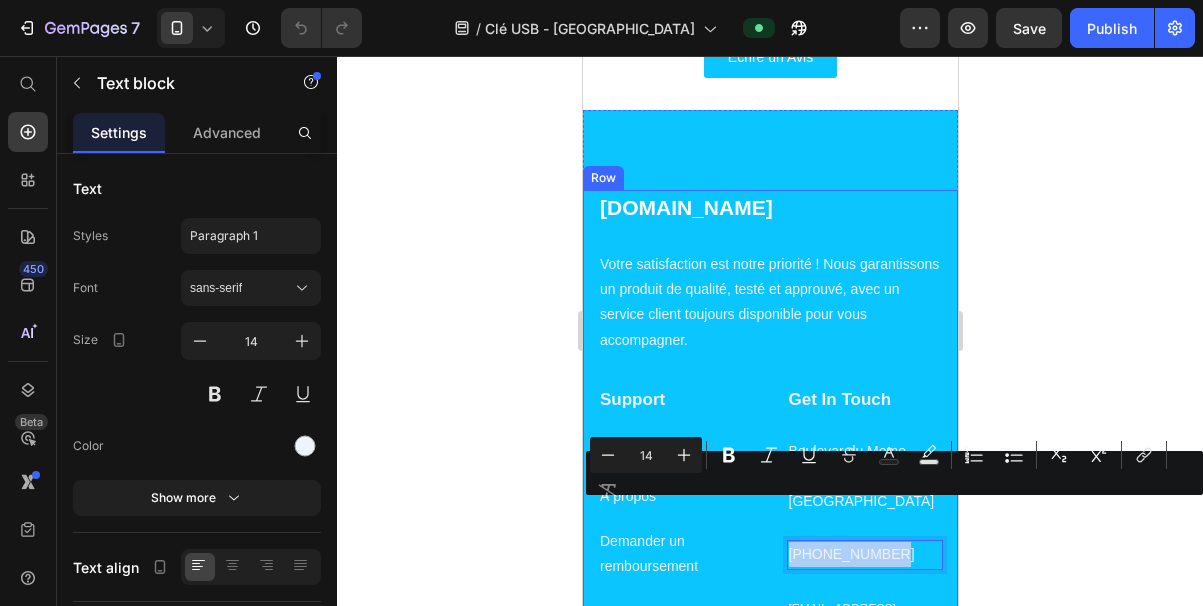 click 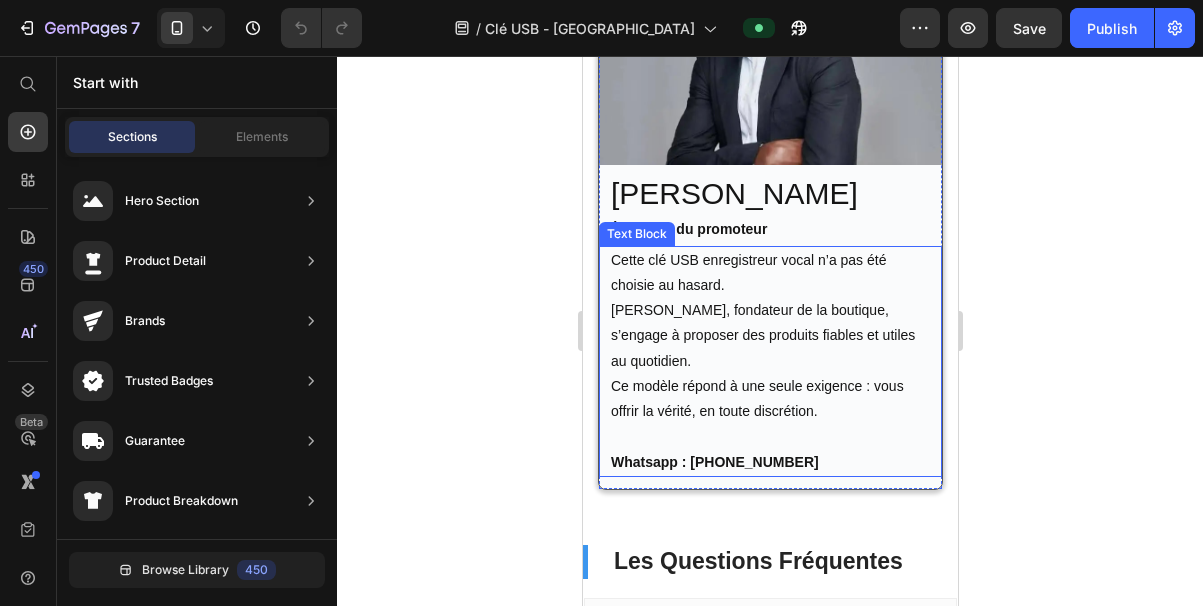 scroll, scrollTop: 4968, scrollLeft: 0, axis: vertical 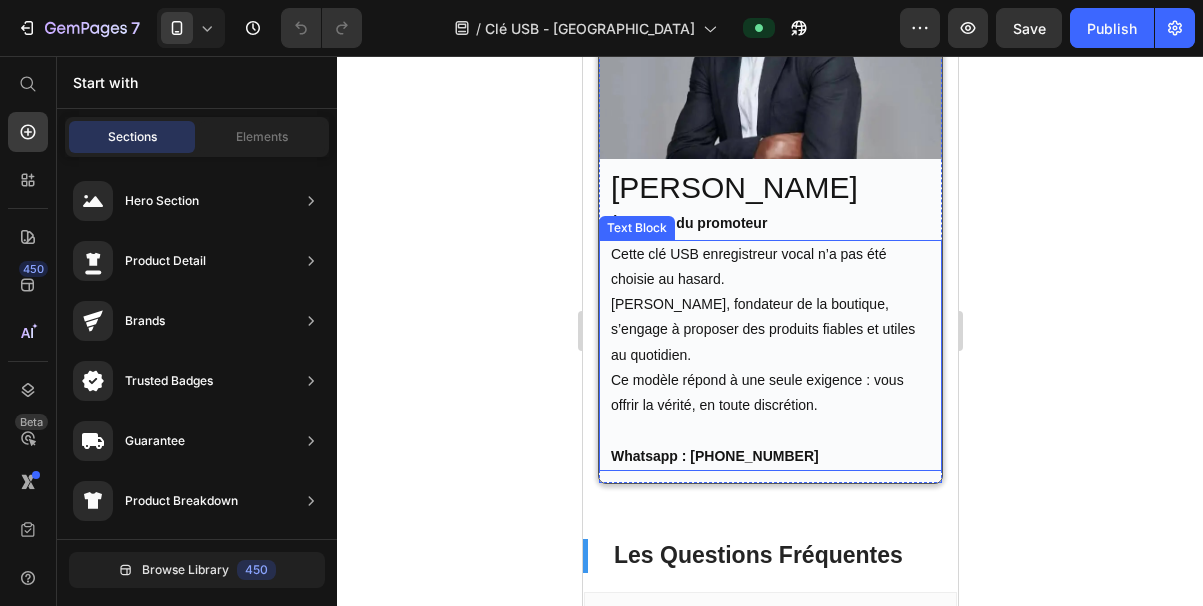 click on "Whatsapp : [PHONE_NUMBER]" at bounding box center (769, 456) 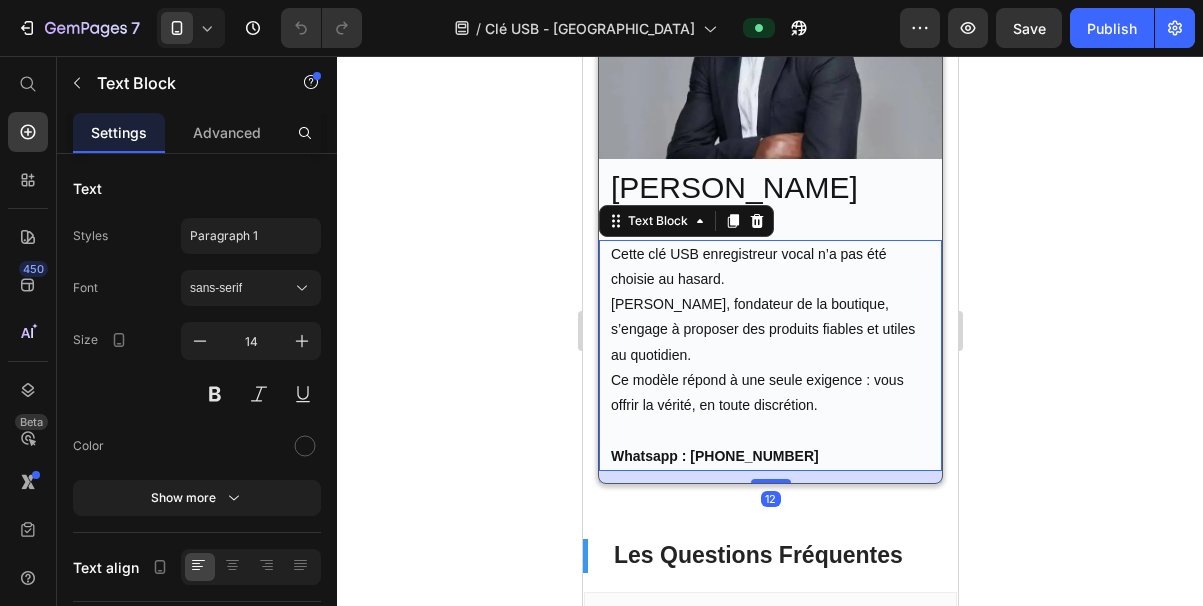 click on "Whatsapp : [PHONE_NUMBER]" at bounding box center [714, 456] 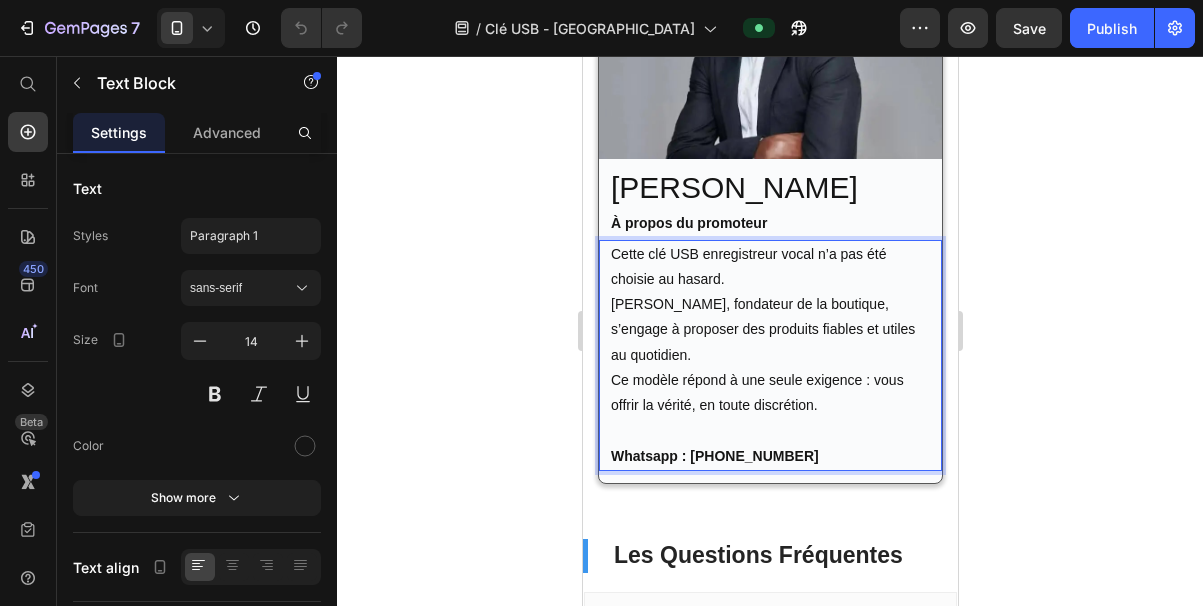 click on "Whatsapp : [PHONE_NUMBER]" at bounding box center (769, 456) 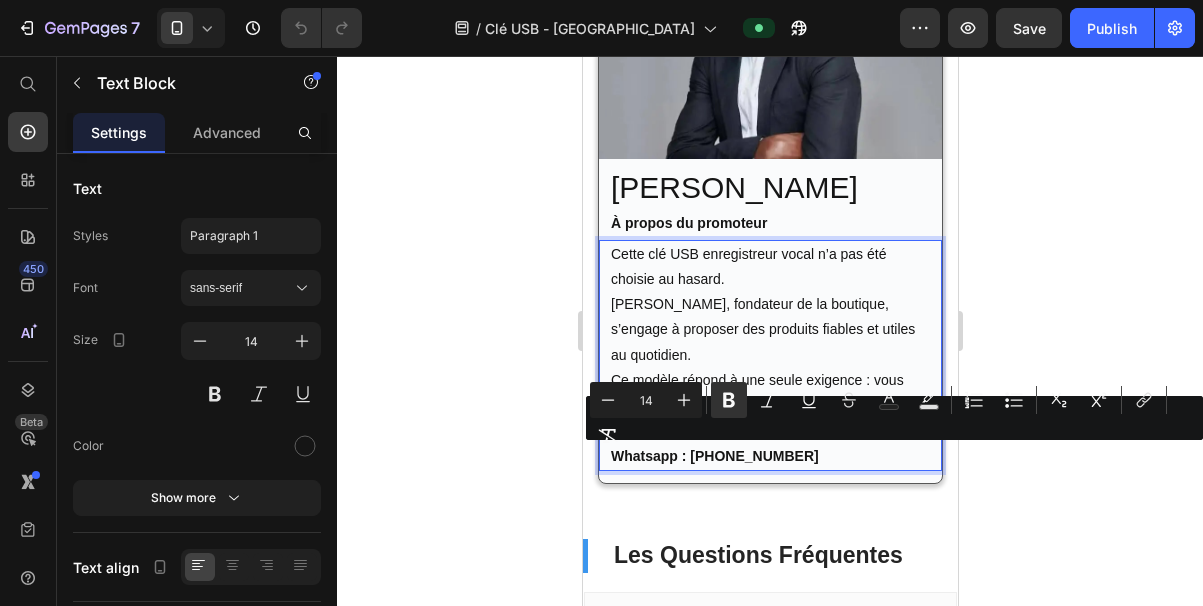 drag, startPoint x: 823, startPoint y: 453, endPoint x: 693, endPoint y: 453, distance: 130 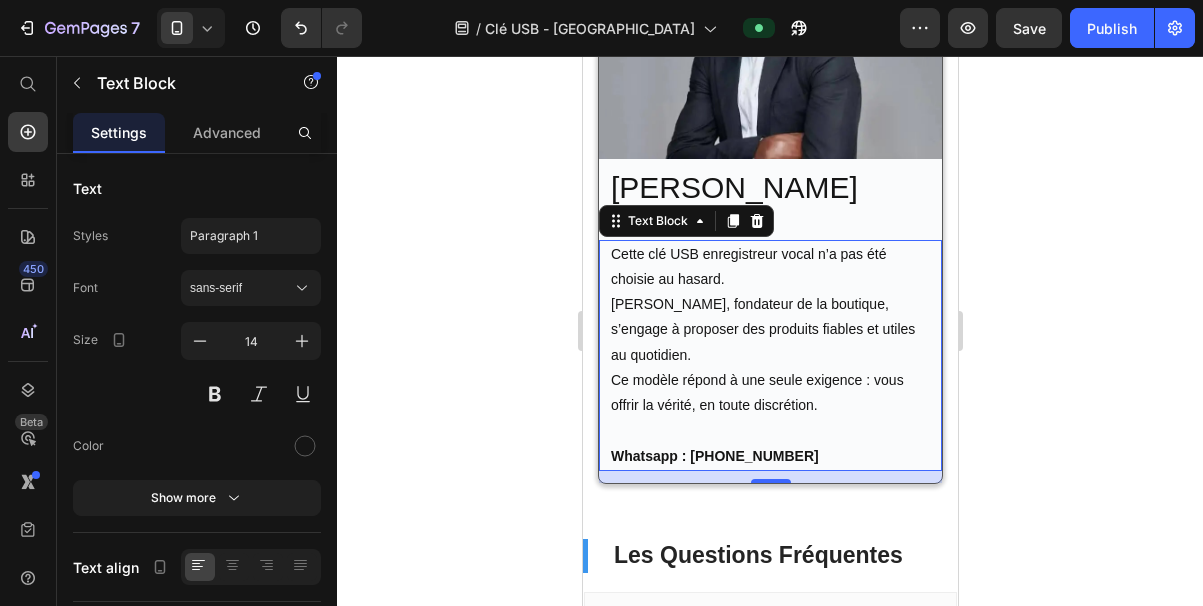 click 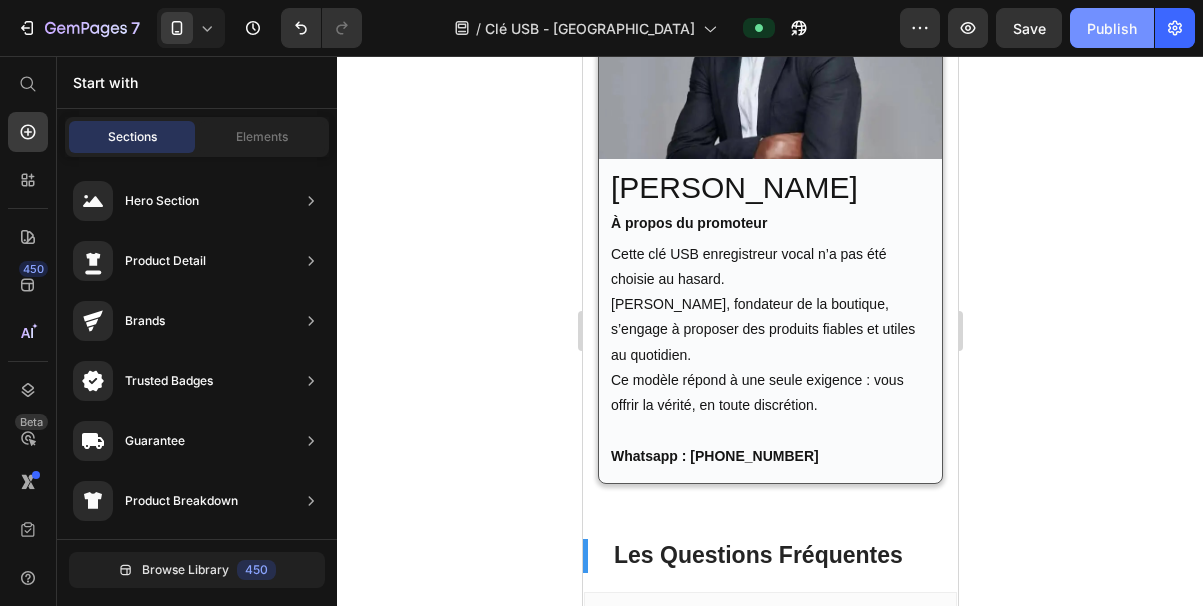 click on "Publish" 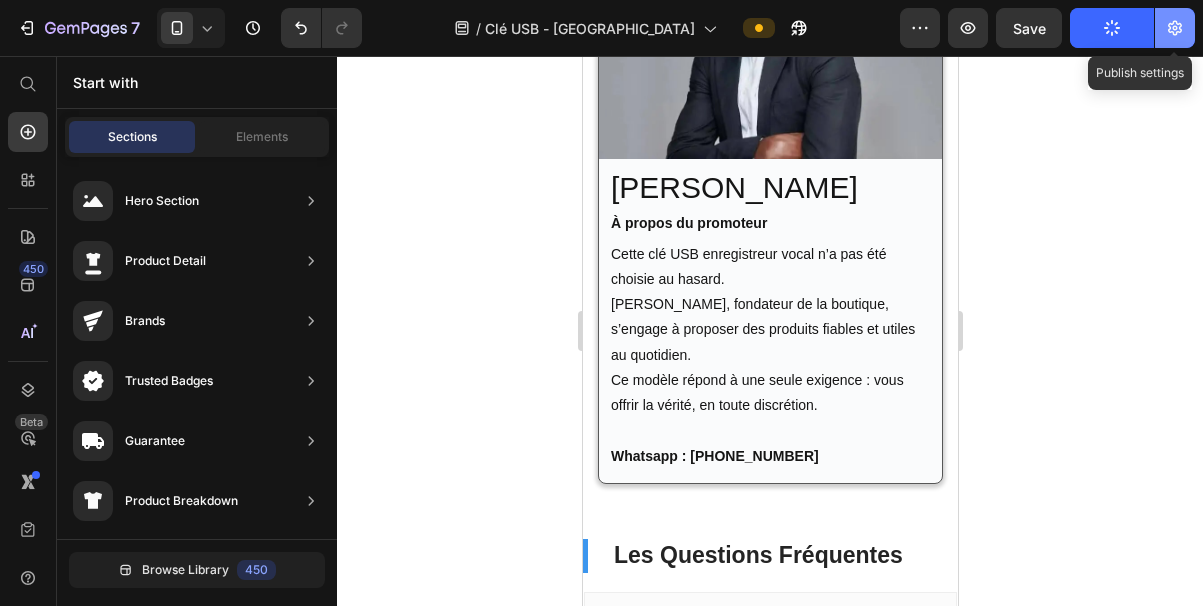 click 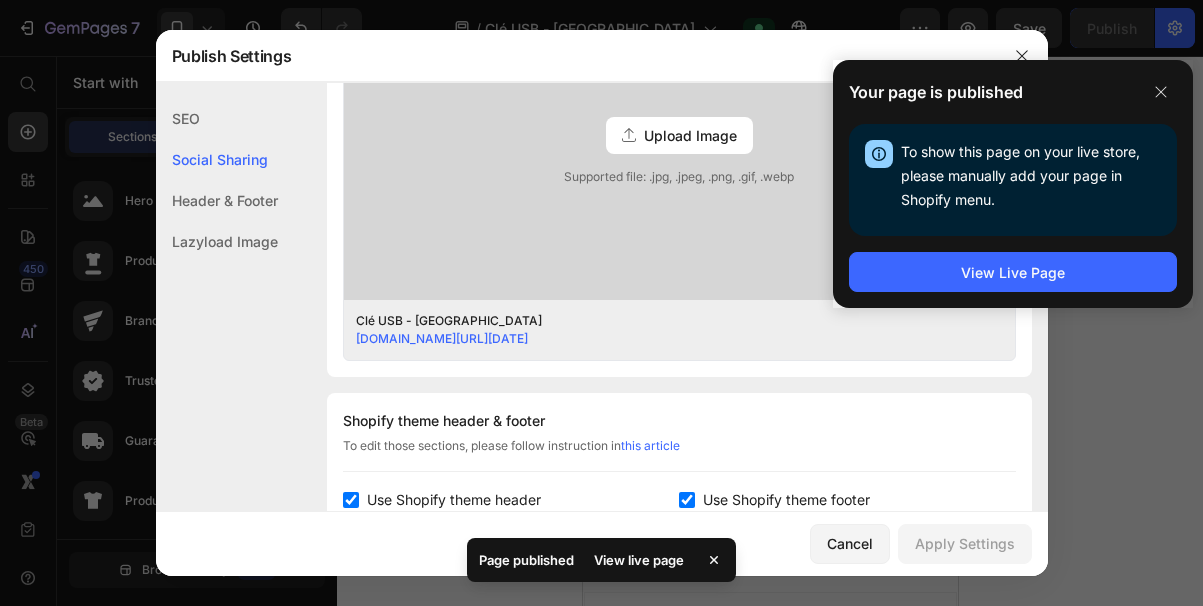 scroll, scrollTop: 648, scrollLeft: 0, axis: vertical 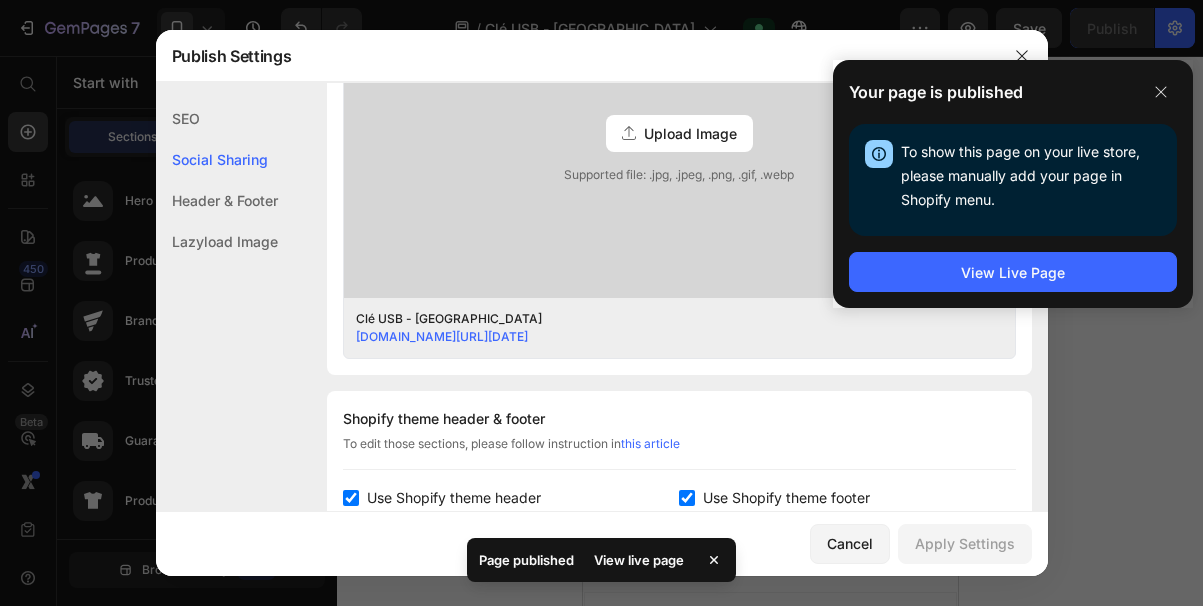click at bounding box center [351, 498] 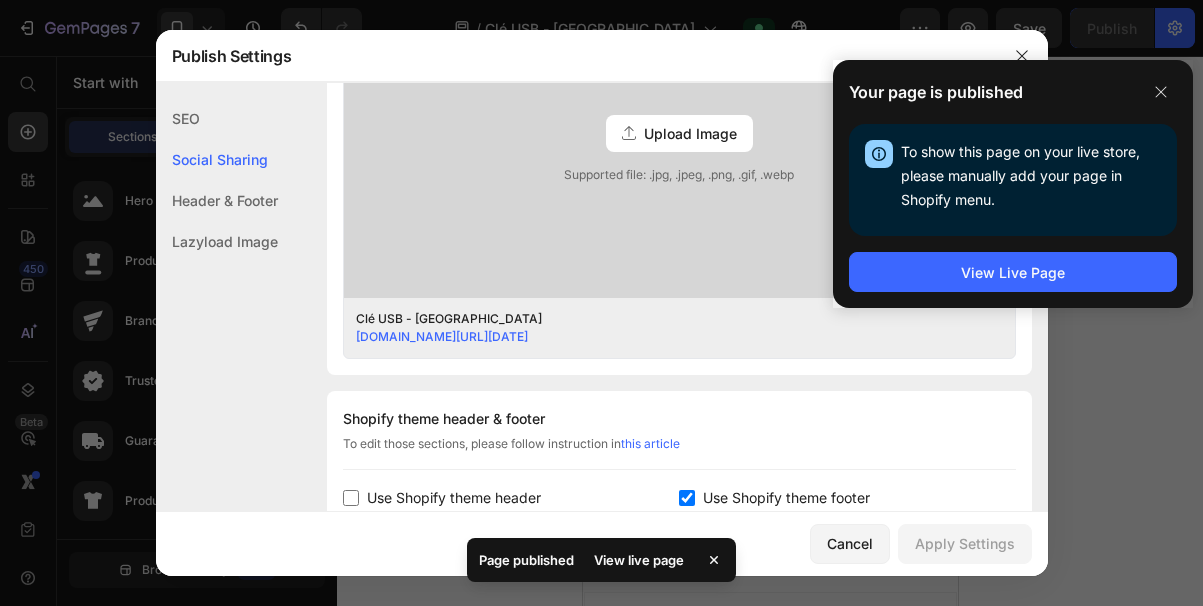checkbox on "false" 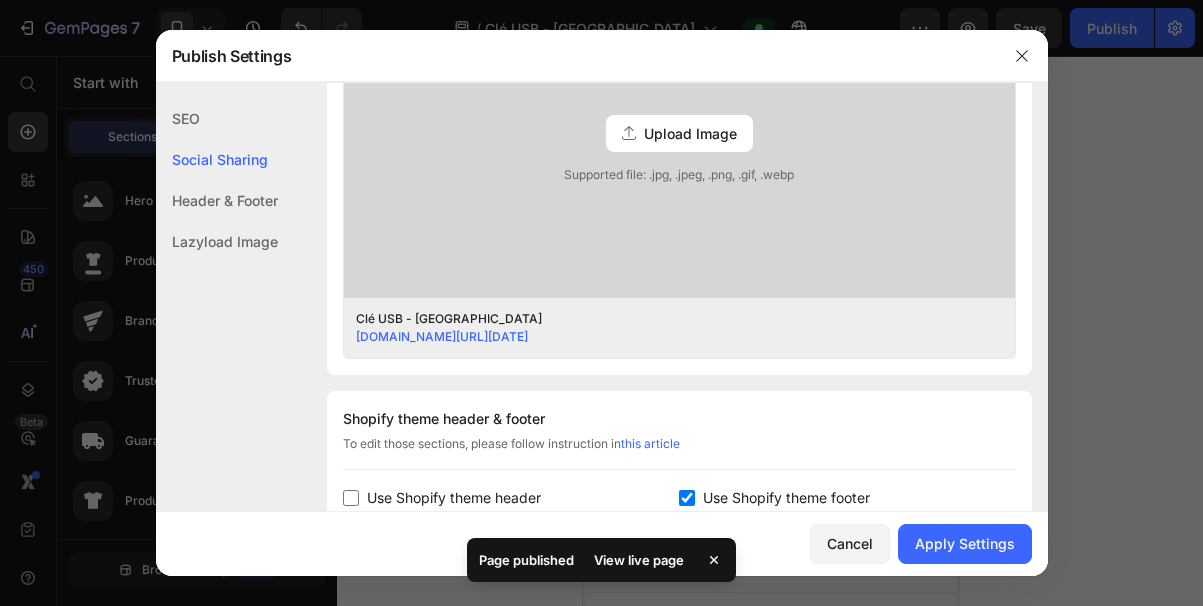 click at bounding box center (687, 498) 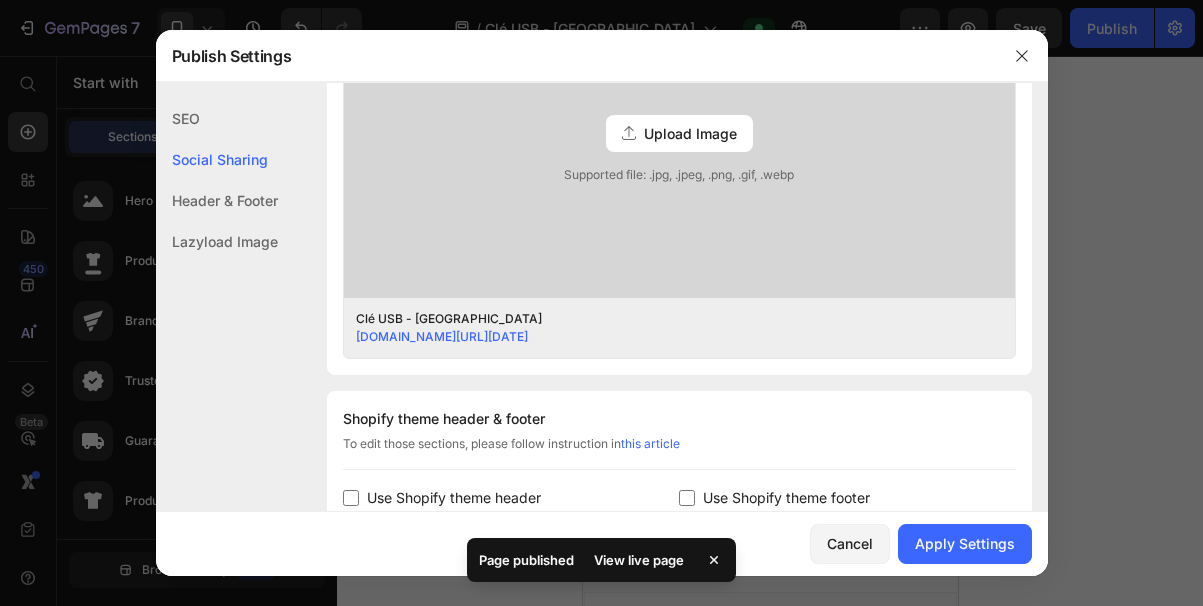 checkbox on "false" 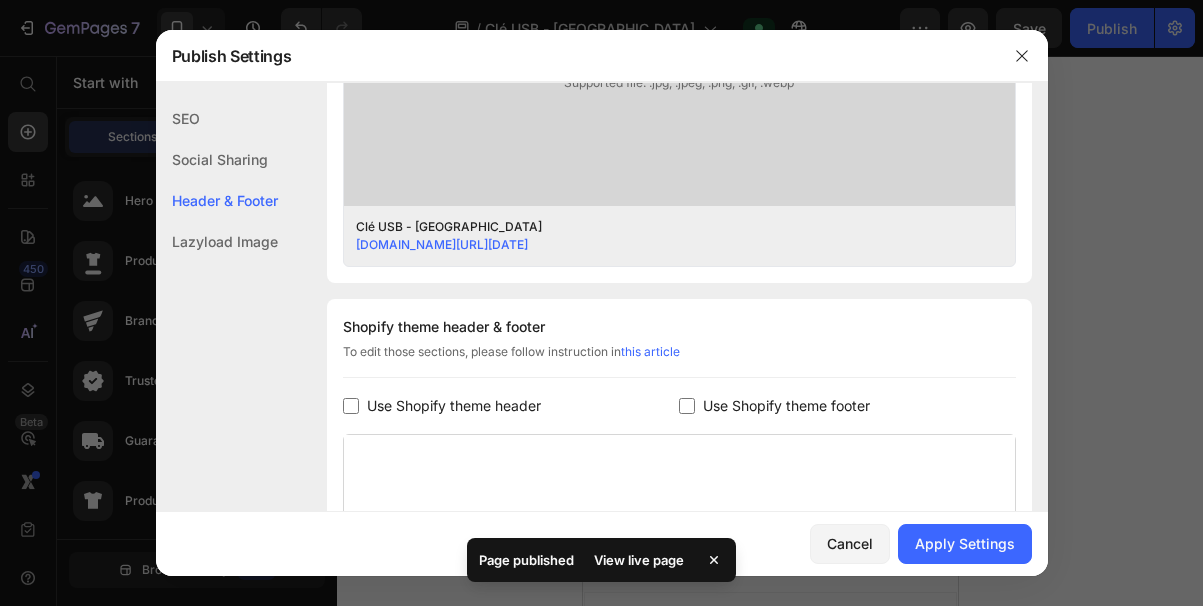 scroll, scrollTop: 1029, scrollLeft: 0, axis: vertical 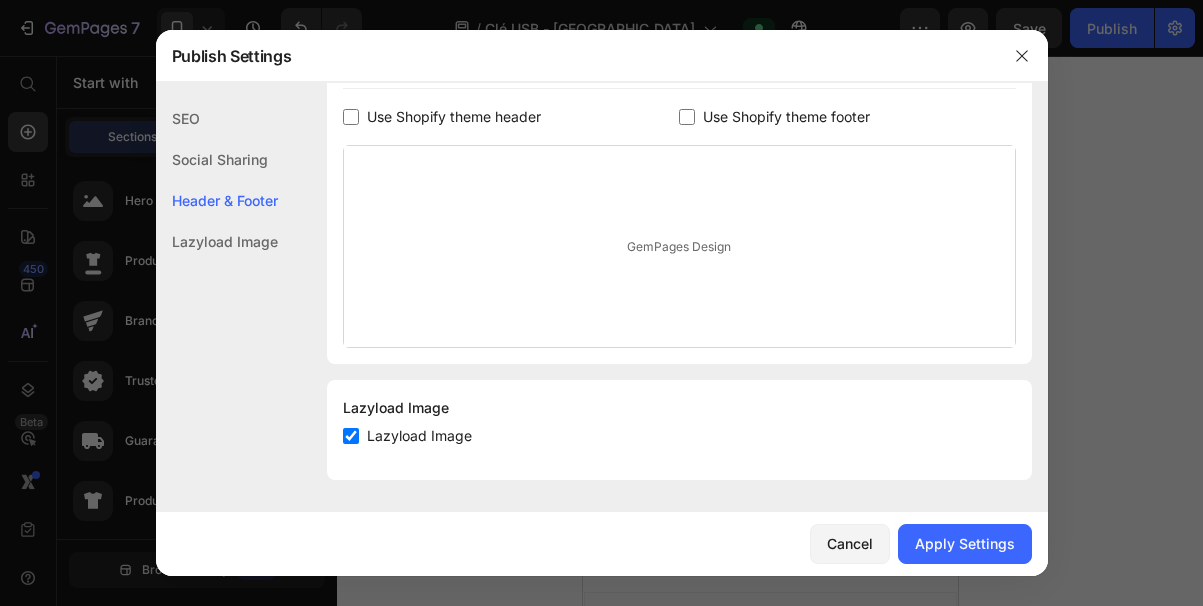 click at bounding box center [351, 436] 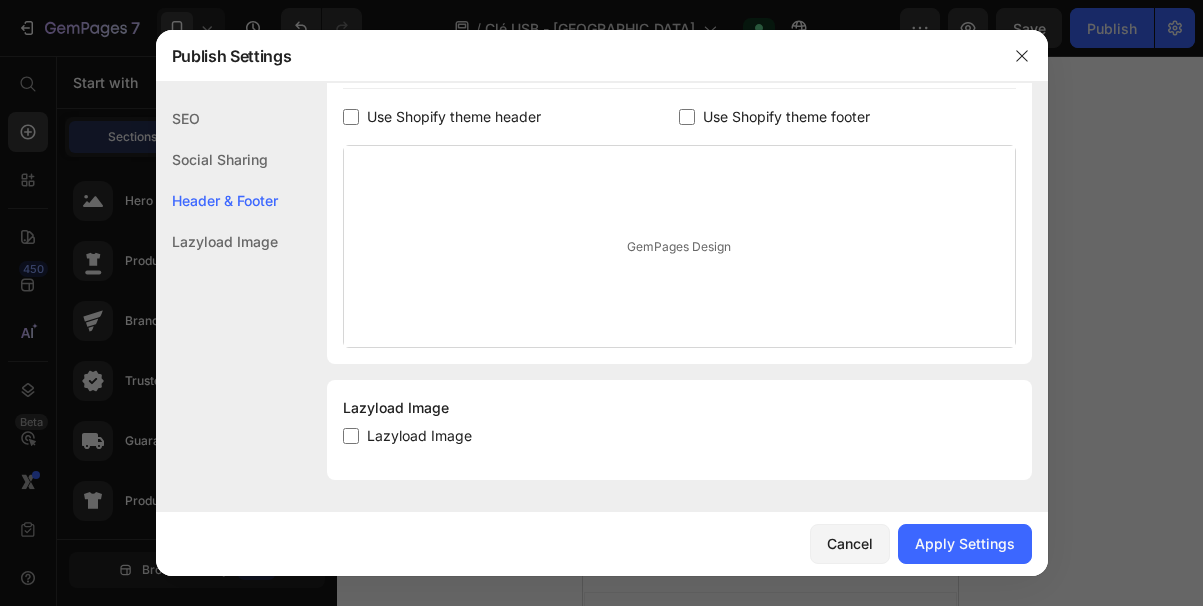 checkbox on "false" 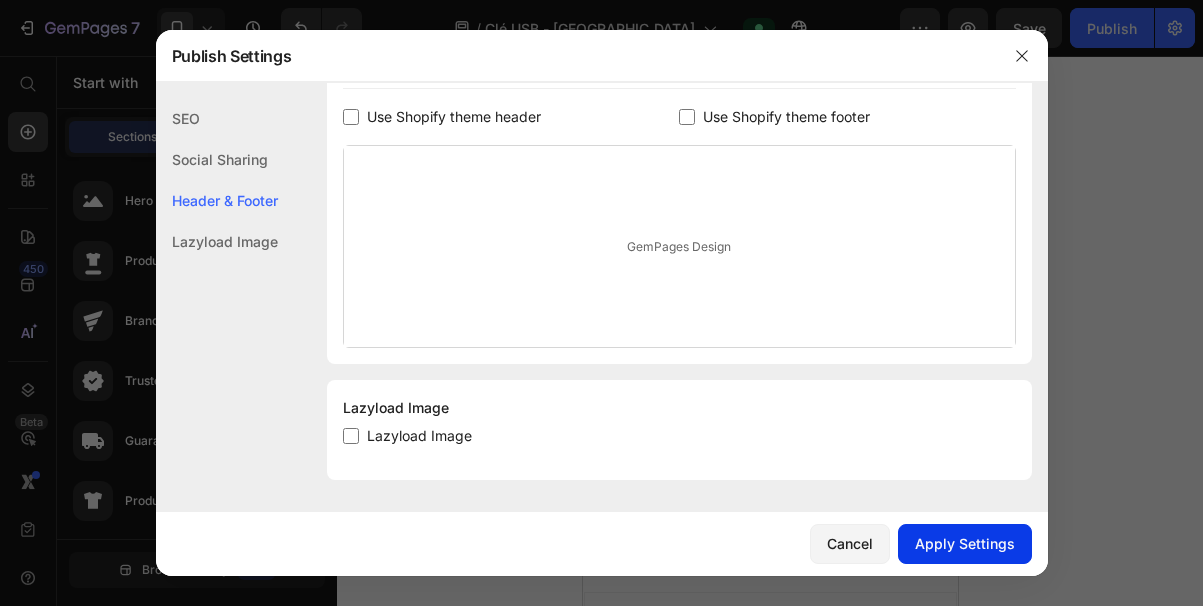click on "Apply Settings" 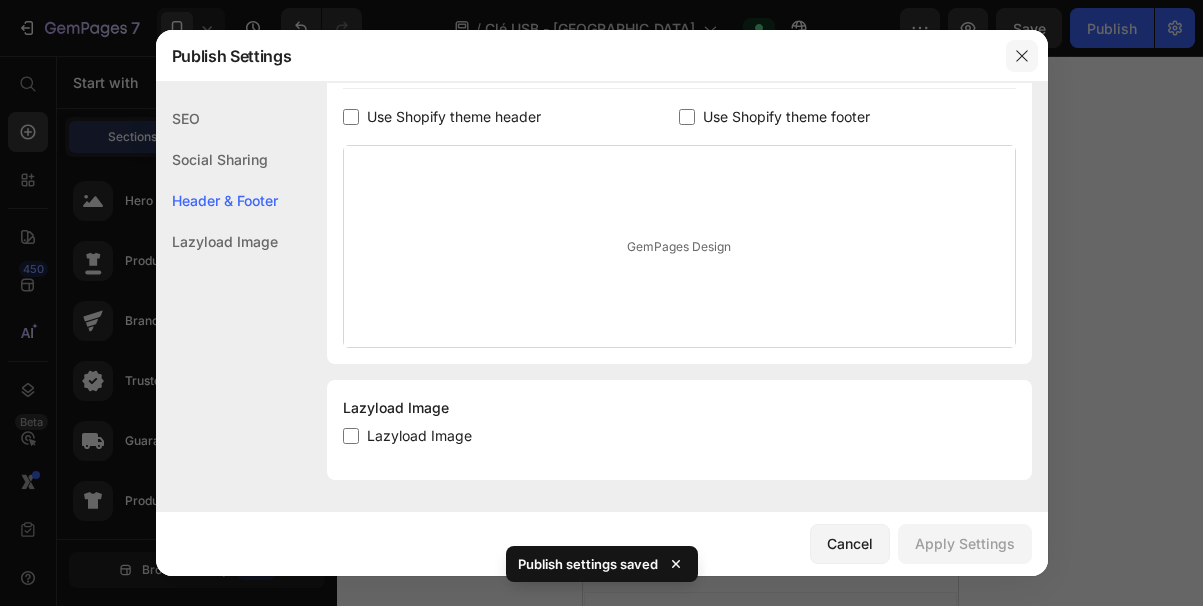 click 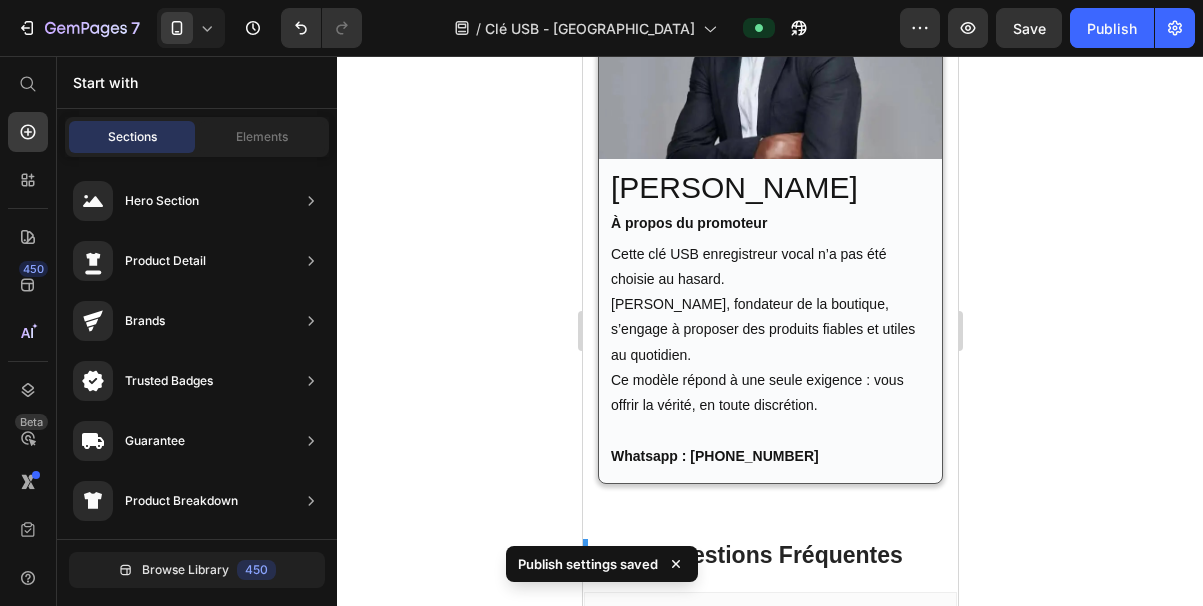click on "Publish" 